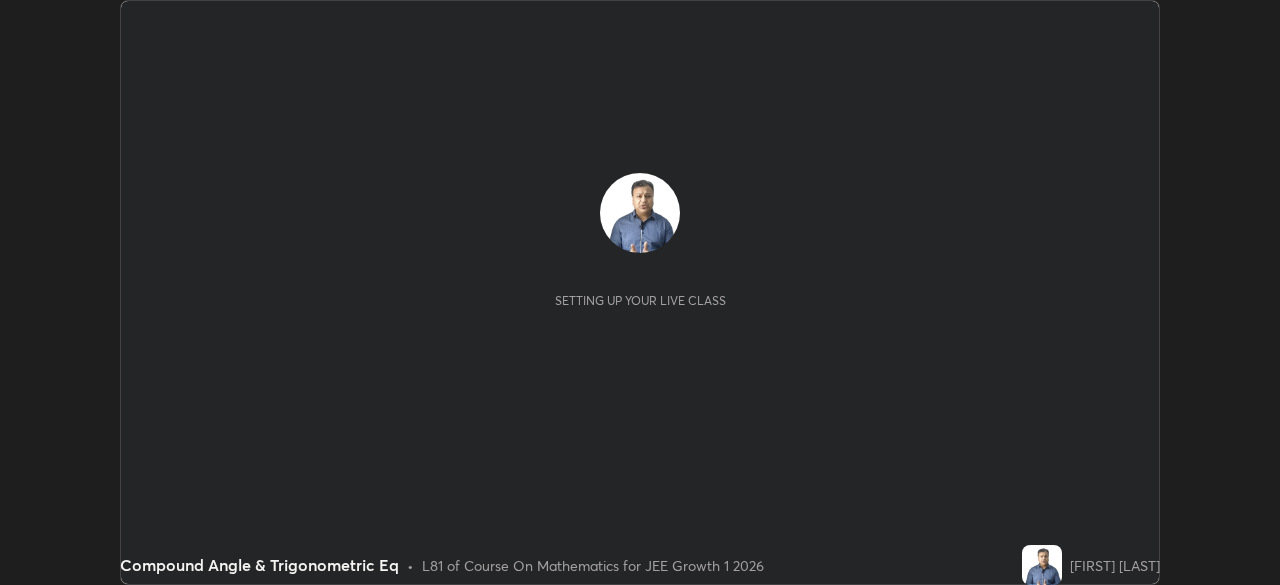 scroll, scrollTop: 0, scrollLeft: 0, axis: both 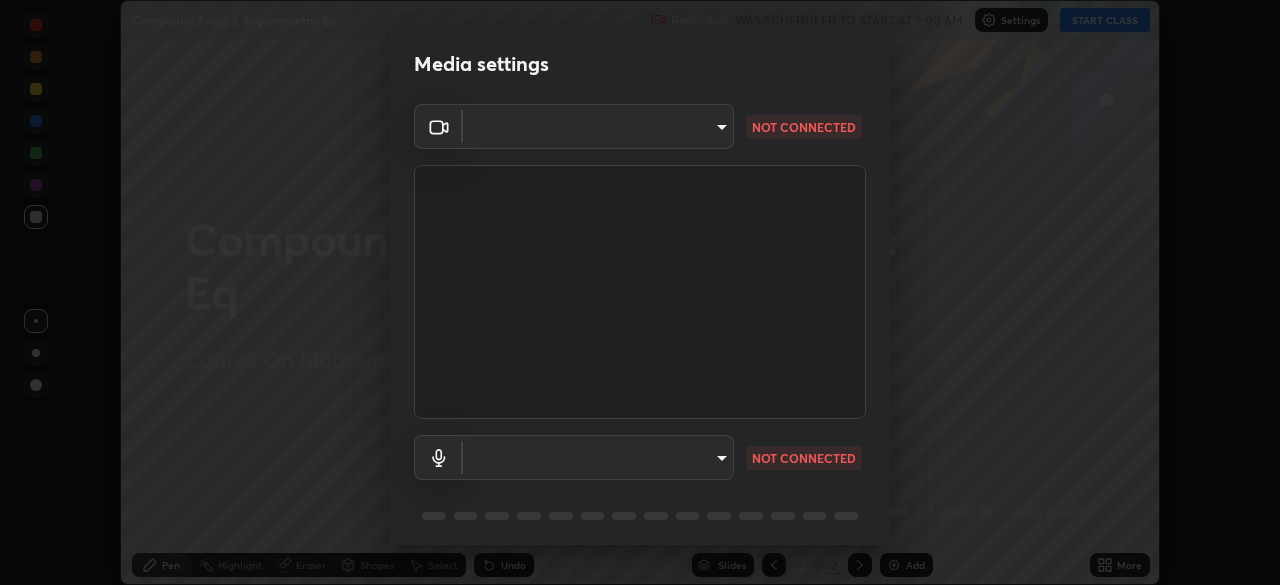 type on "b8f713a0fc2a4668ccd3874ce8ab2703f20e86d9f817921f365c1c4f78ca7a2c" 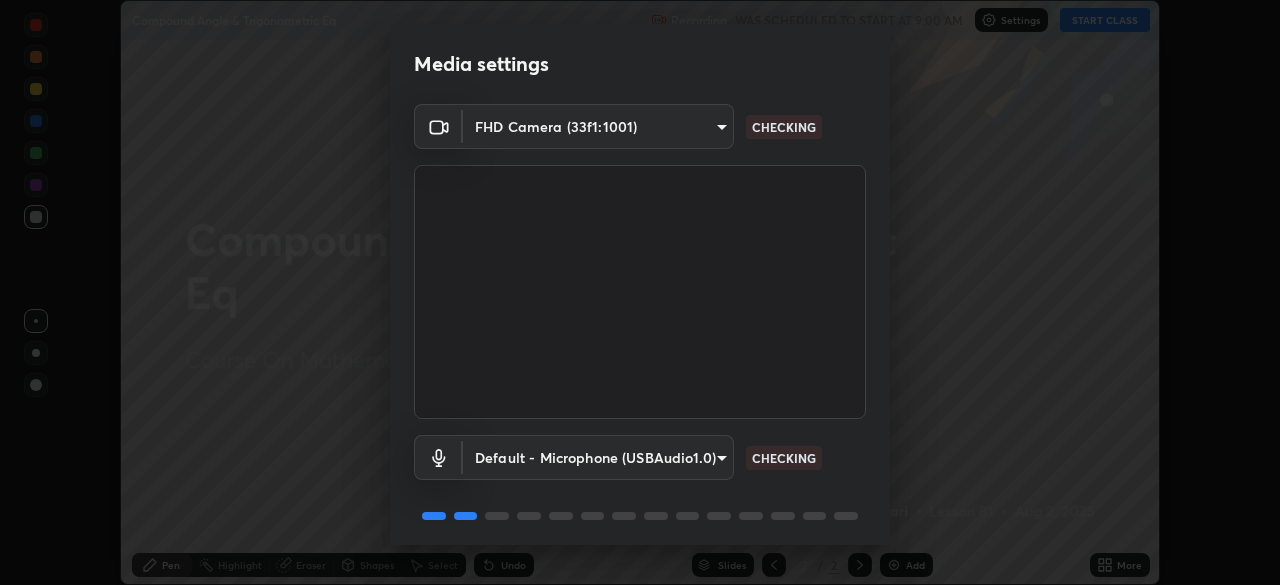 scroll, scrollTop: 71, scrollLeft: 0, axis: vertical 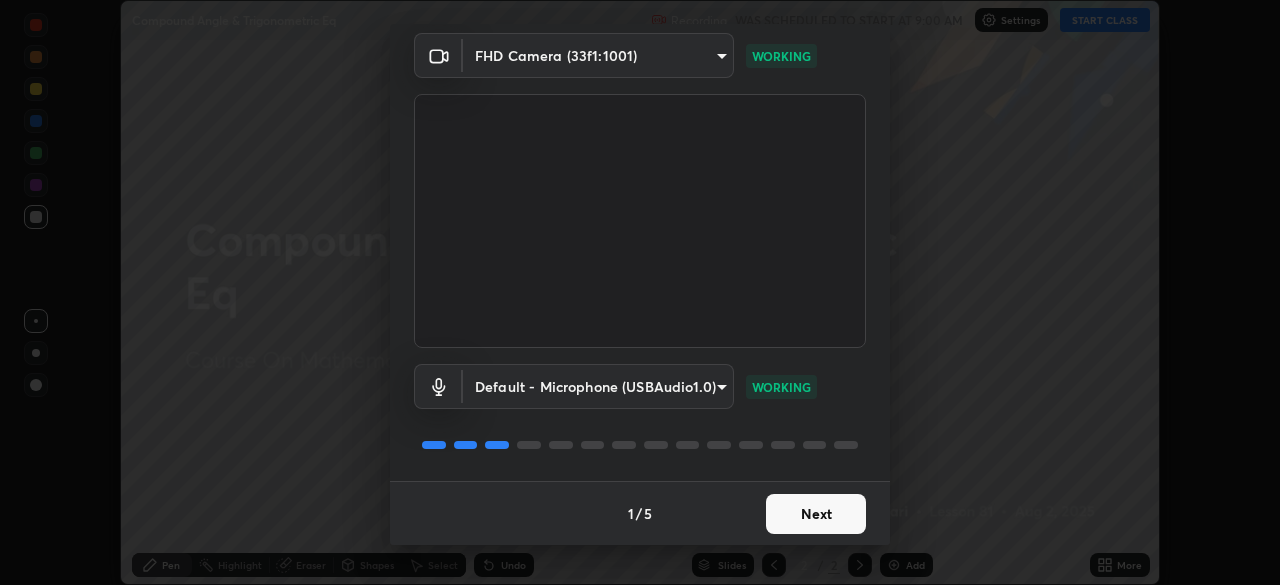 click on "Next" at bounding box center (816, 514) 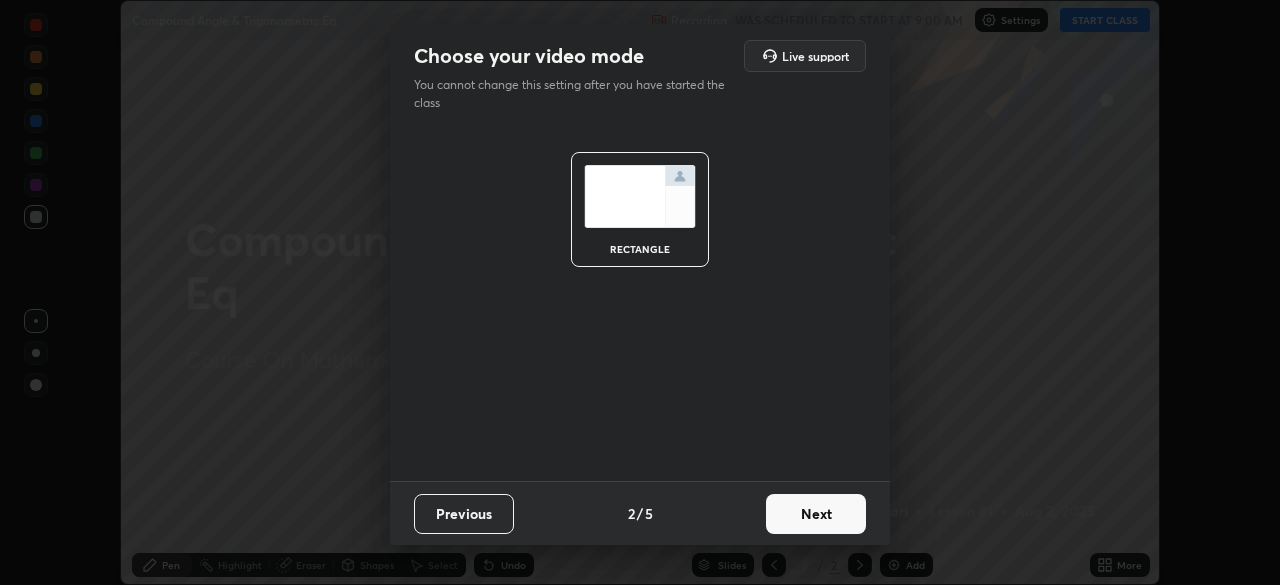 scroll, scrollTop: 0, scrollLeft: 0, axis: both 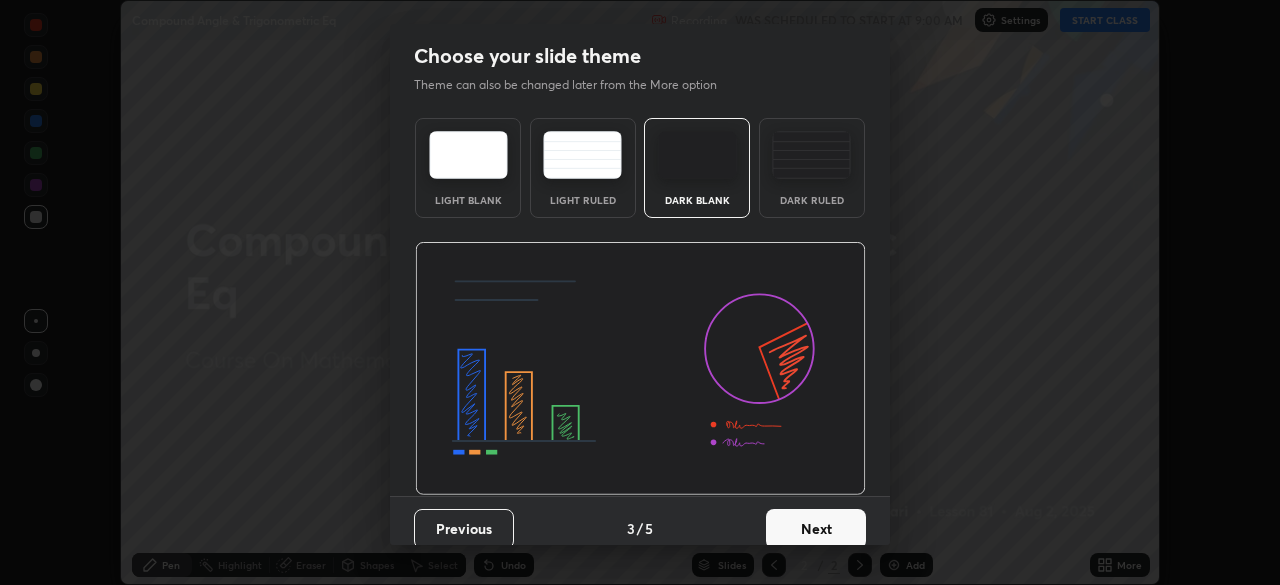 click on "Next" at bounding box center (816, 529) 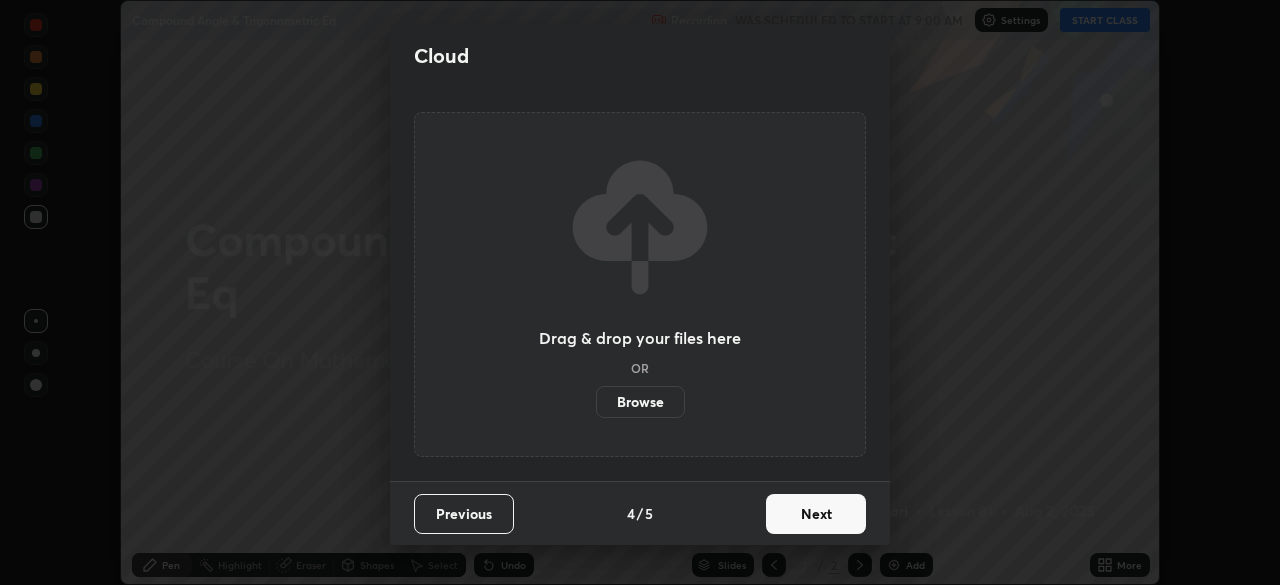 click on "Next" at bounding box center [816, 514] 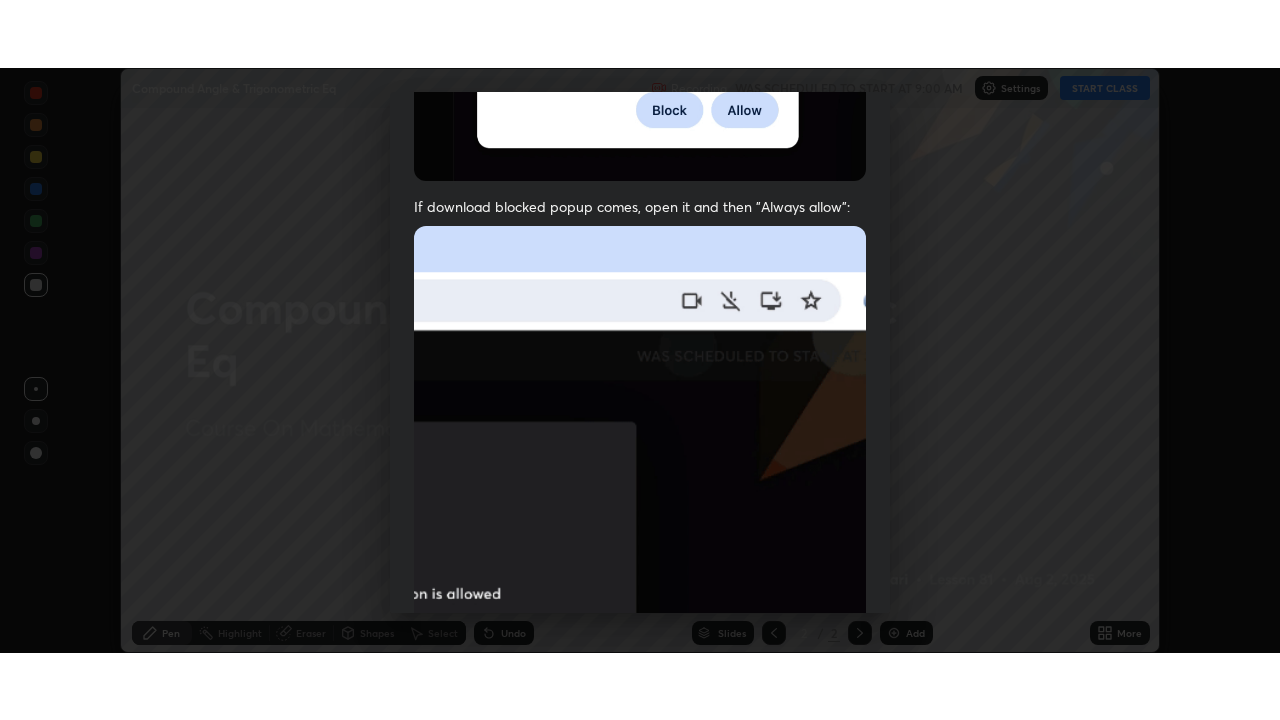 scroll, scrollTop: 479, scrollLeft: 0, axis: vertical 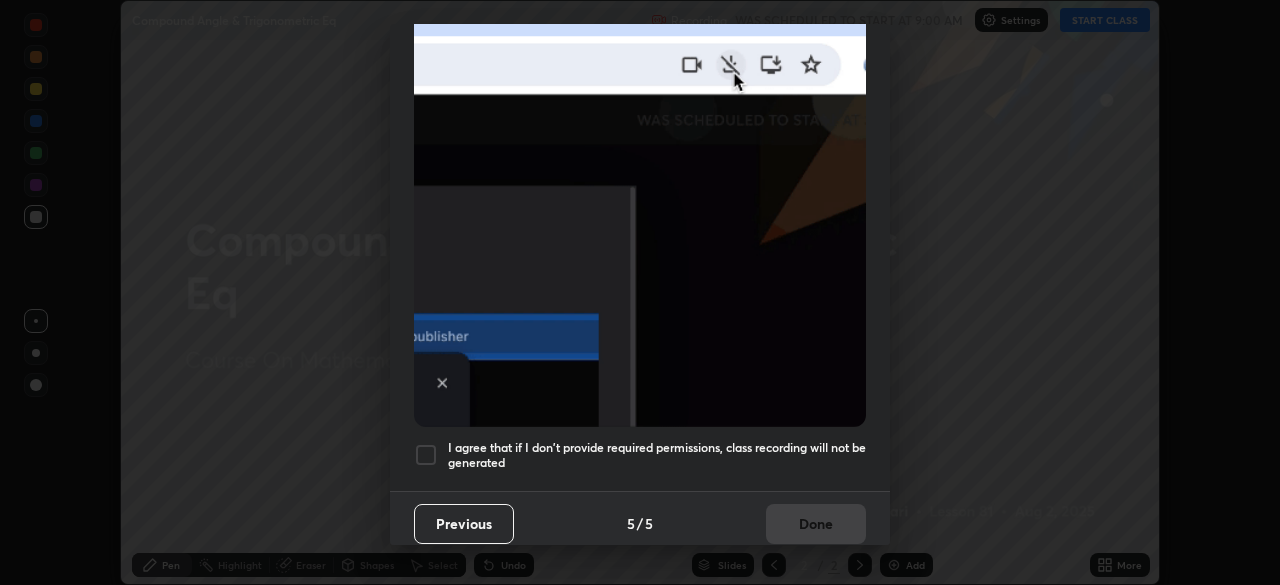 click at bounding box center (426, 455) 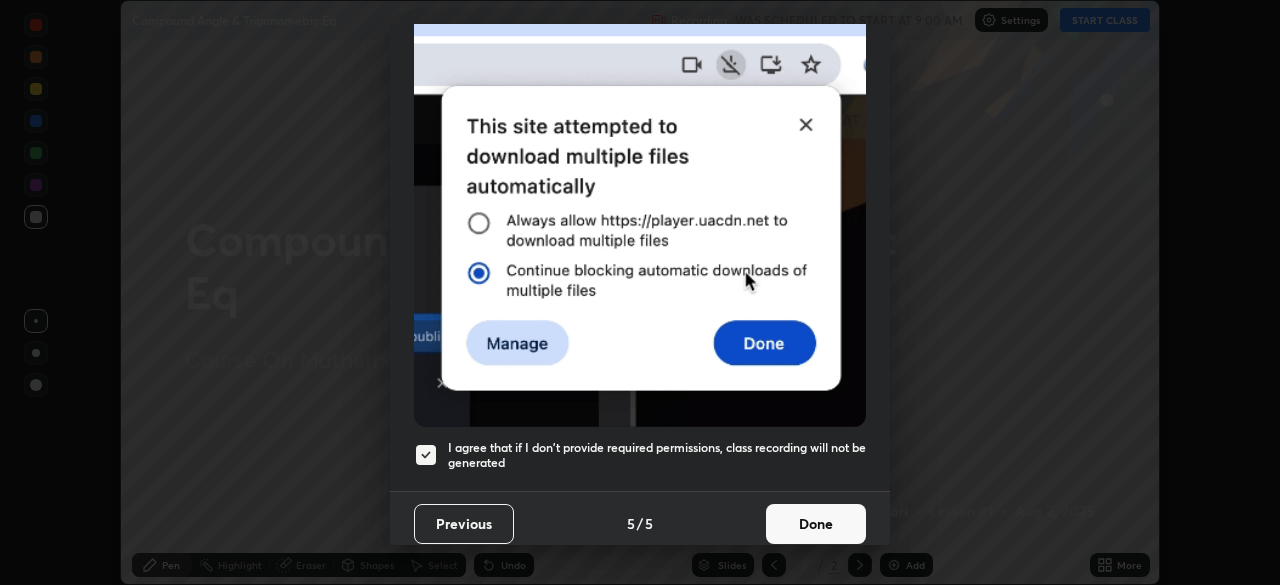 click on "Done" at bounding box center (816, 524) 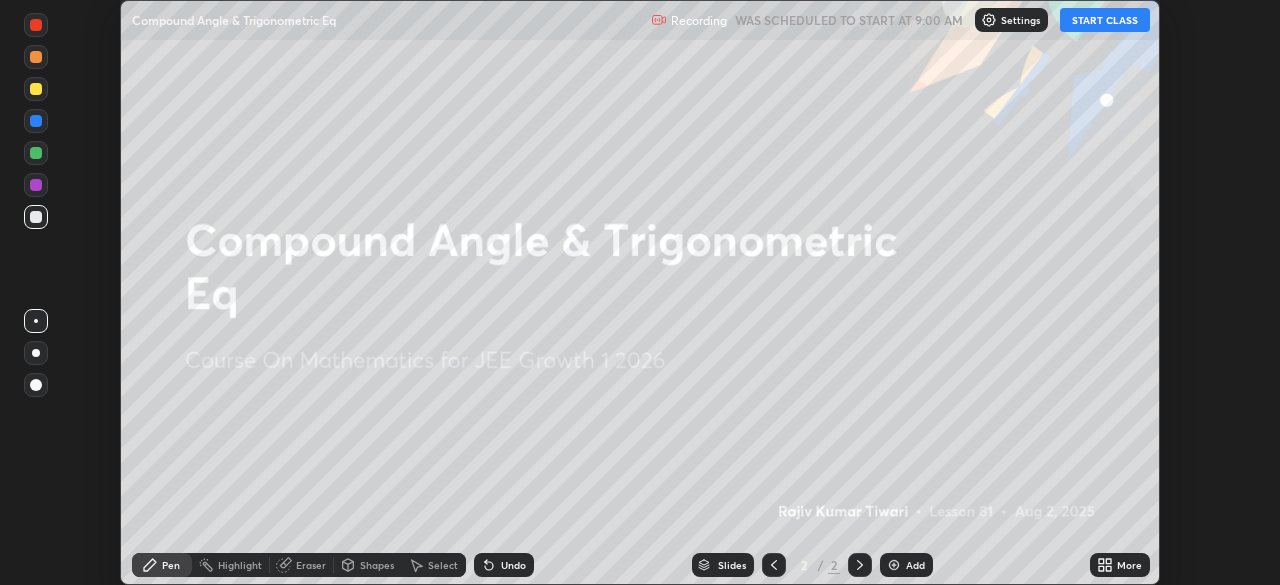 click on "START CLASS" at bounding box center (1105, 20) 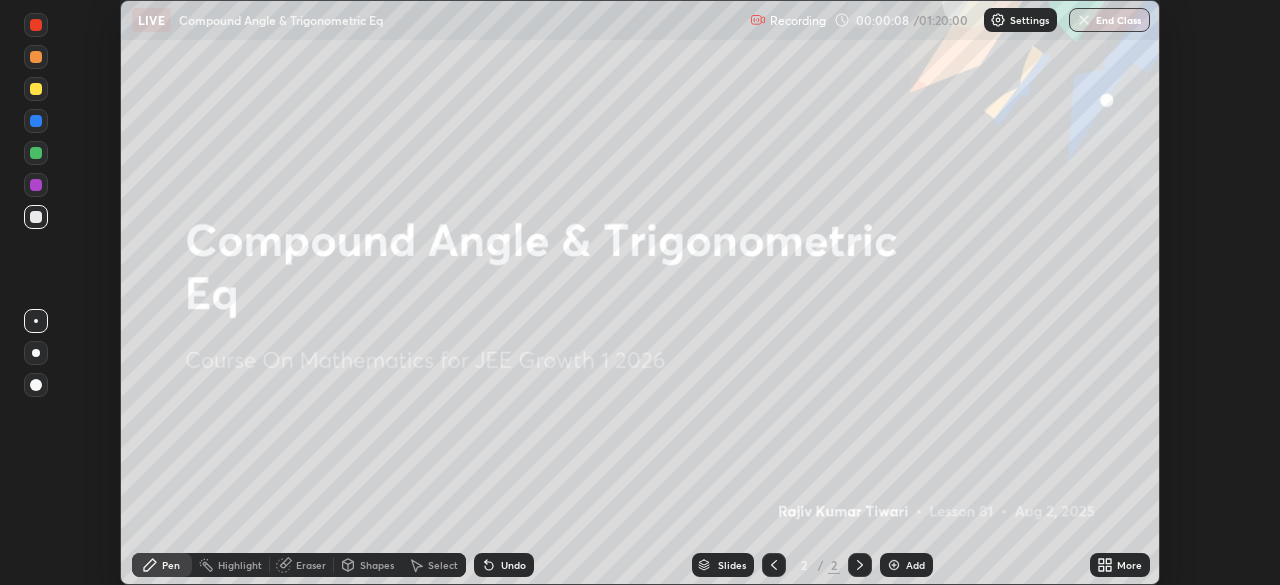 click at bounding box center (894, 565) 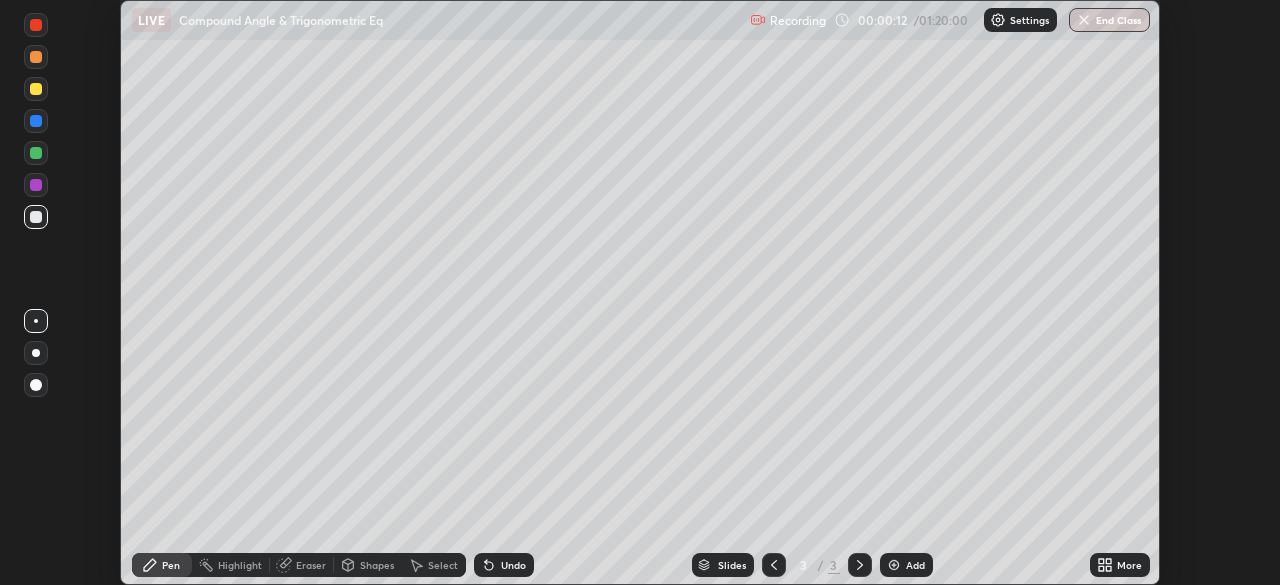 click 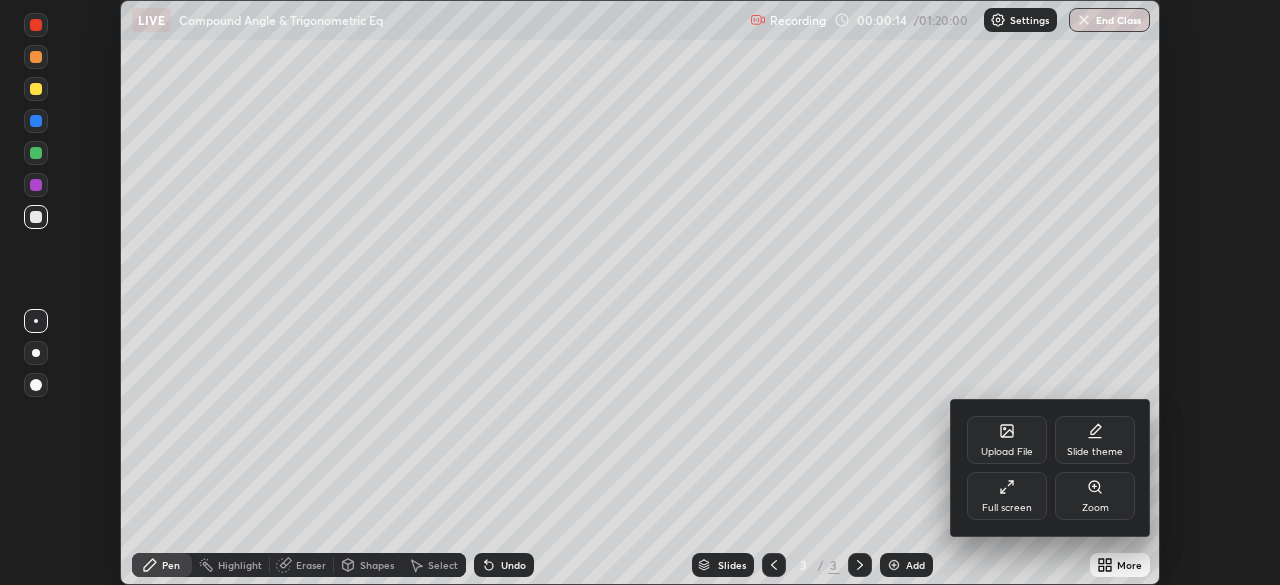 click 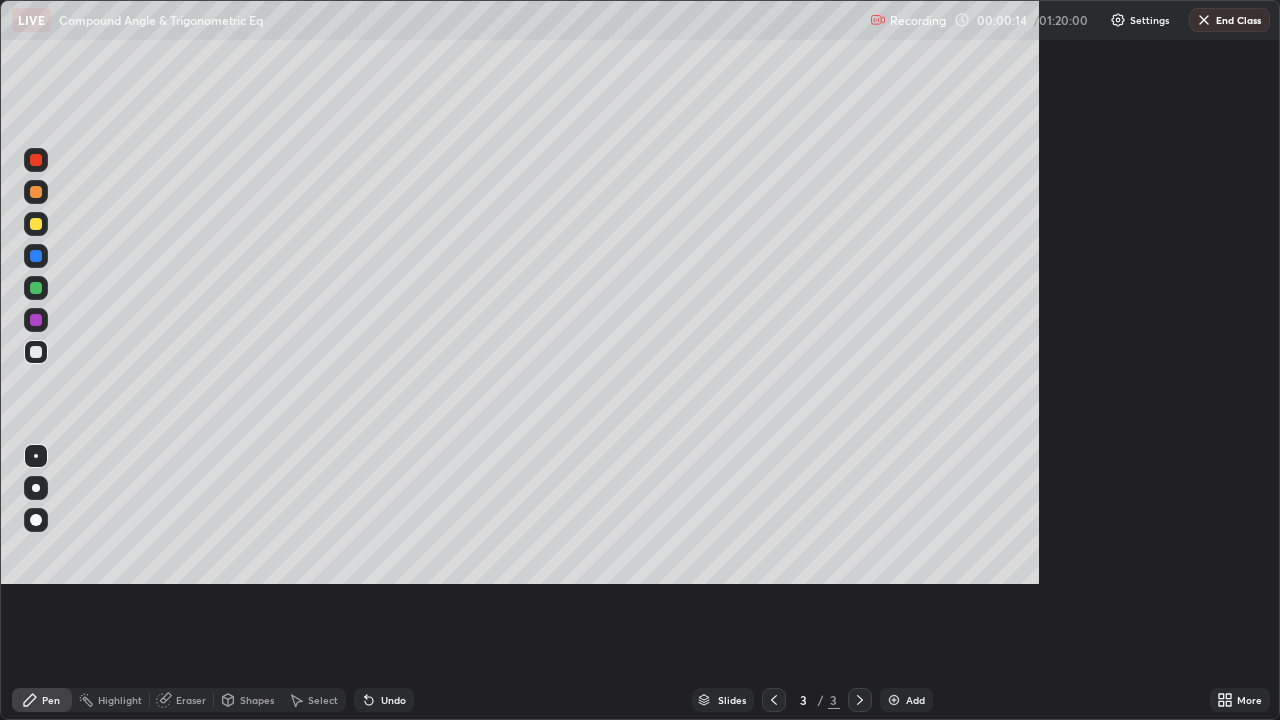 scroll, scrollTop: 99280, scrollLeft: 98720, axis: both 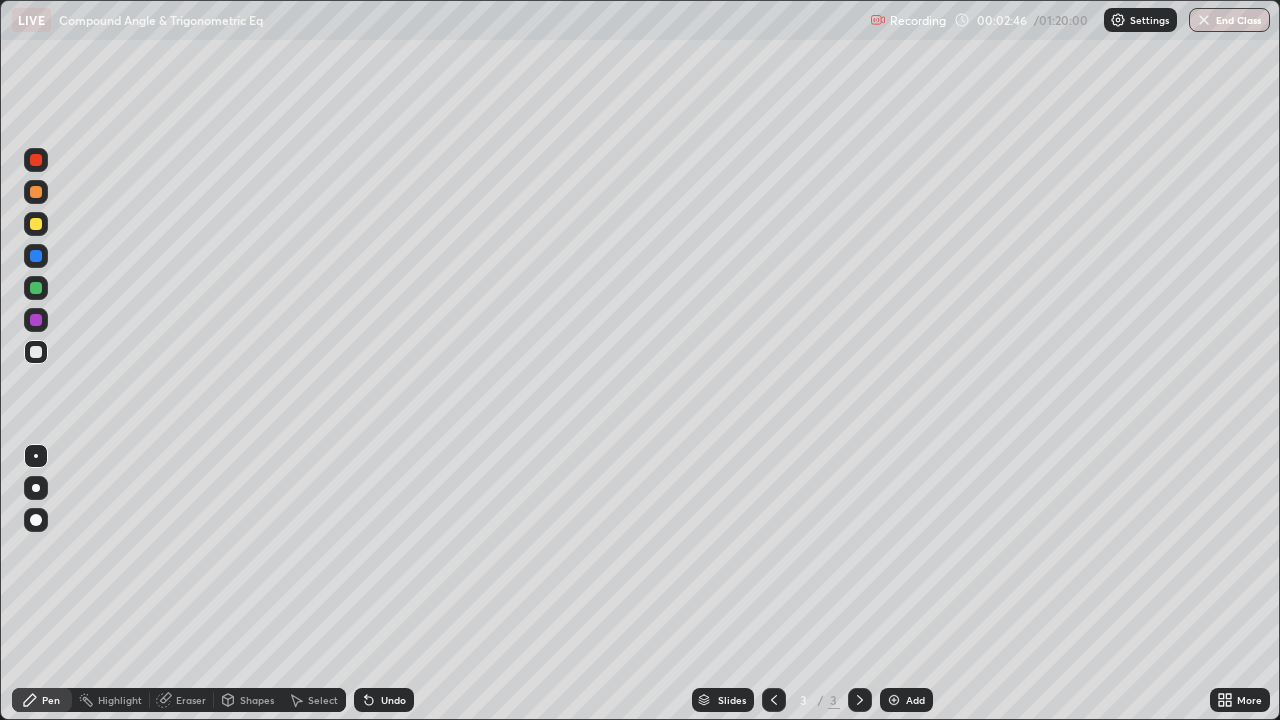 click on "More" at bounding box center [1240, 700] 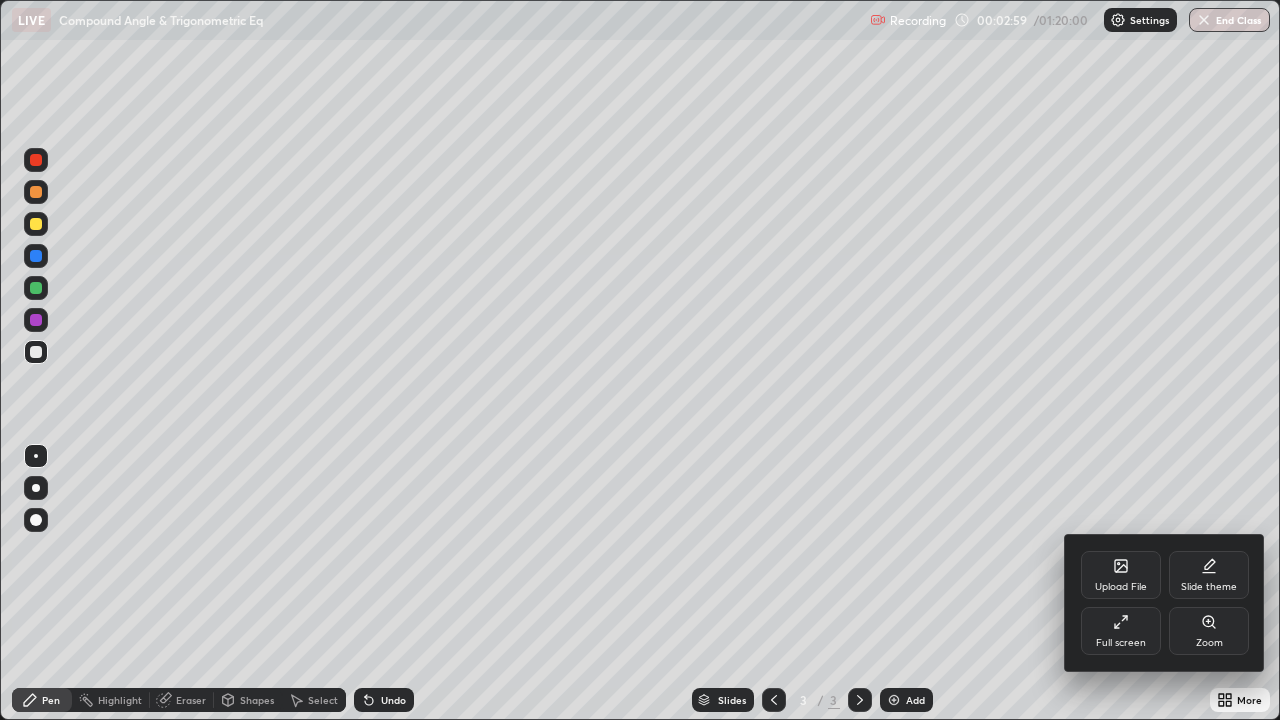 click at bounding box center [640, 360] 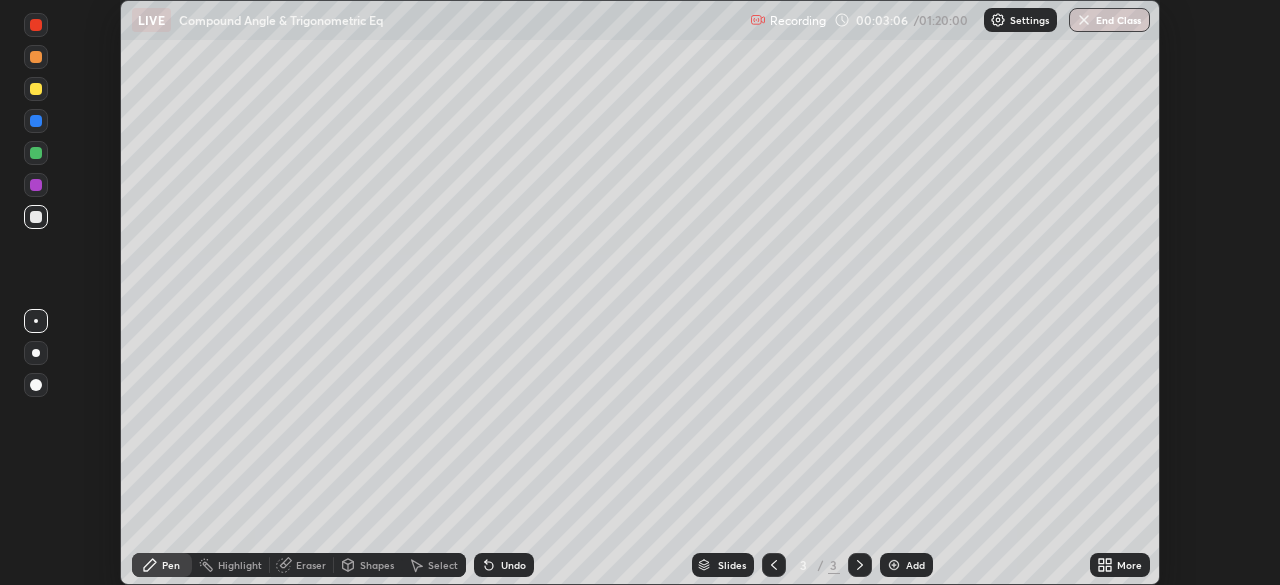scroll, scrollTop: 585, scrollLeft: 1280, axis: both 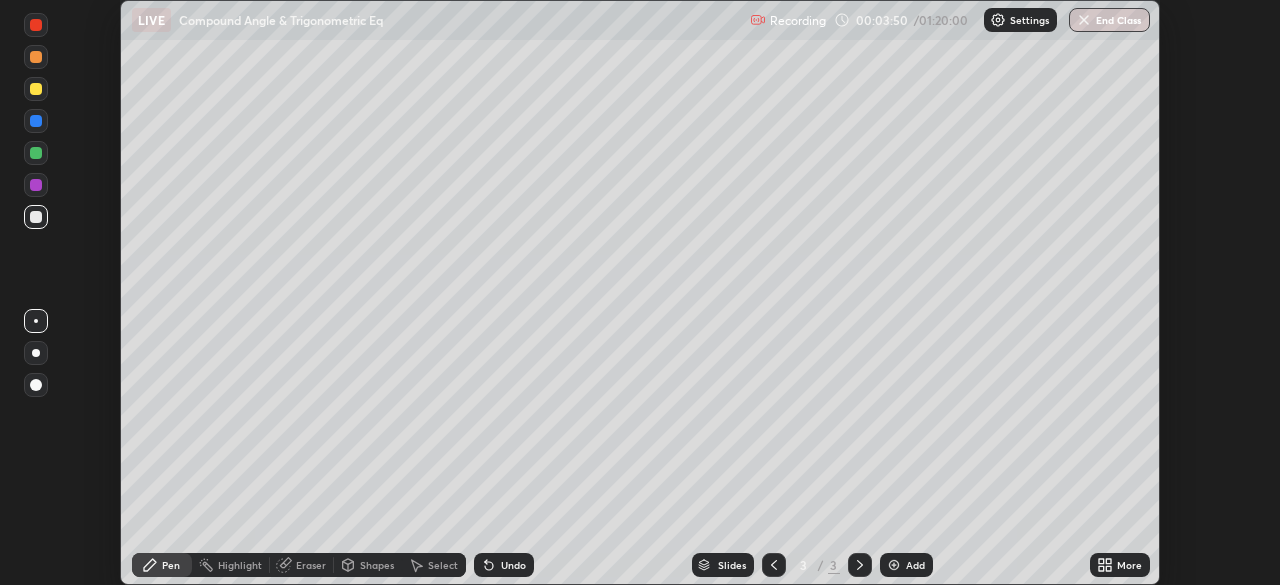 click on "More" at bounding box center [1129, 565] 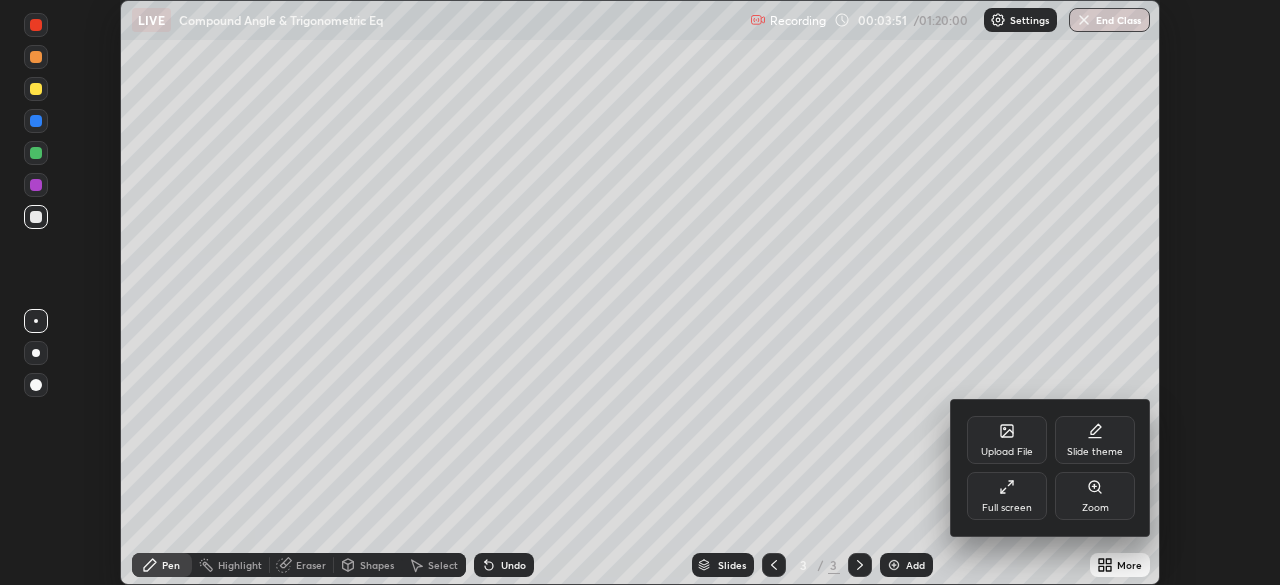 click on "Full screen" at bounding box center [1007, 508] 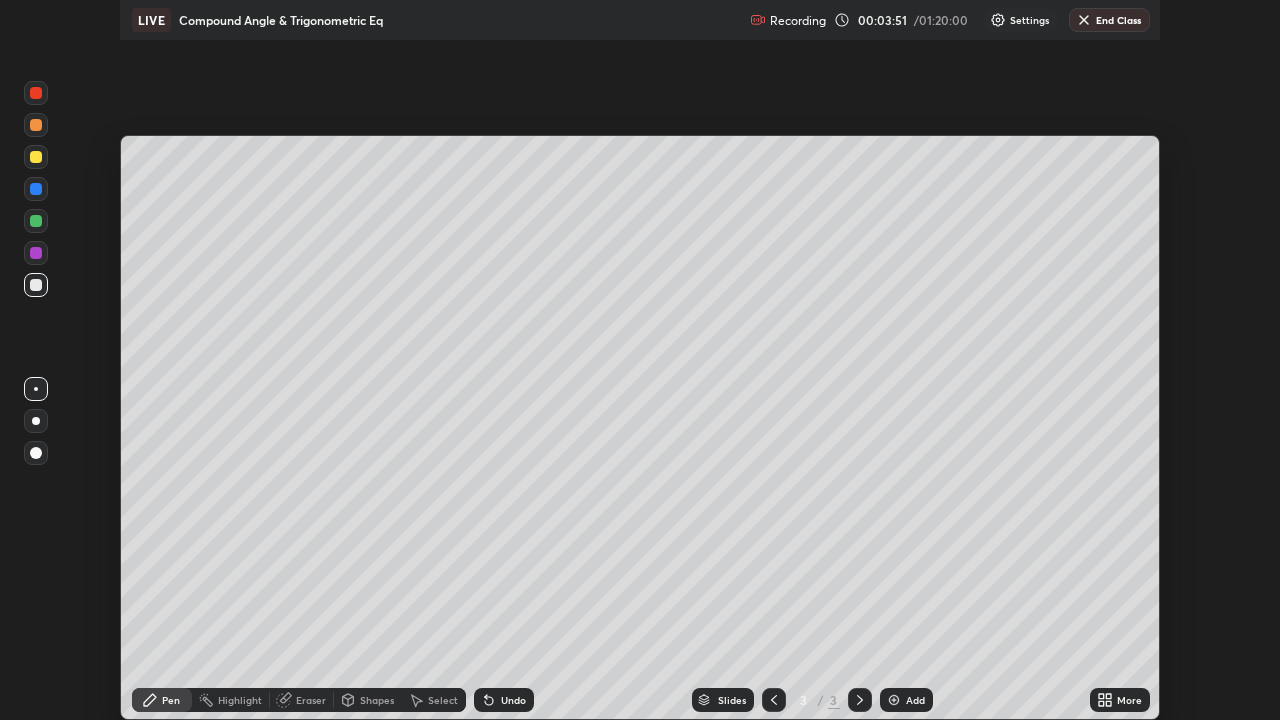 scroll, scrollTop: 99280, scrollLeft: 98720, axis: both 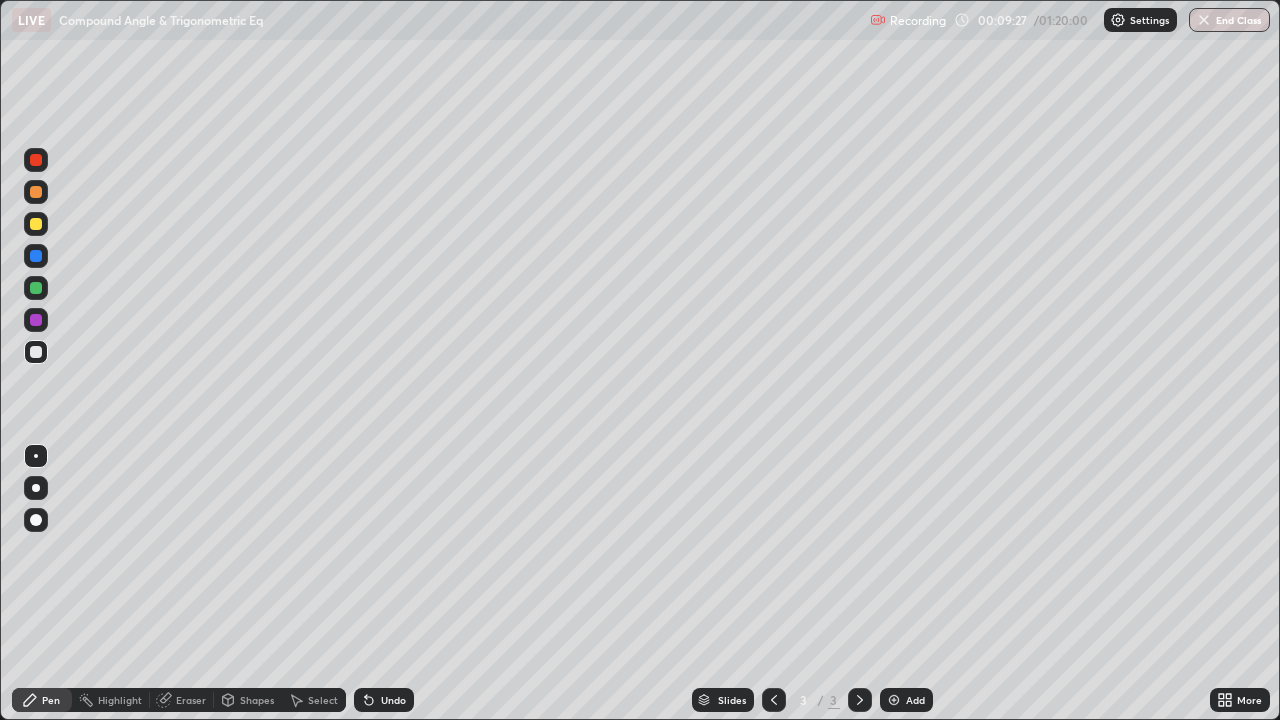 click on "Add" at bounding box center [915, 700] 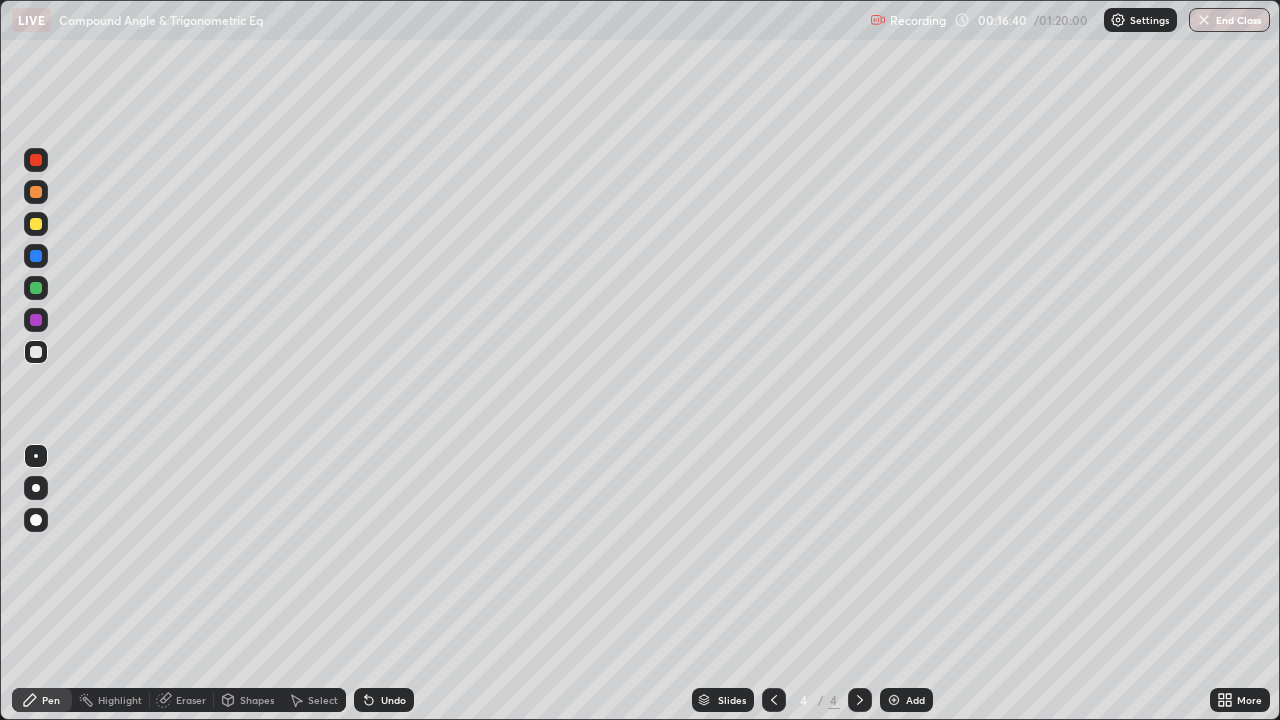 click on "Eraser" at bounding box center [191, 700] 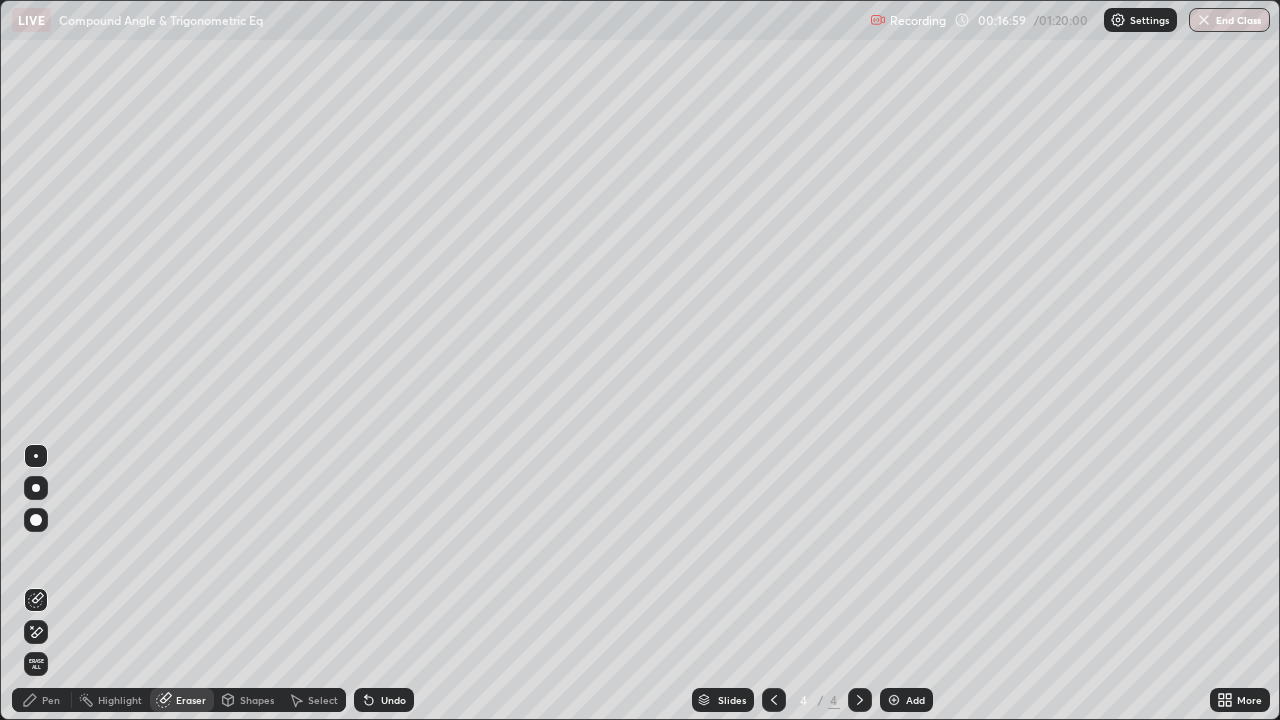 click on "Pen" at bounding box center (51, 700) 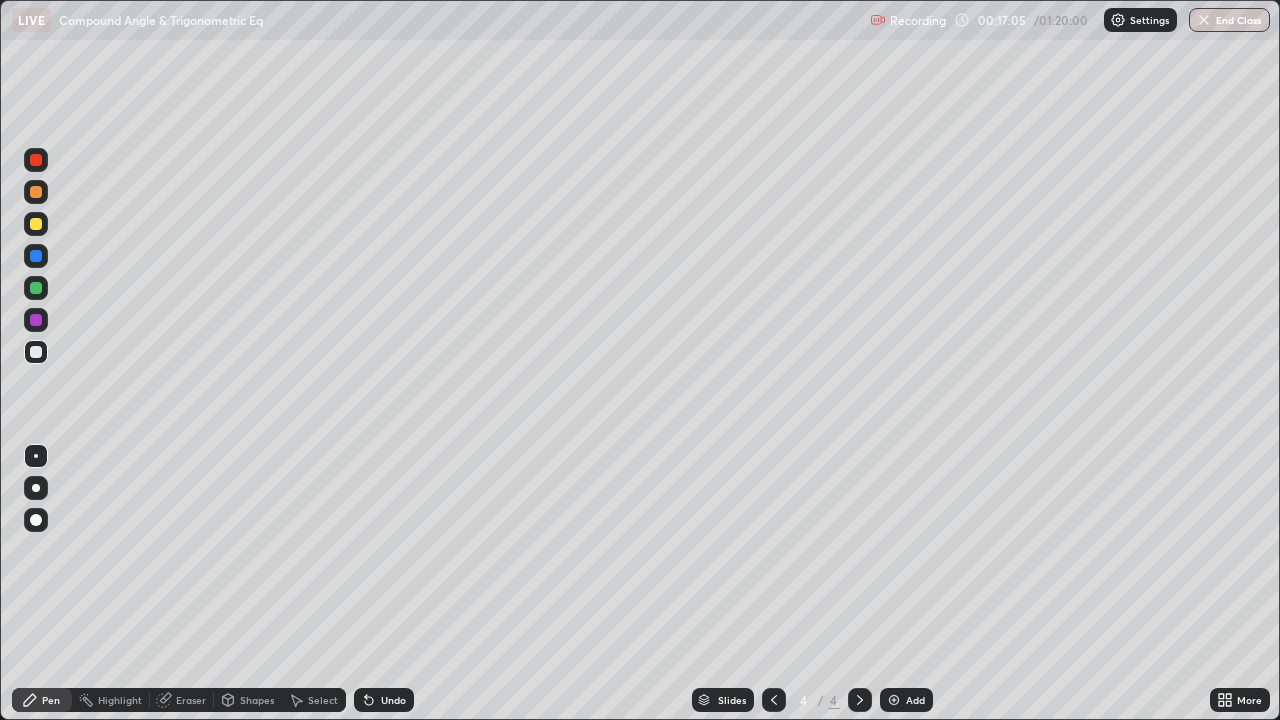 click on "Pen" at bounding box center (51, 700) 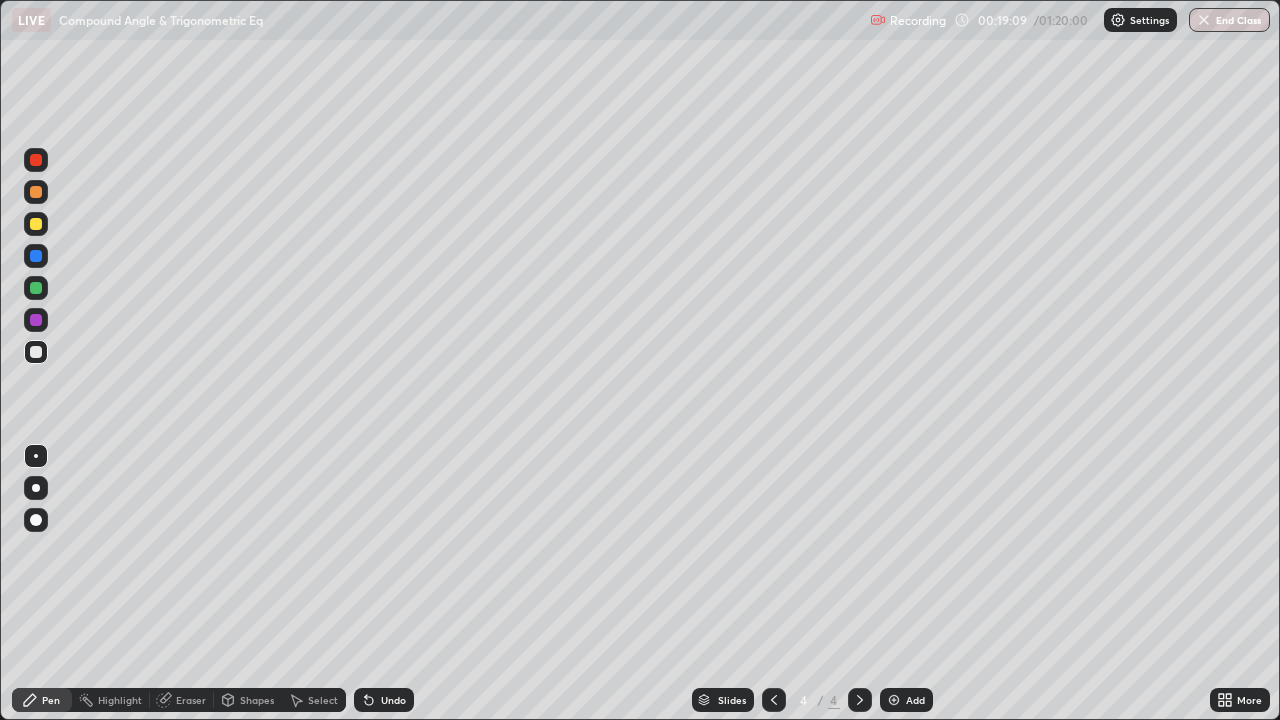 click on "Eraser" at bounding box center (191, 700) 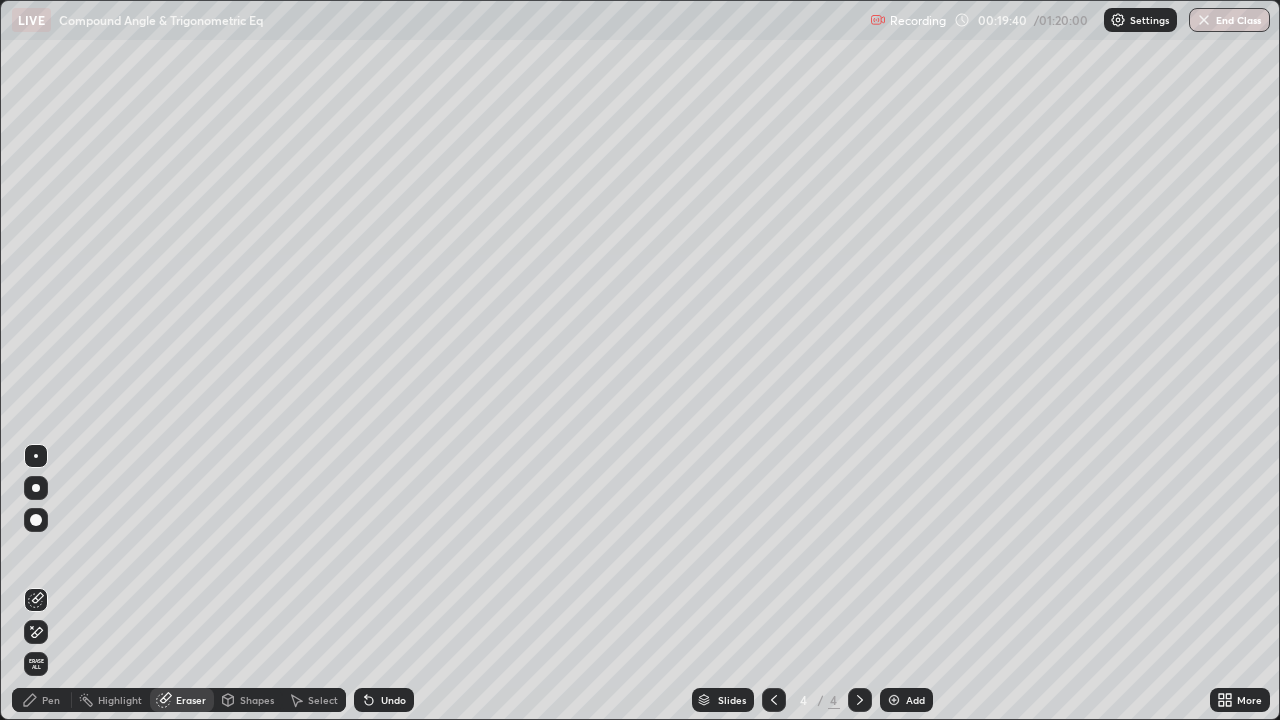 click on "Pen" at bounding box center (51, 700) 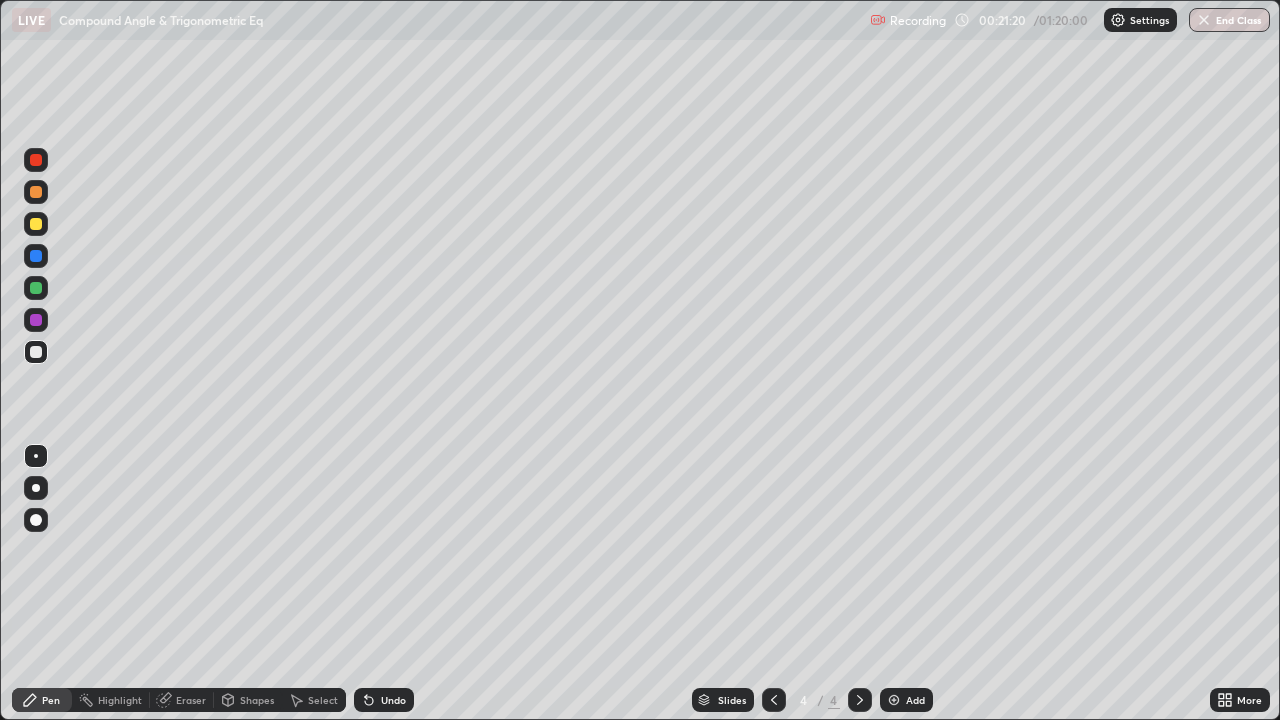 click on "Eraser" at bounding box center [191, 700] 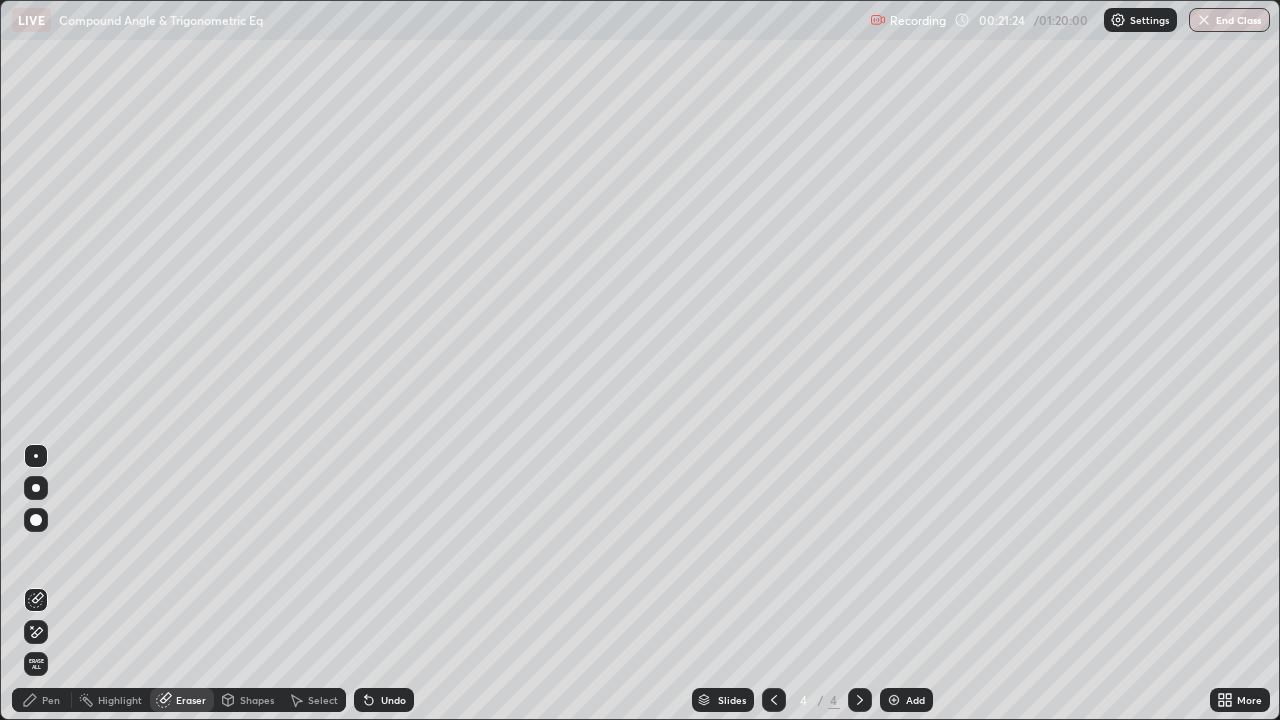 click on "Pen" at bounding box center (51, 700) 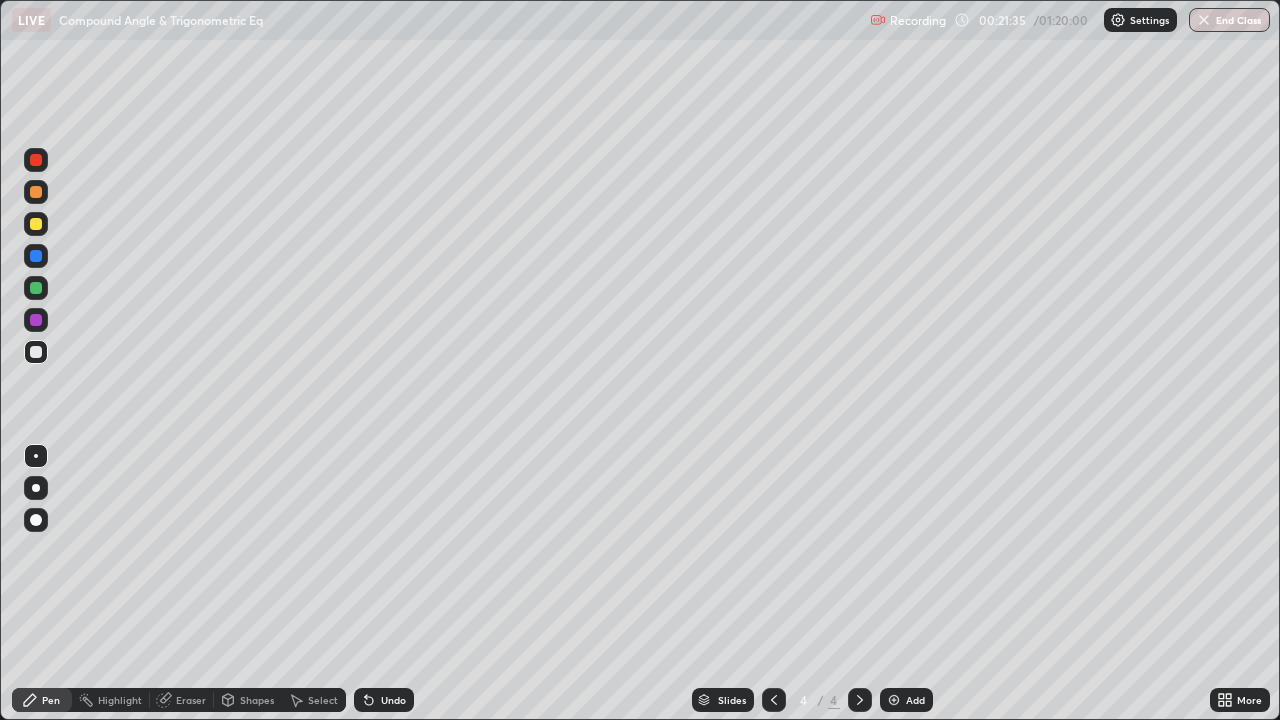 click on "Eraser" at bounding box center (191, 700) 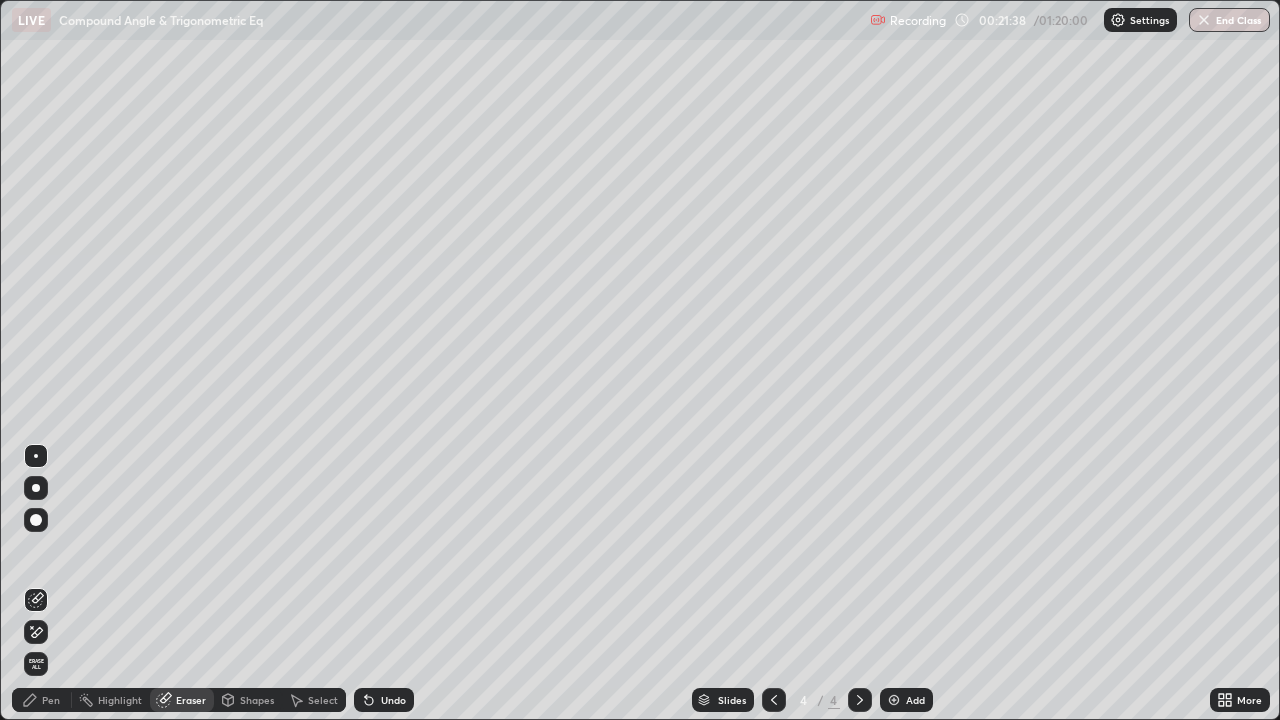click on "Pen" at bounding box center (51, 700) 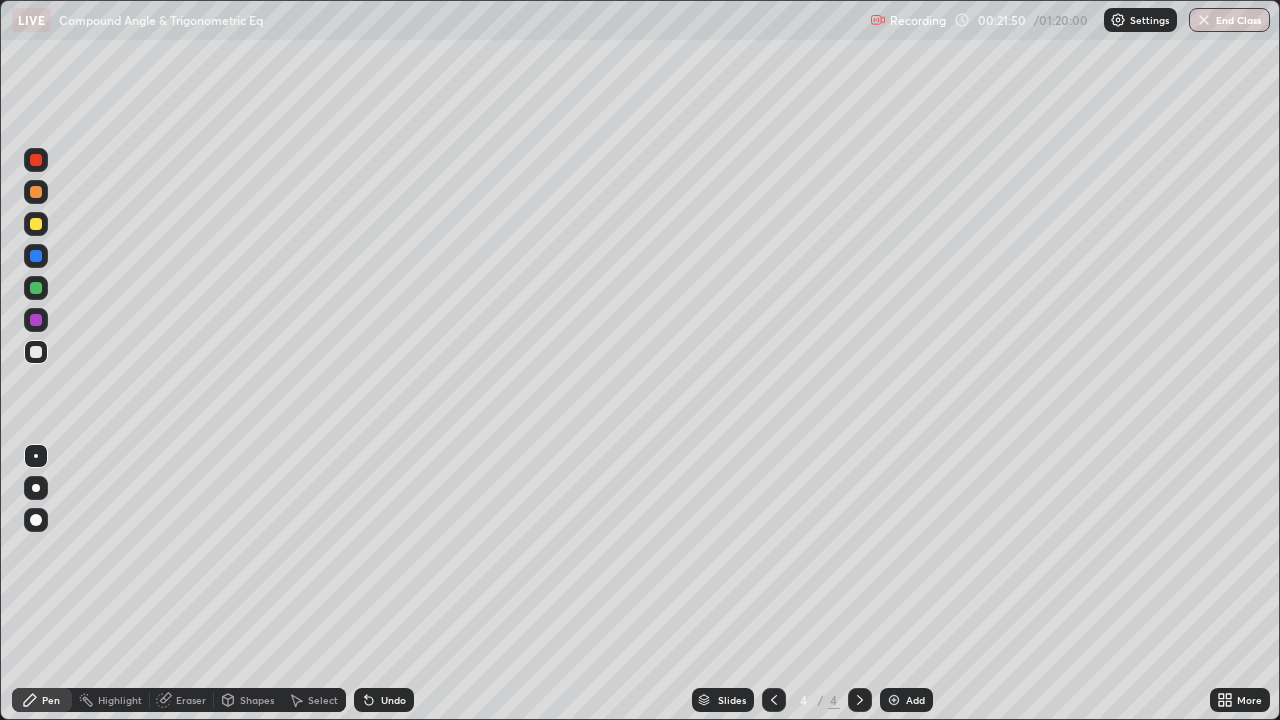 click on "Eraser" at bounding box center (191, 700) 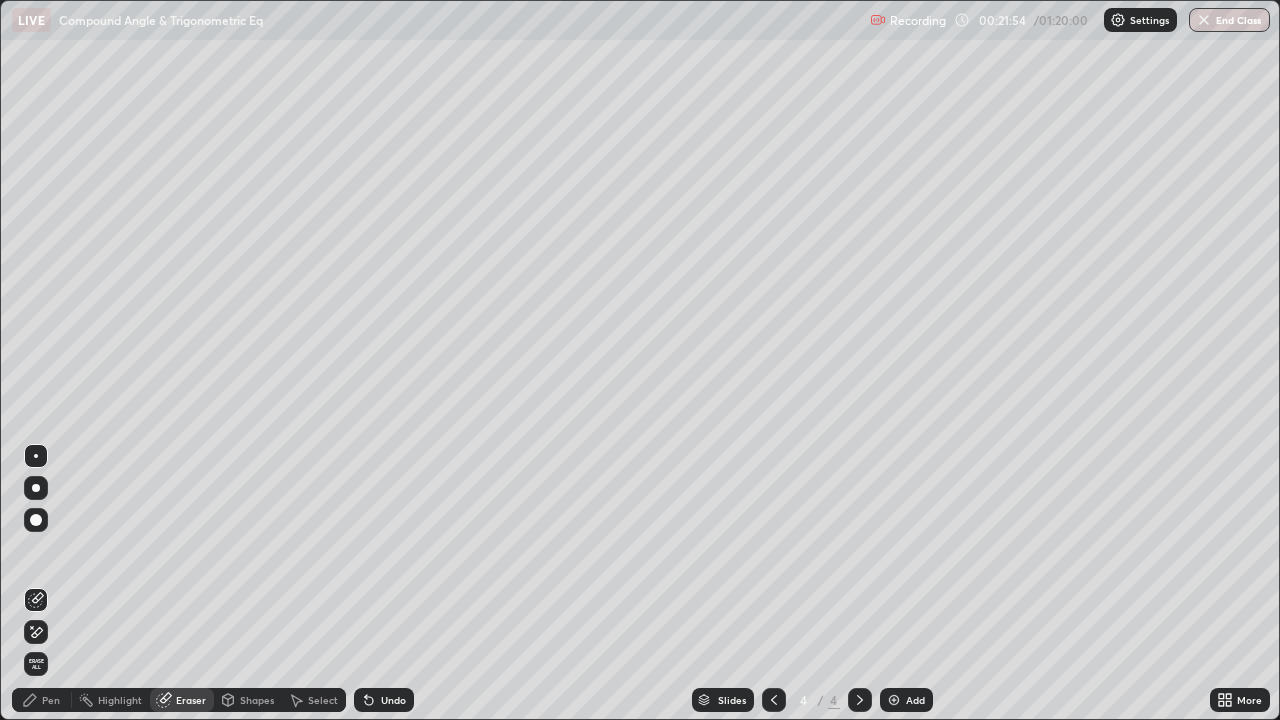click on "Pen" at bounding box center (51, 700) 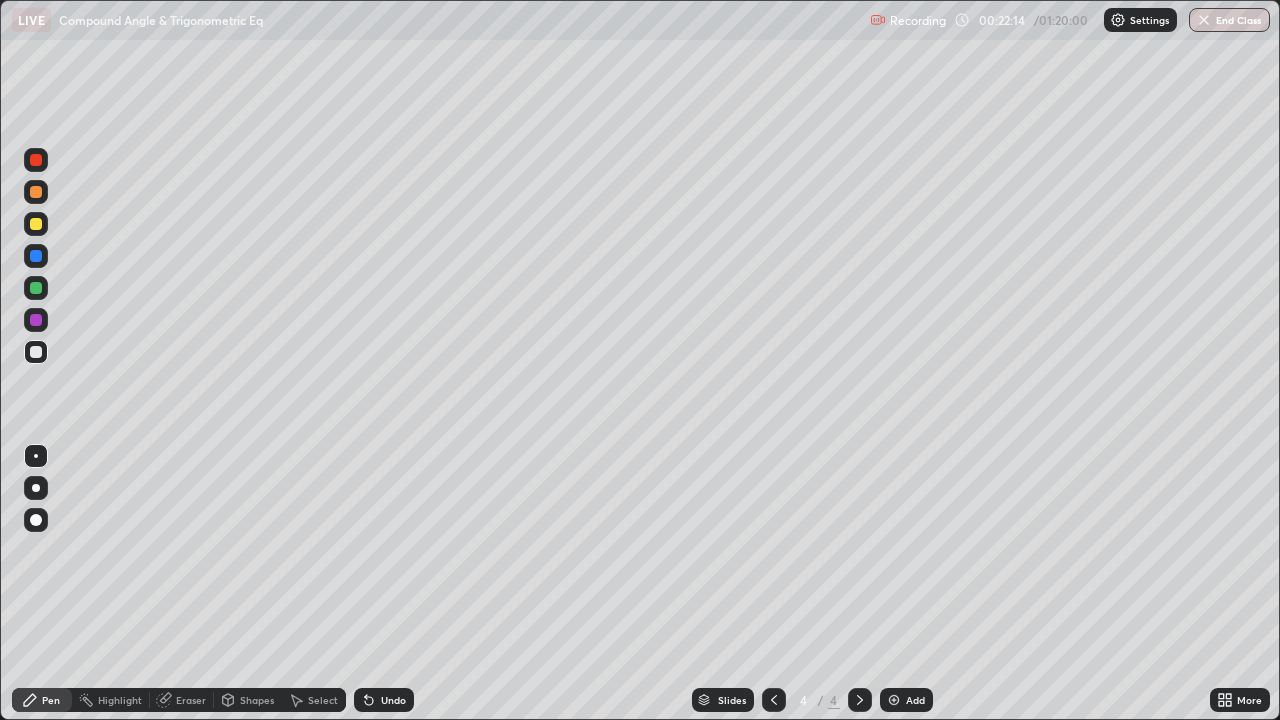 click at bounding box center [36, 160] 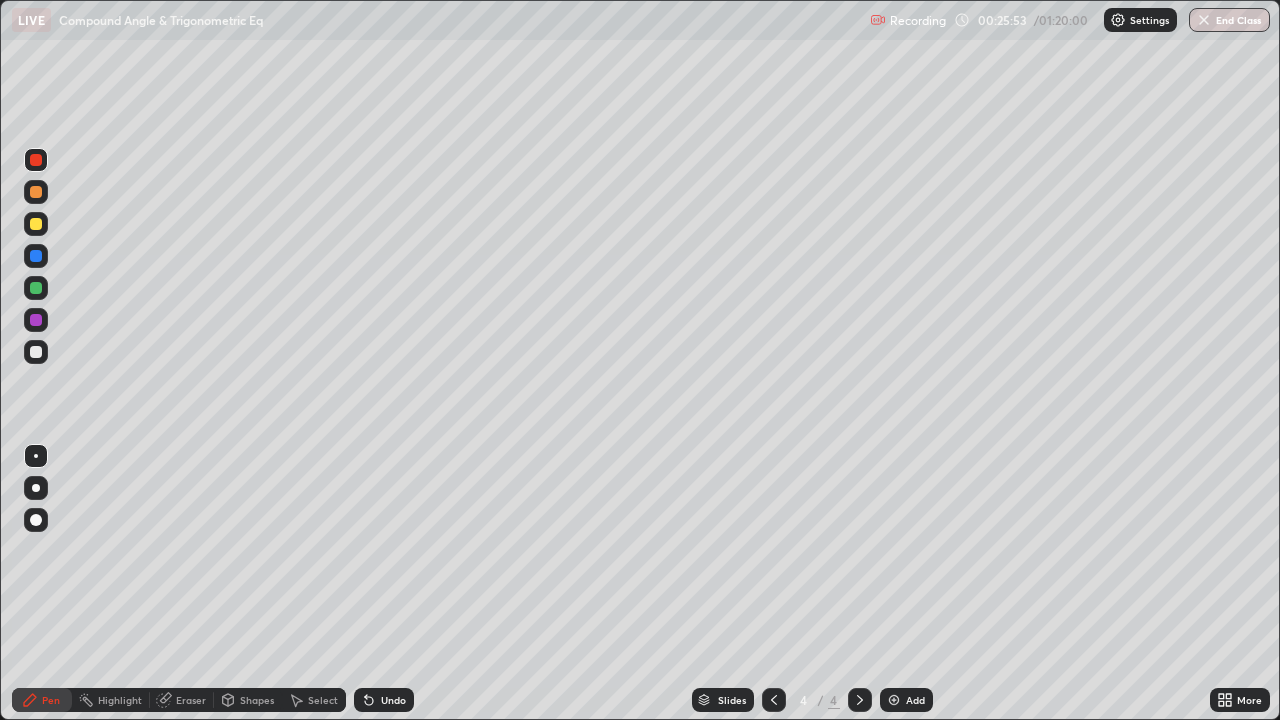 click on "Add" at bounding box center (906, 700) 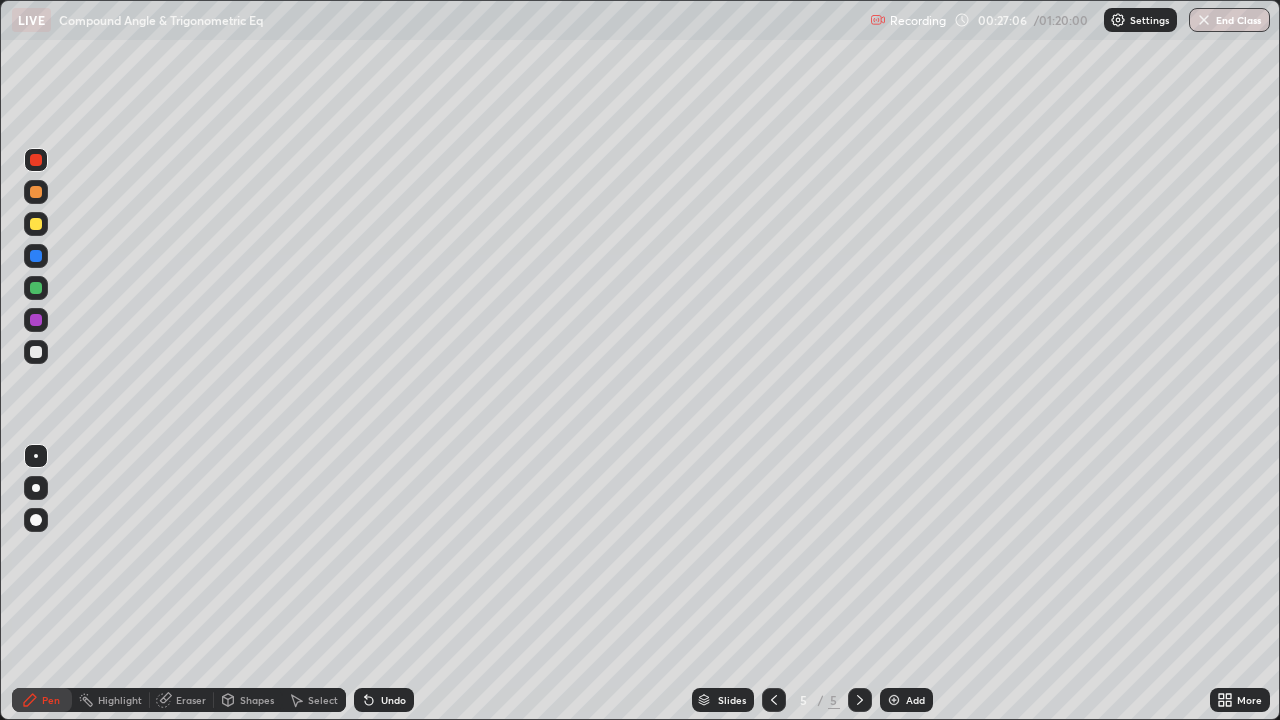 click on "Eraser" at bounding box center (191, 700) 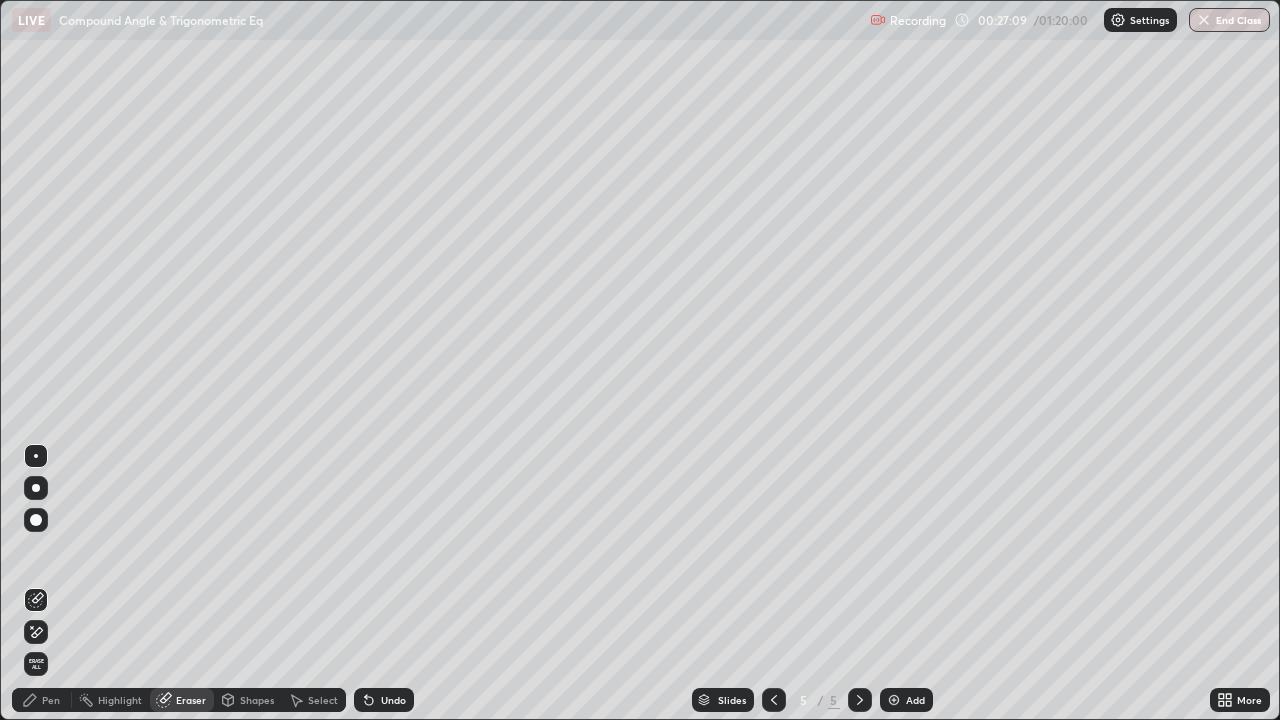 click on "Pen" at bounding box center [51, 700] 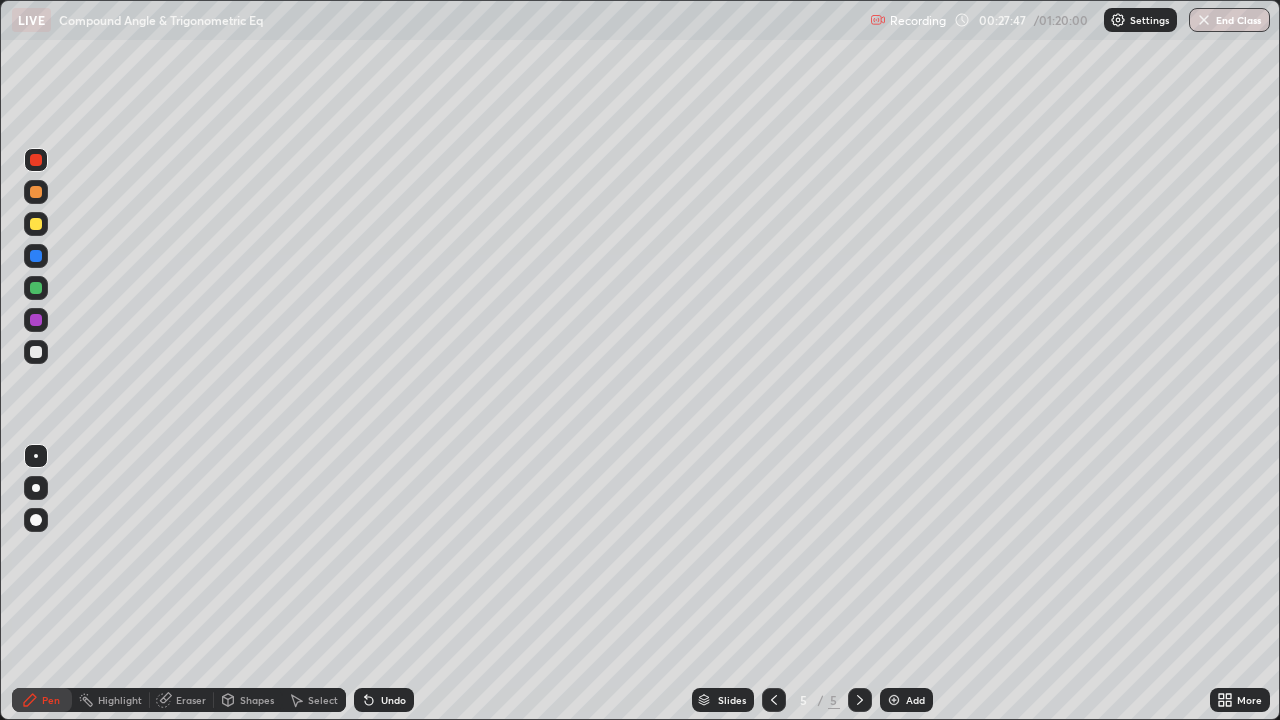 click at bounding box center (36, 352) 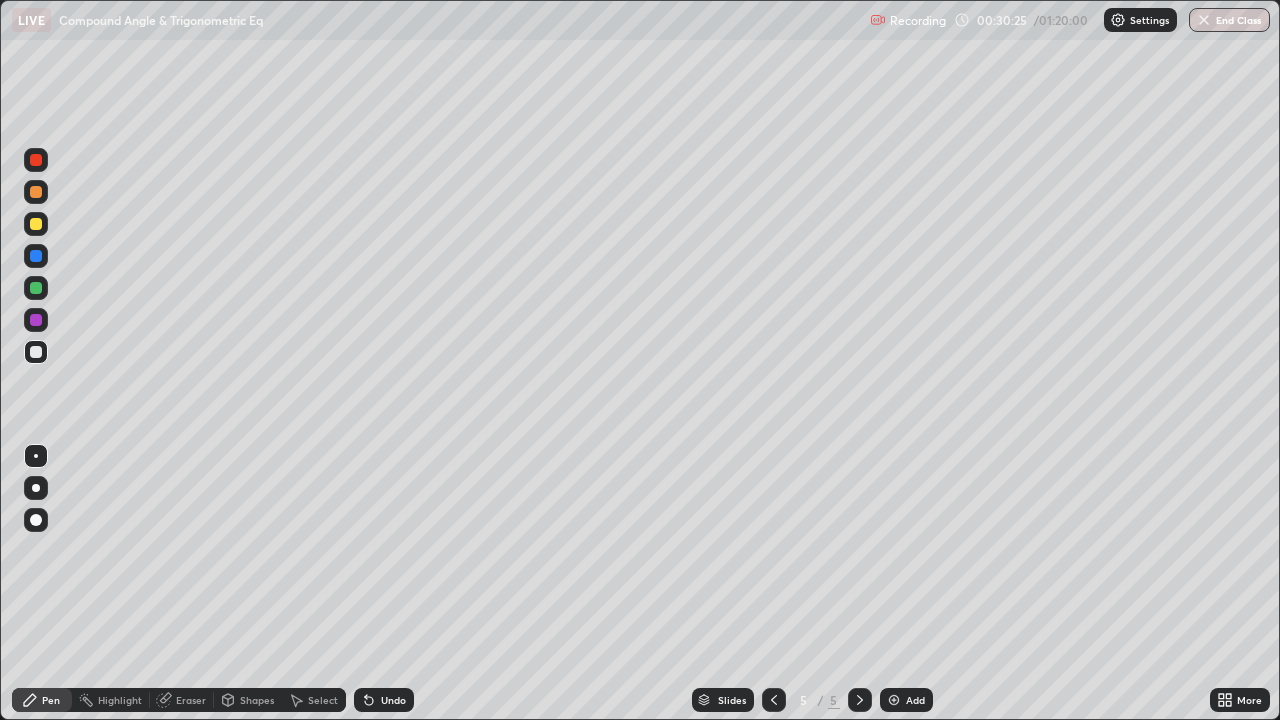 click on "Pen" at bounding box center (51, 700) 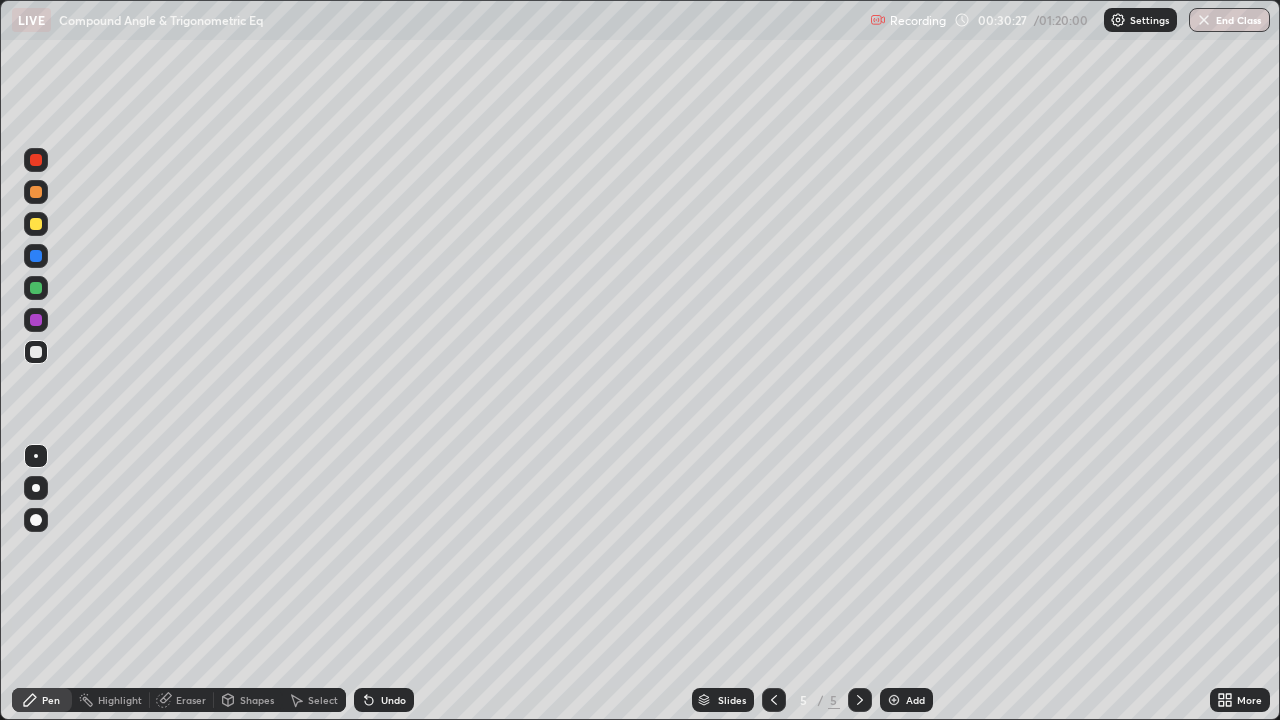 click on "Eraser" at bounding box center (182, 700) 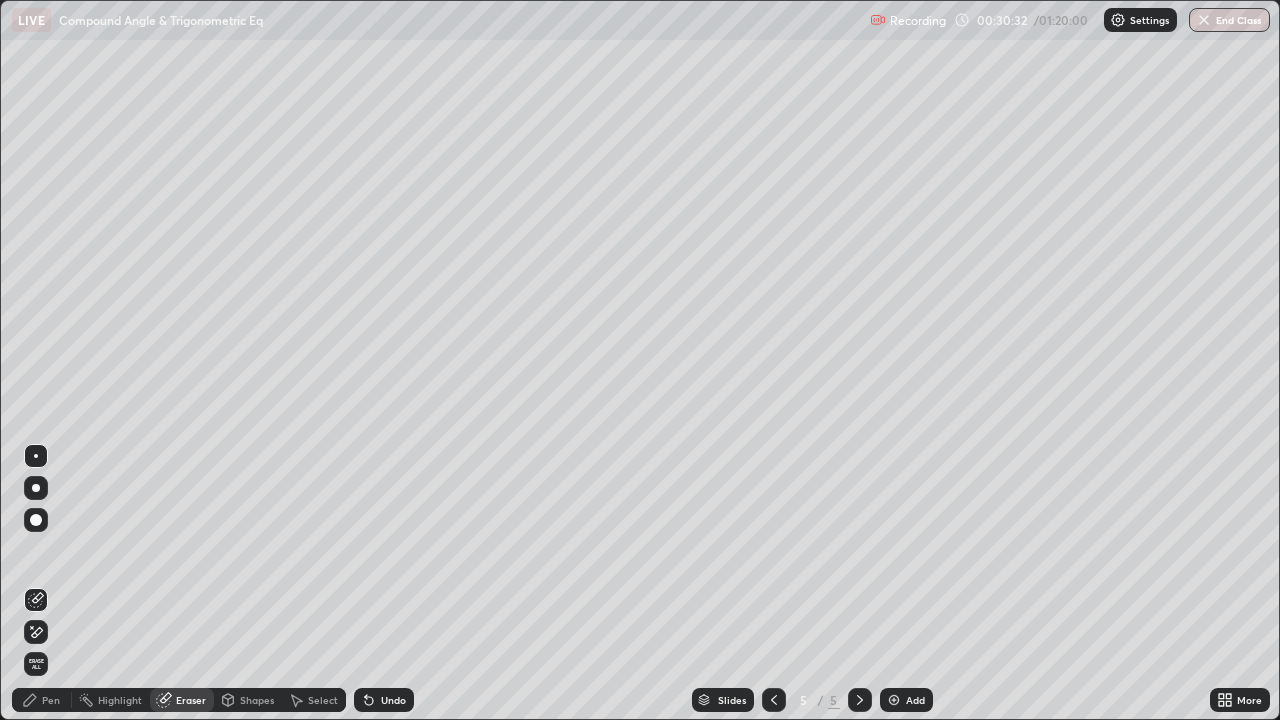 click on "Pen" at bounding box center [51, 700] 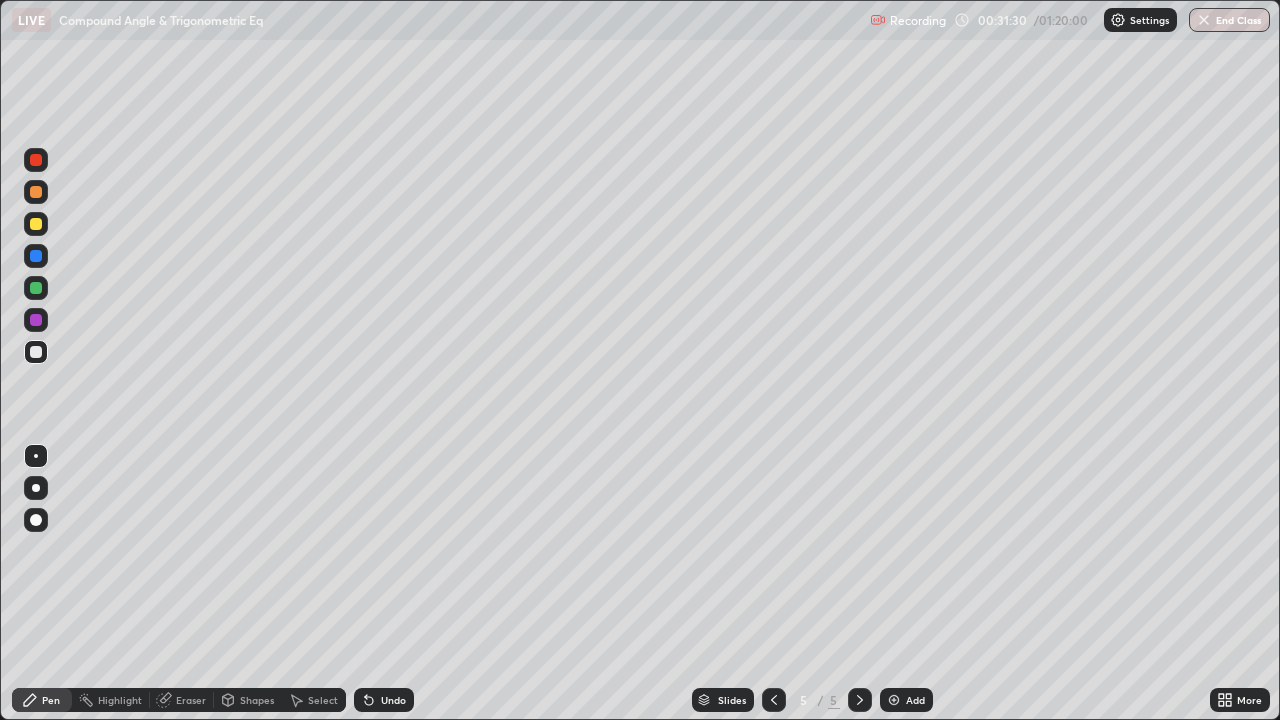 click on "Eraser" at bounding box center [182, 700] 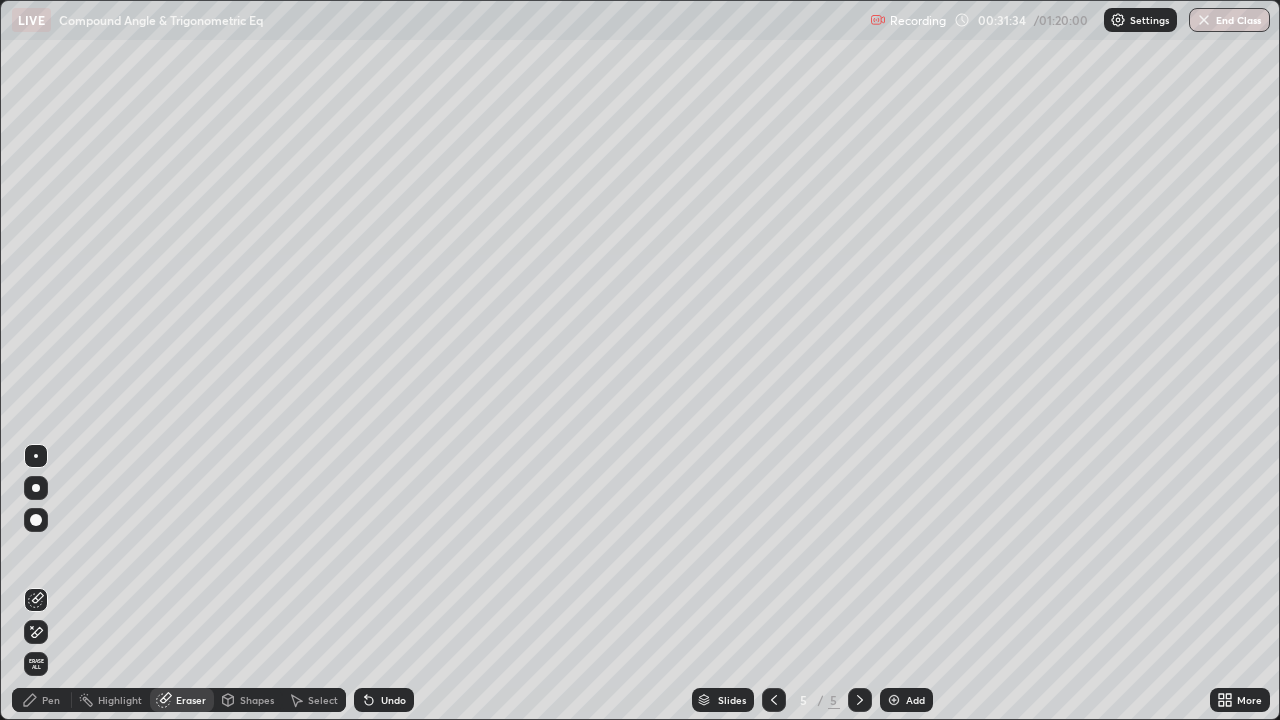 click on "Pen" at bounding box center (51, 700) 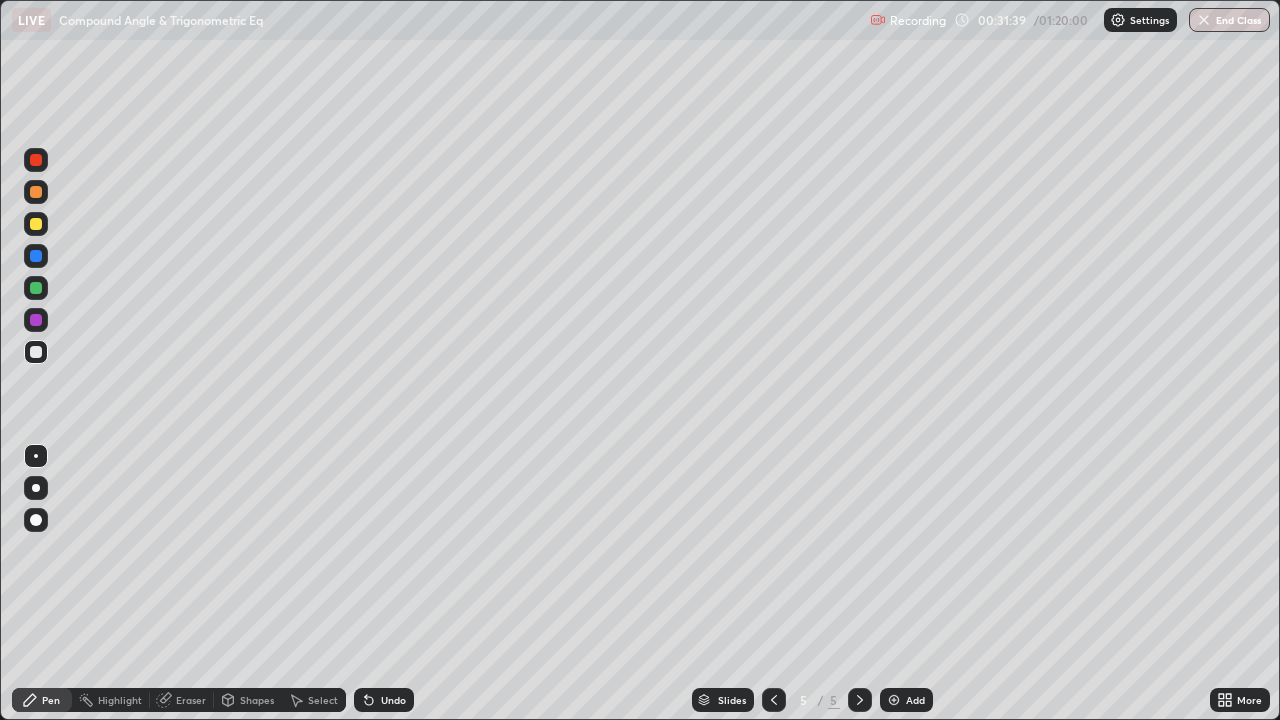click on "Eraser" at bounding box center (191, 700) 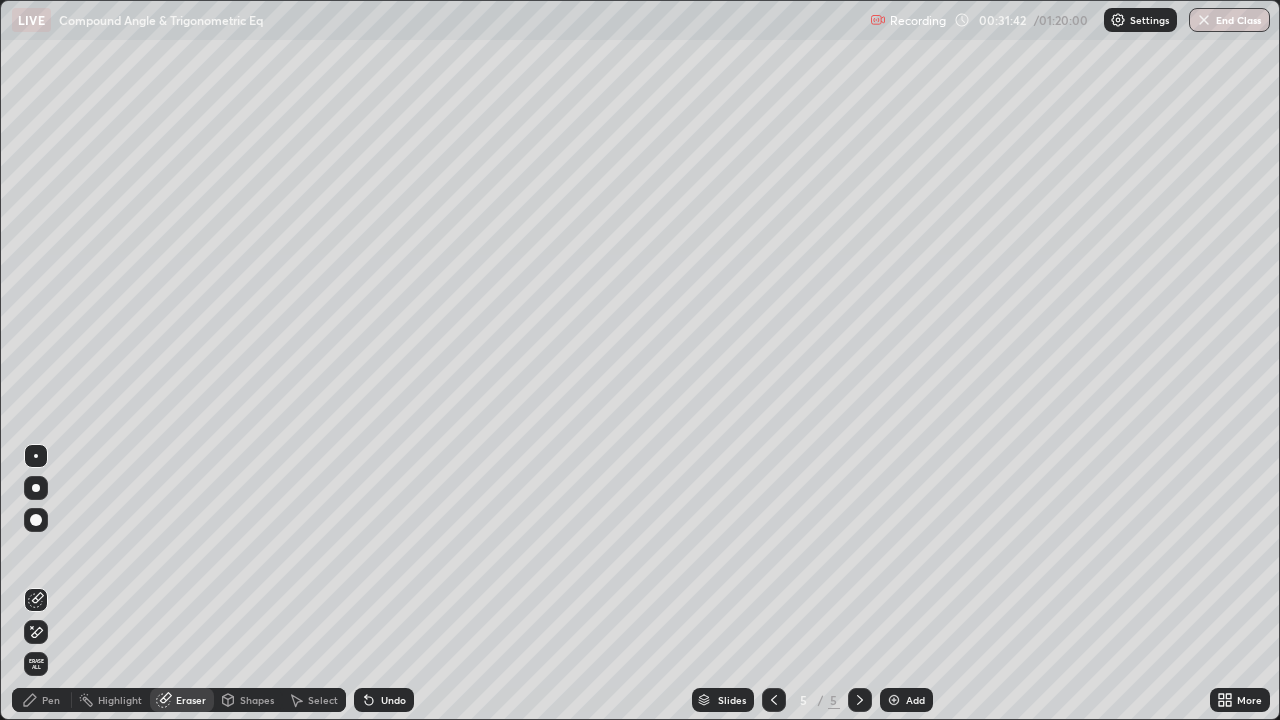 click on "Pen" at bounding box center [51, 700] 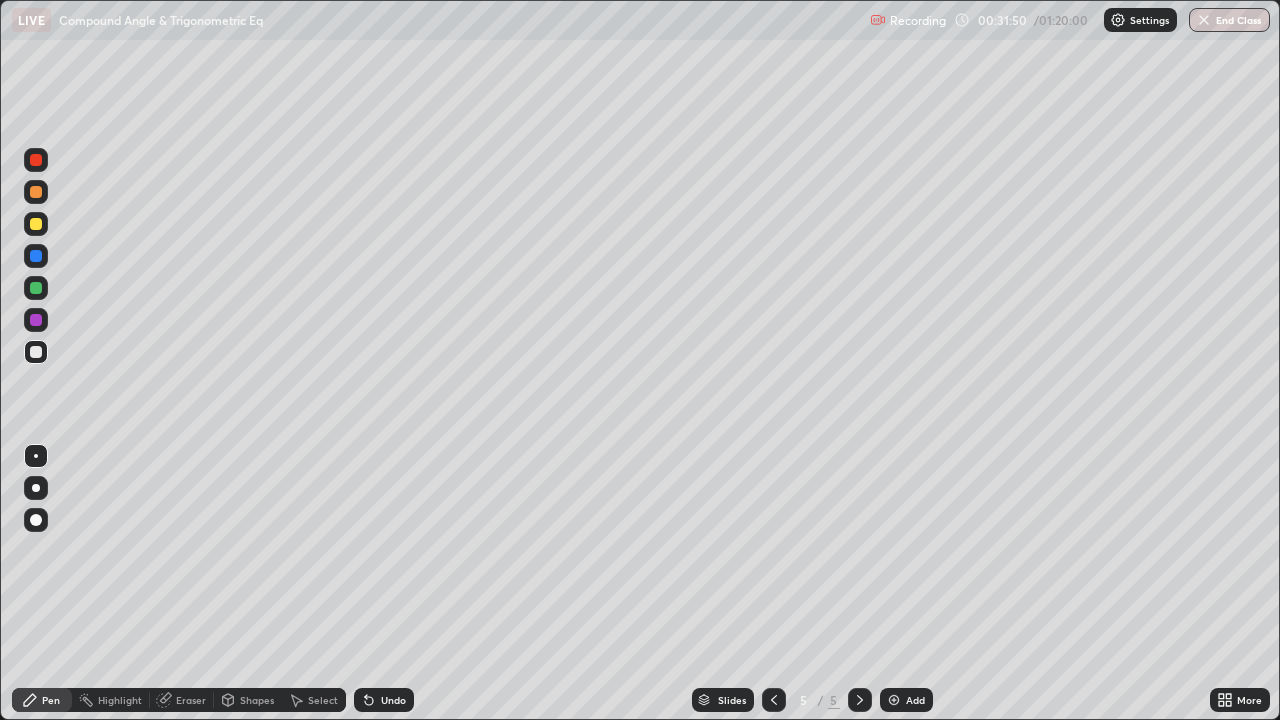 click on "Eraser" at bounding box center [191, 700] 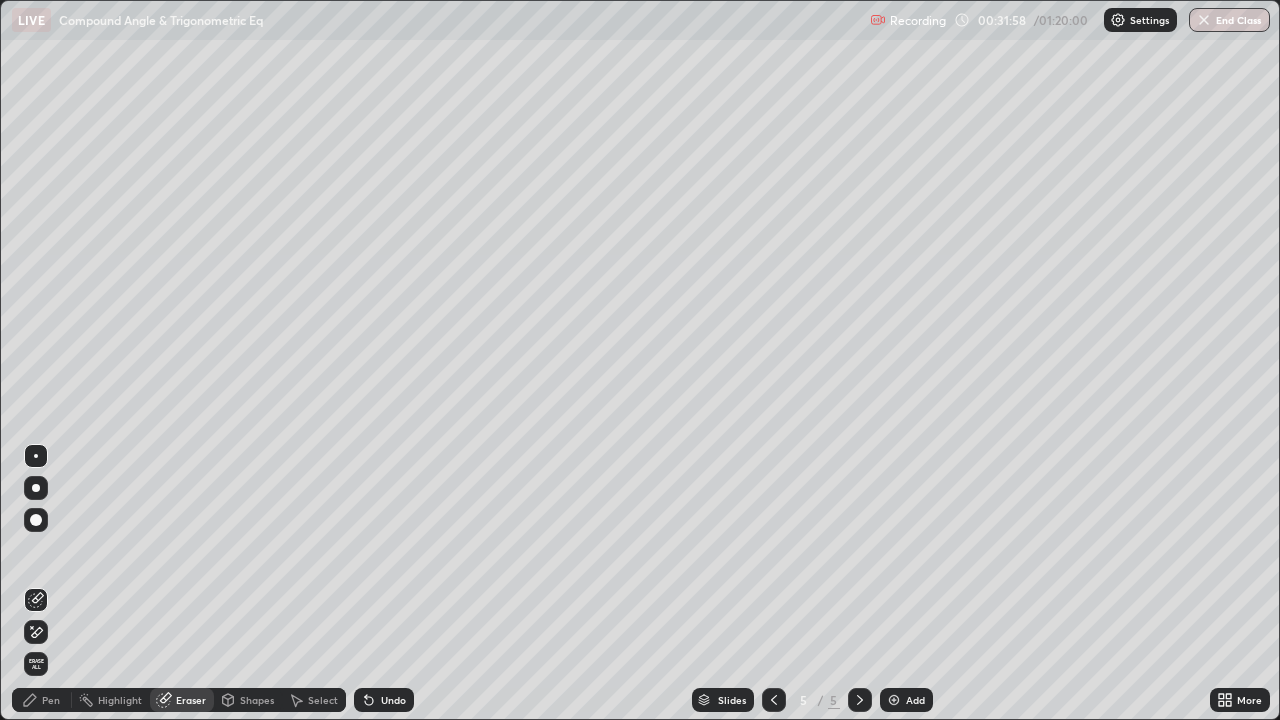 click on "Pen" at bounding box center [42, 700] 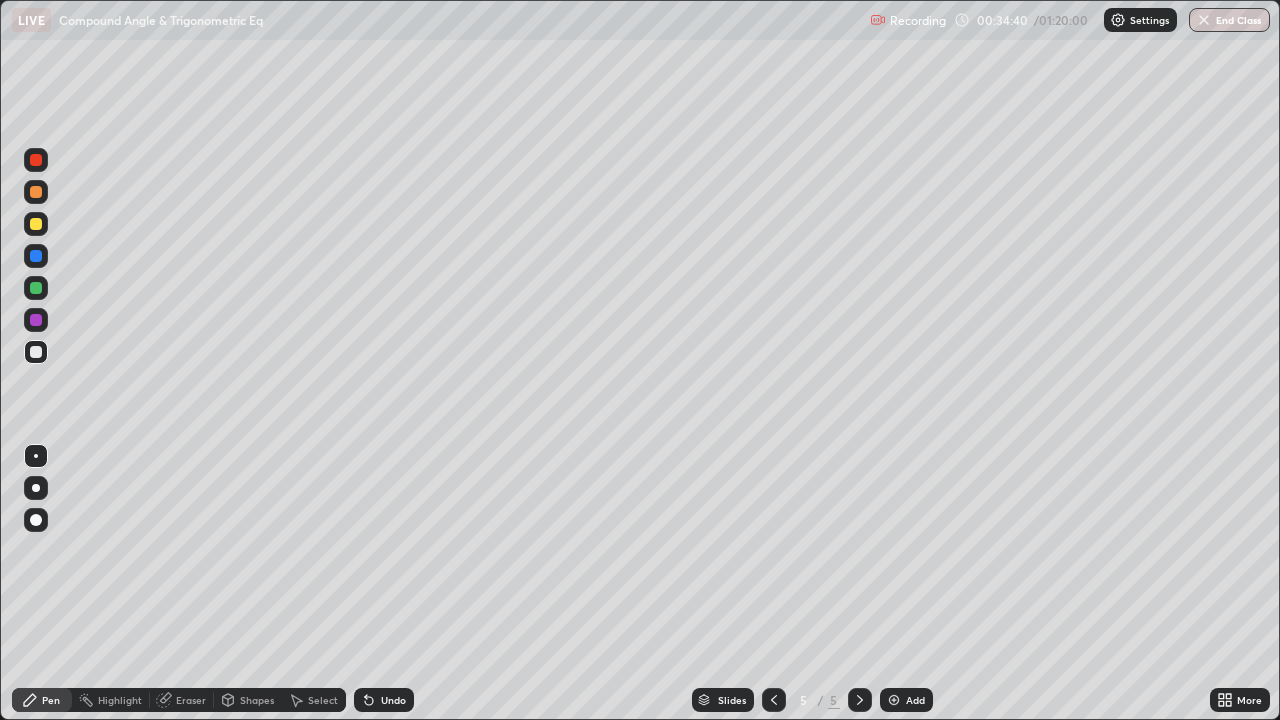 click on "Eraser" at bounding box center (191, 700) 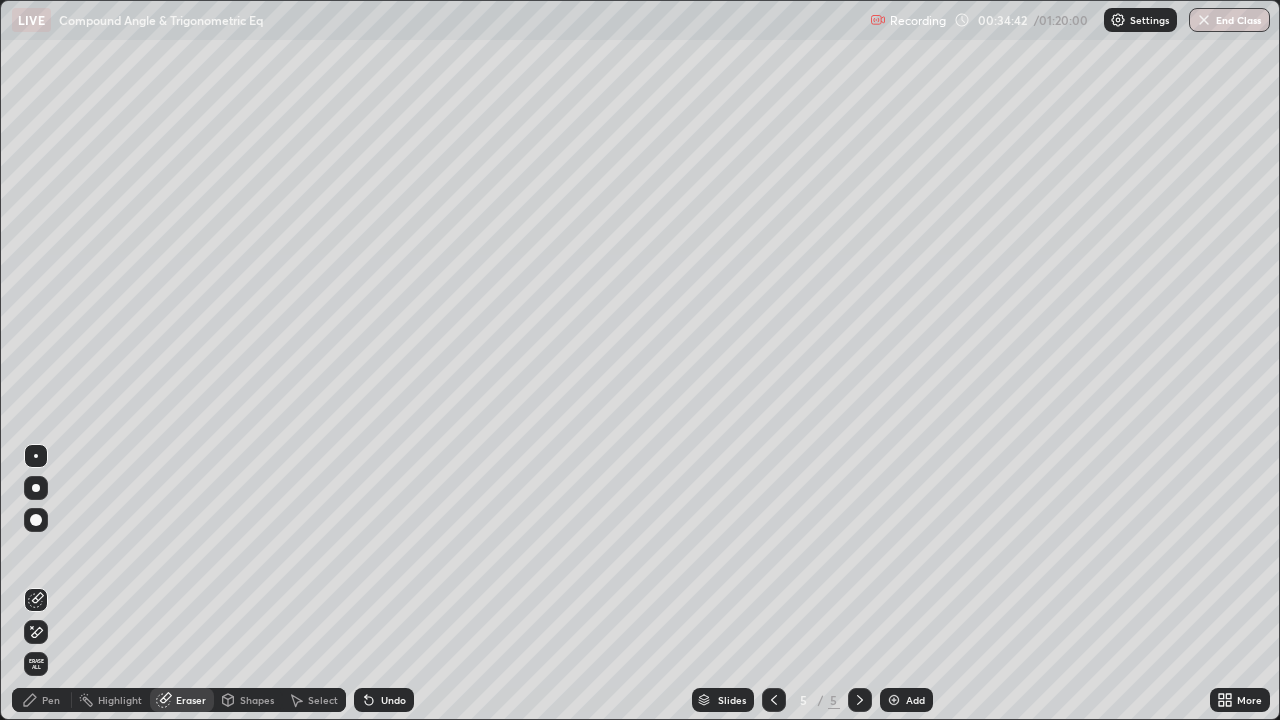 click at bounding box center [36, 520] 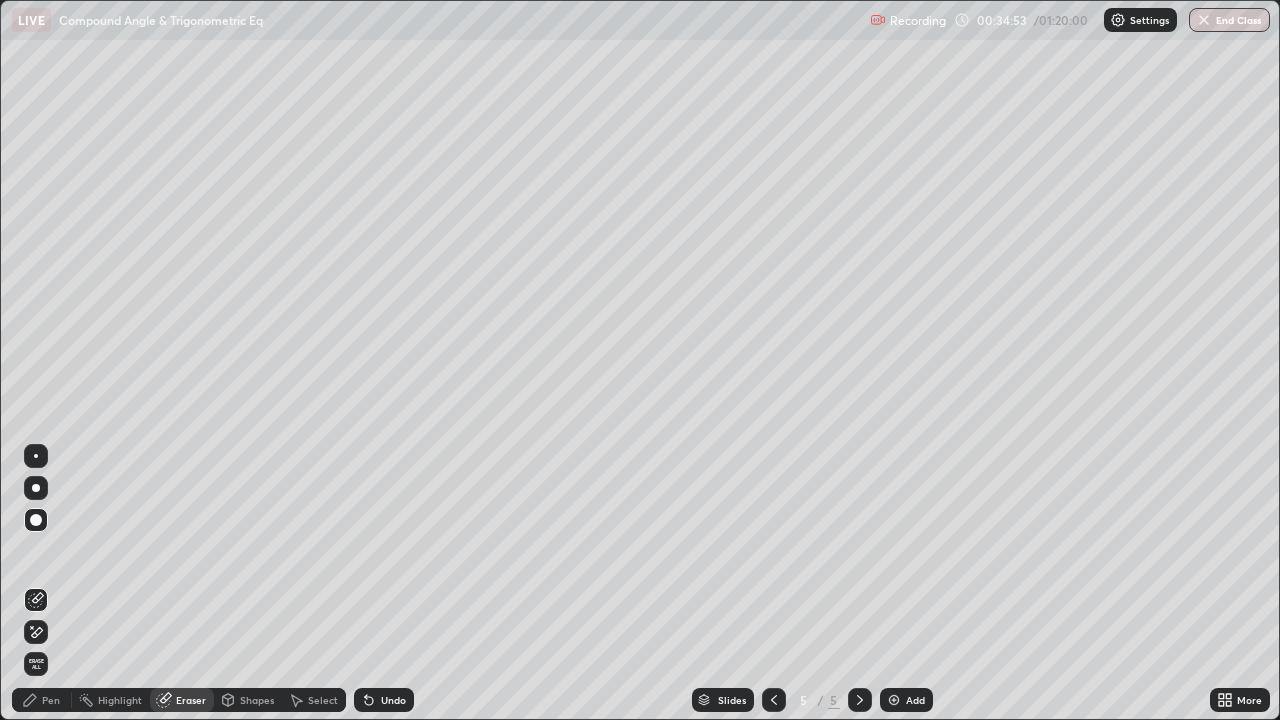 click on "Pen" at bounding box center [51, 700] 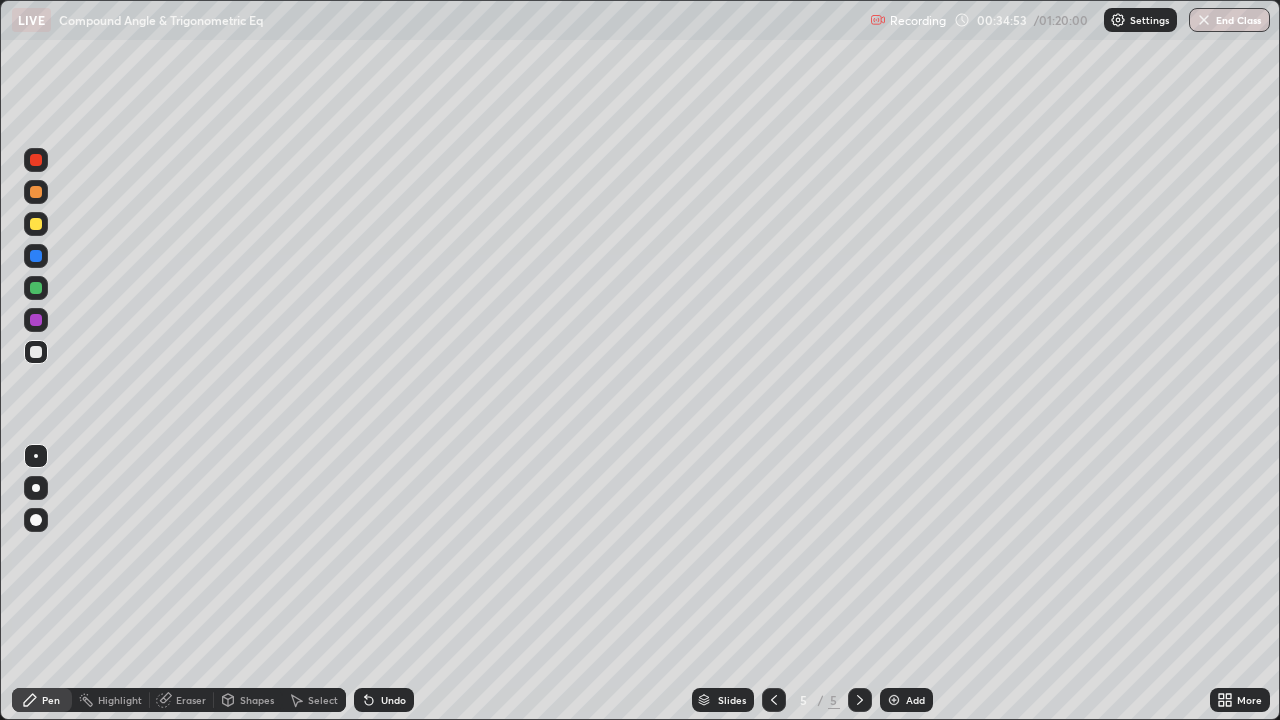 click at bounding box center [36, 456] 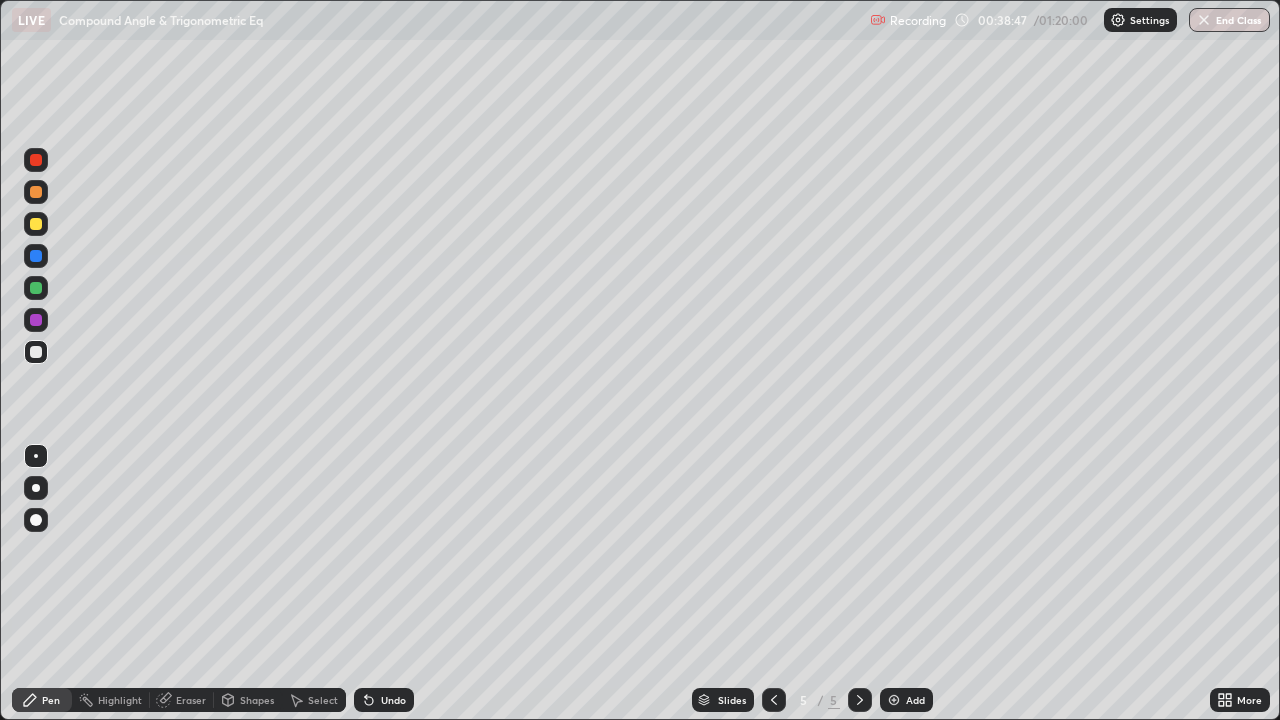 click at bounding box center [894, 700] 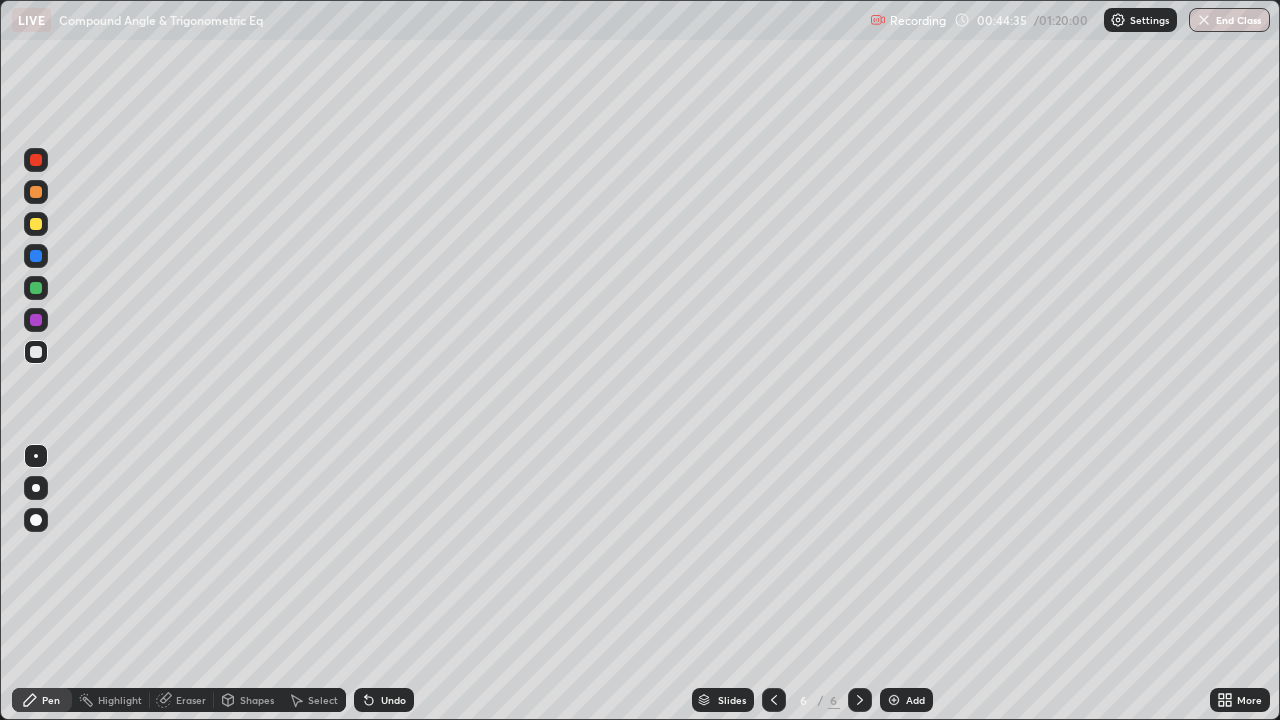 click on "Eraser" at bounding box center [191, 700] 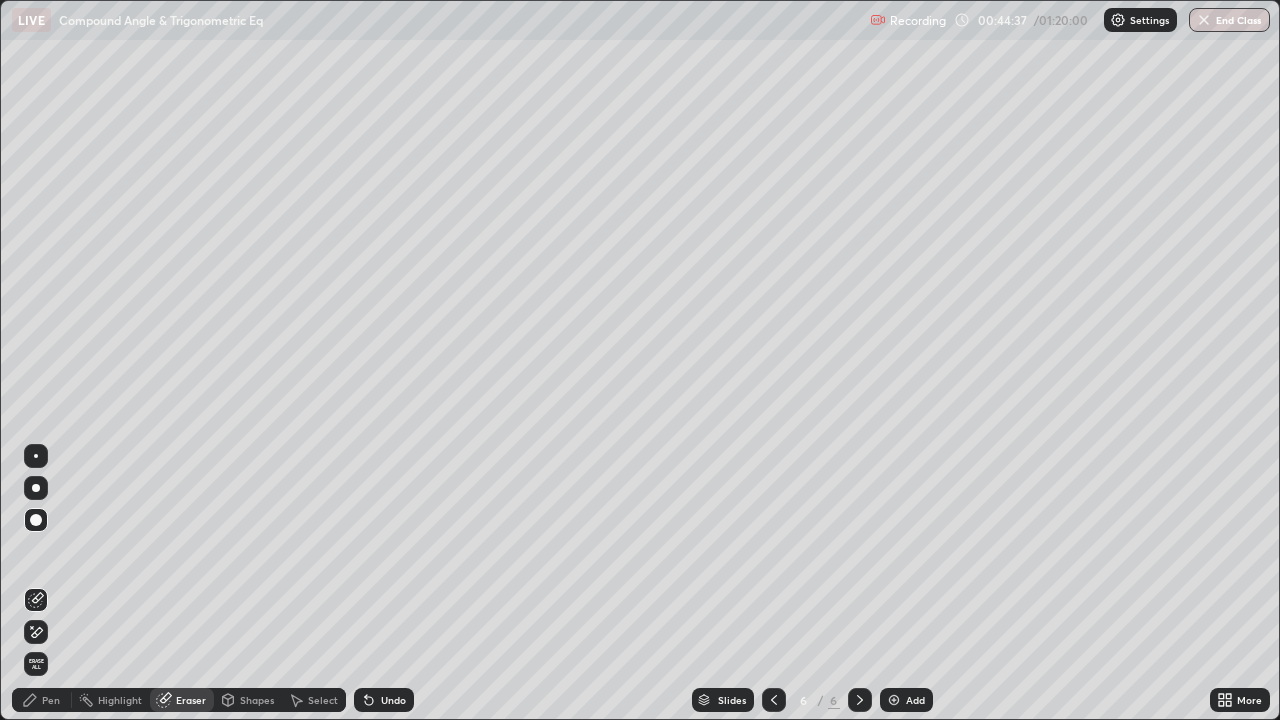 click on "Pen" at bounding box center [51, 700] 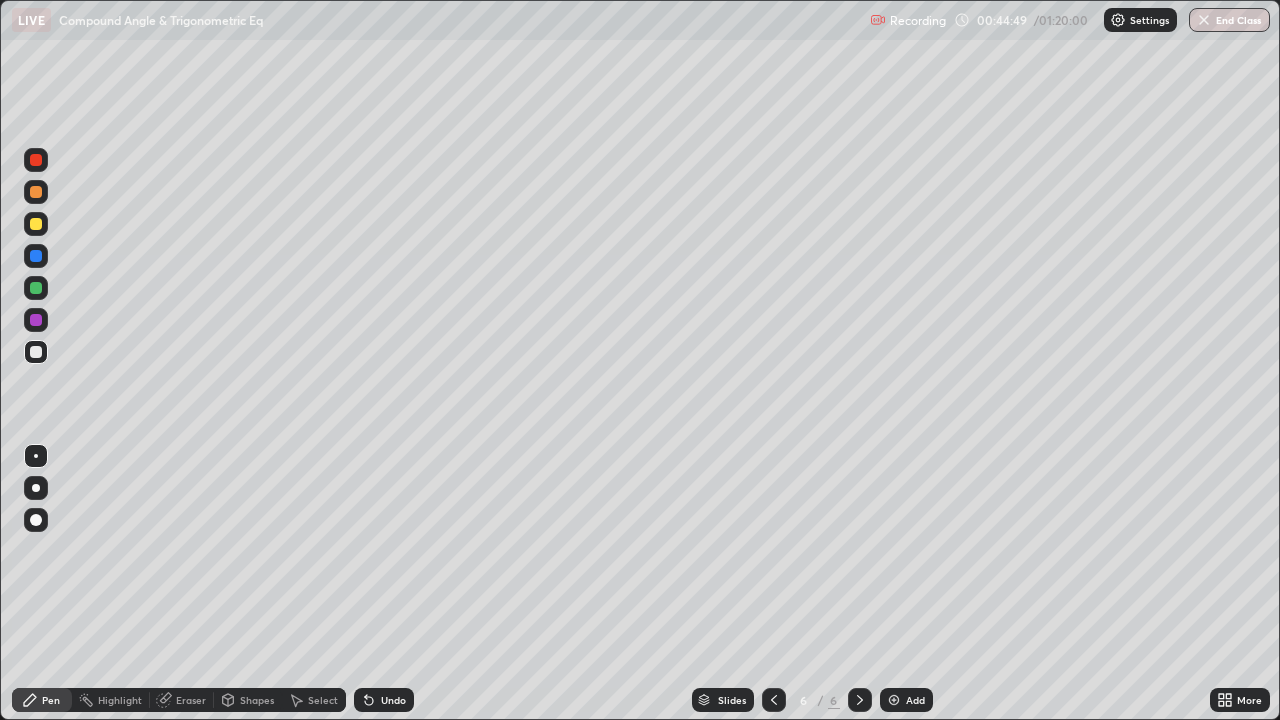 click on "Eraser" at bounding box center [191, 700] 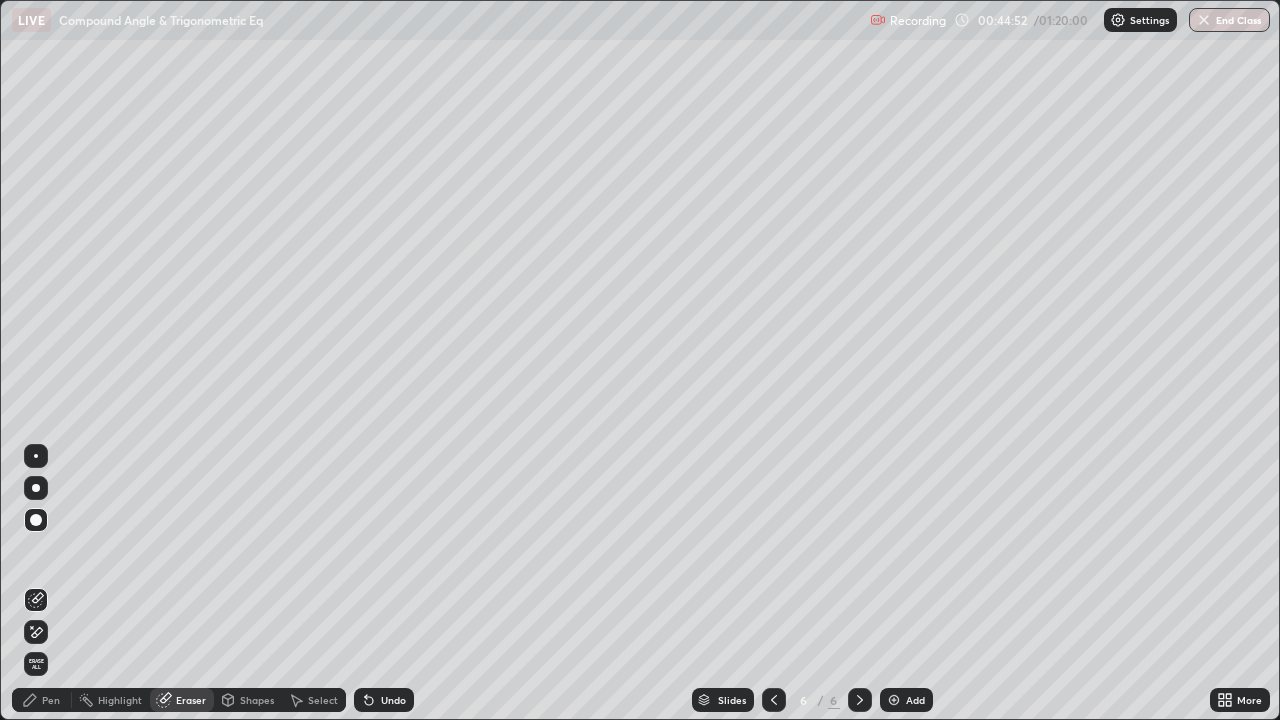 click on "Pen" at bounding box center [51, 700] 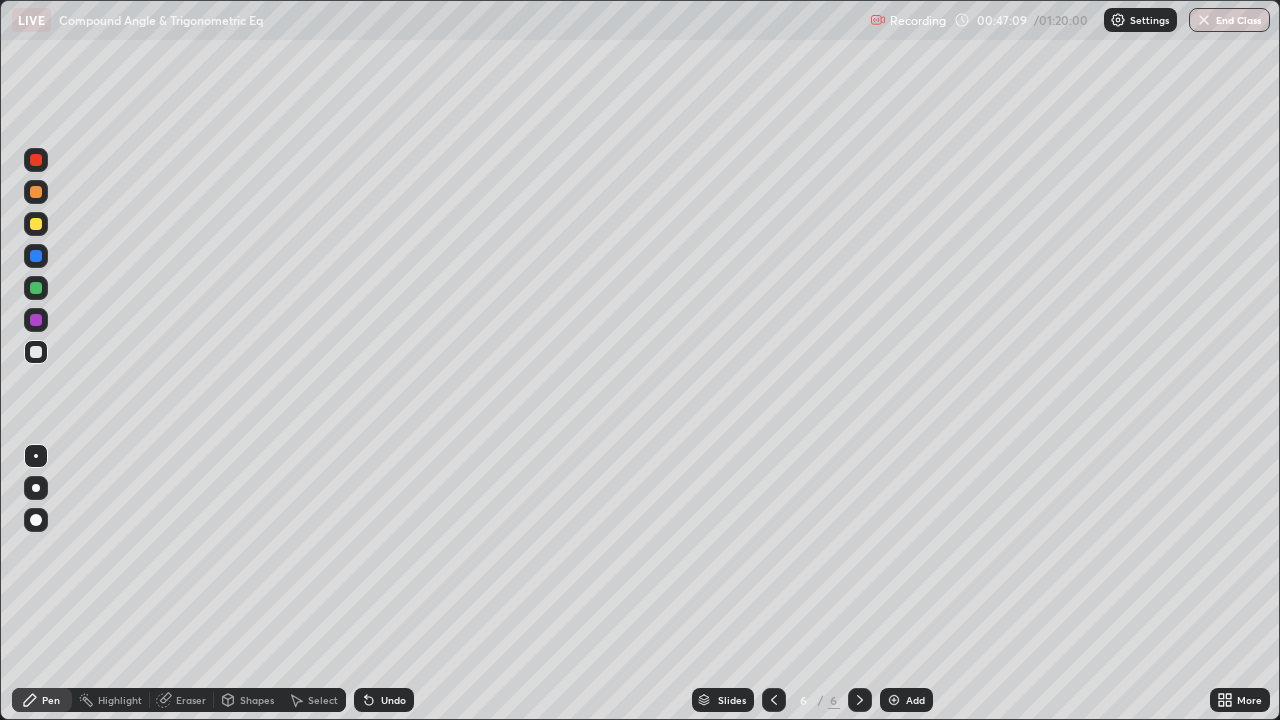 click on "Eraser" at bounding box center (182, 700) 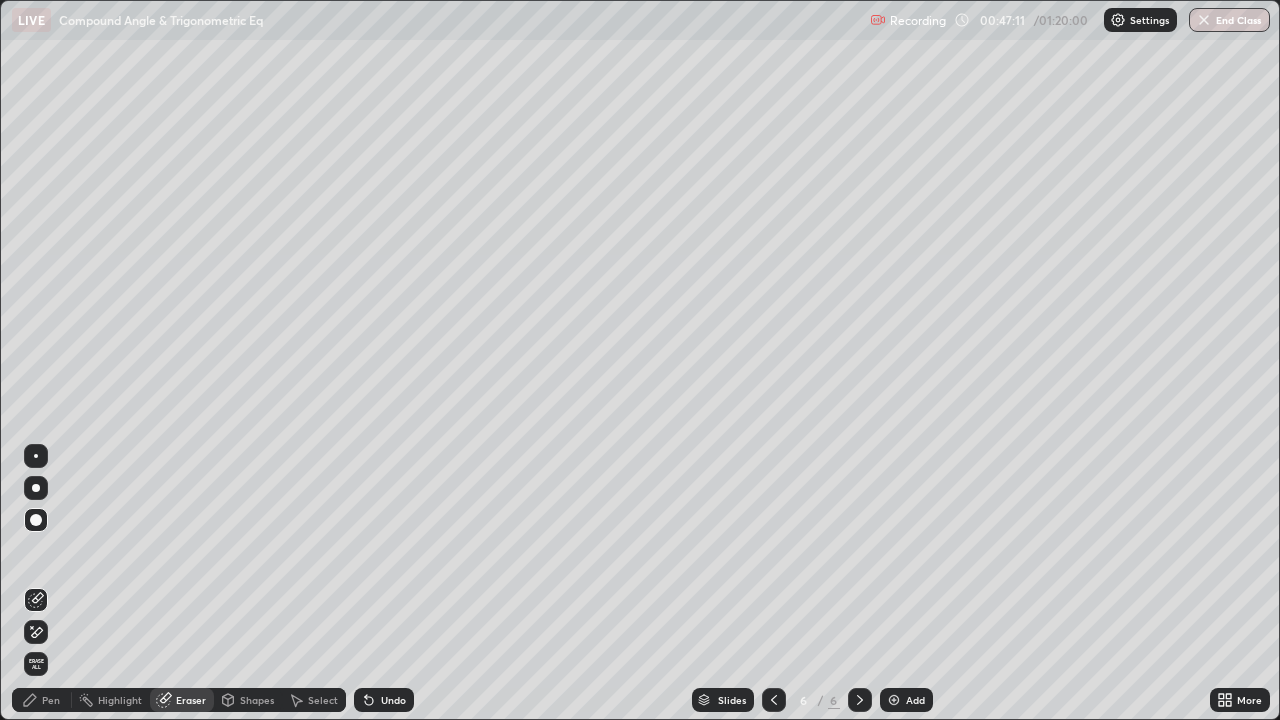 click on "Pen" at bounding box center [42, 700] 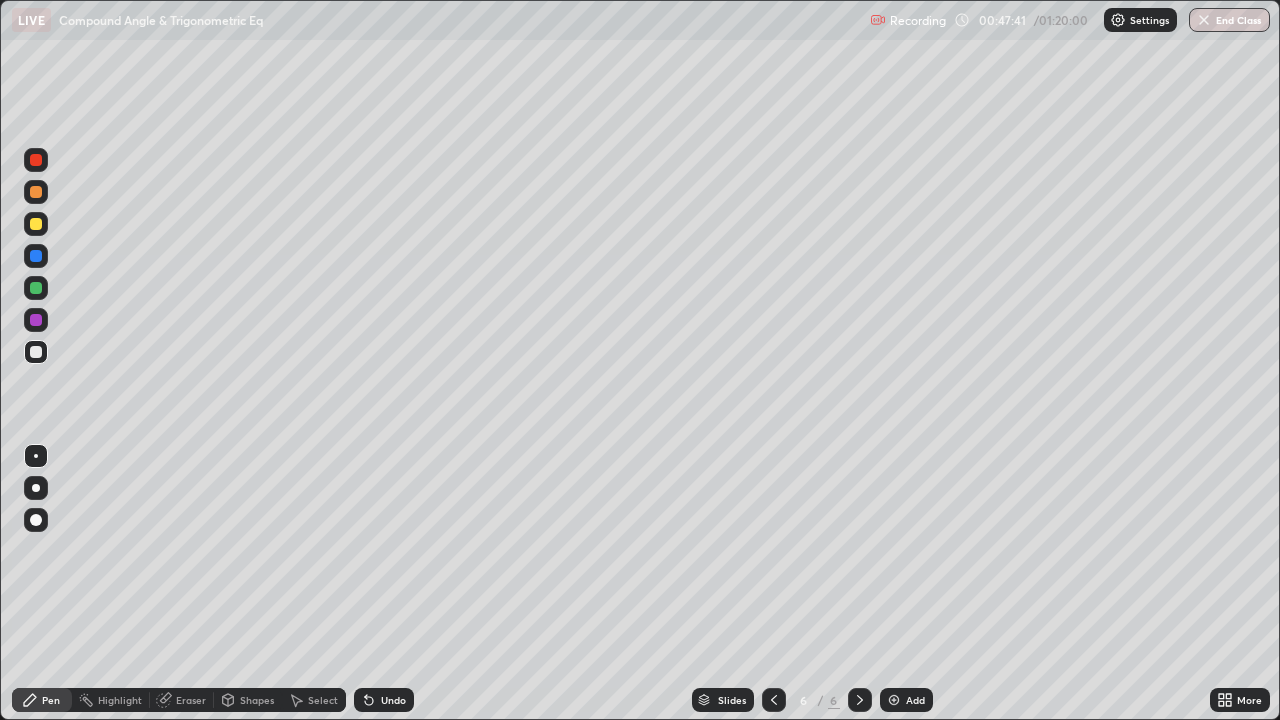 click on "Eraser" at bounding box center [191, 700] 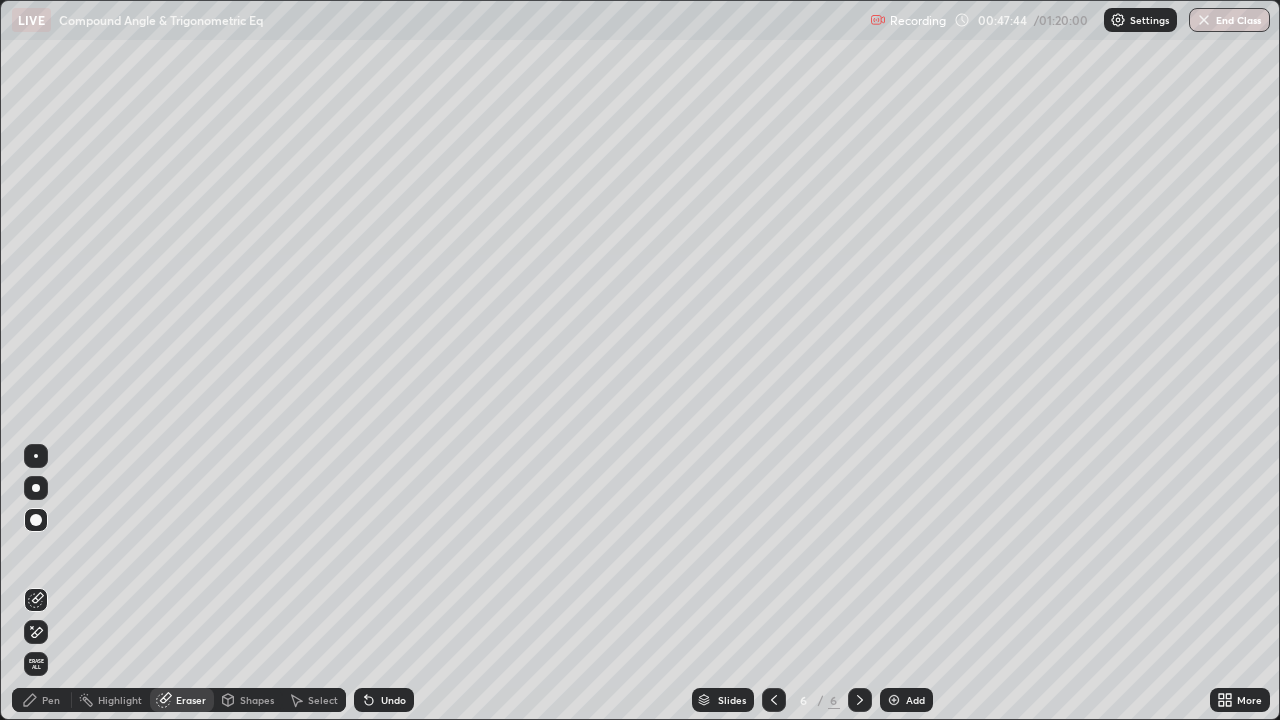 click on "Pen" at bounding box center [42, 700] 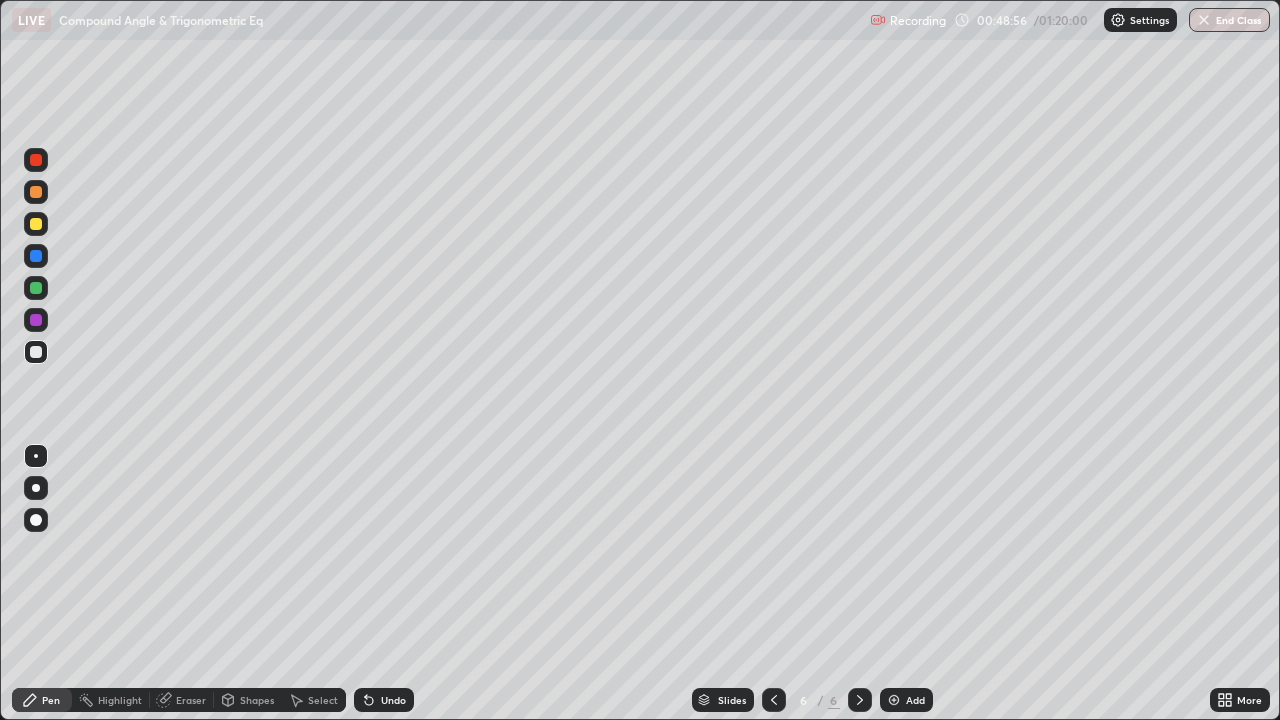 click on "Eraser" at bounding box center (191, 700) 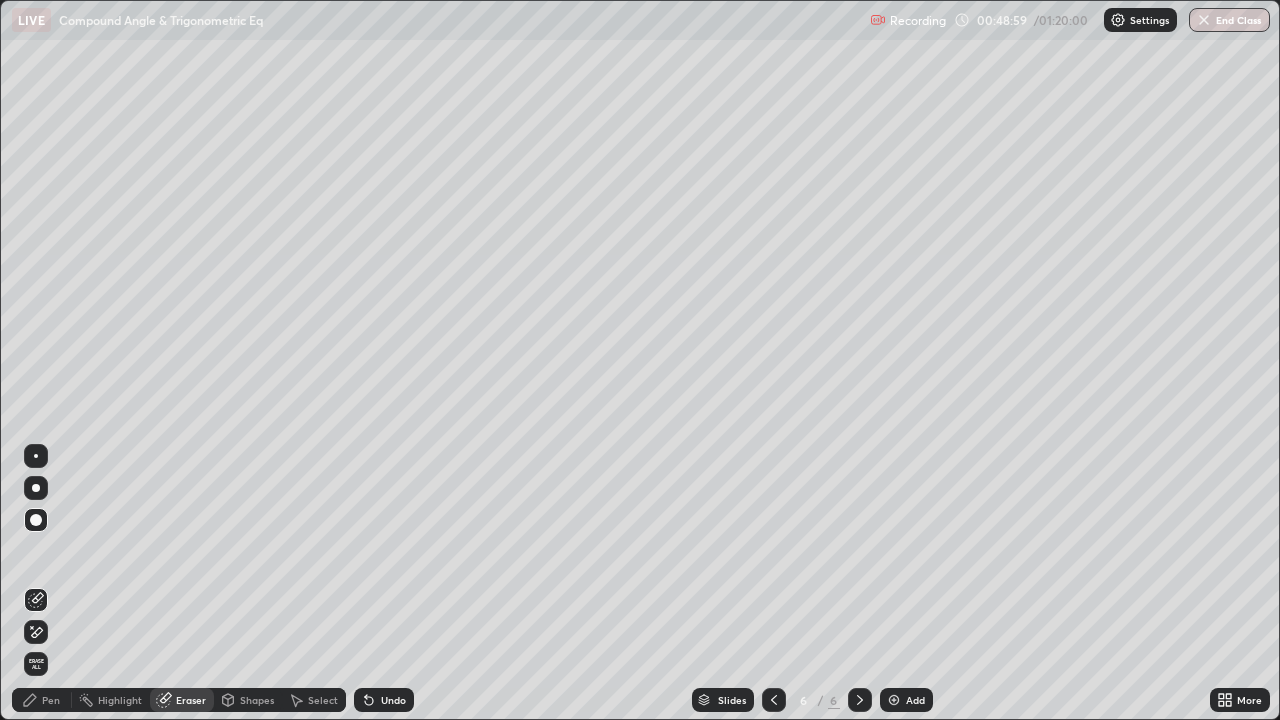 click on "Pen" at bounding box center [51, 700] 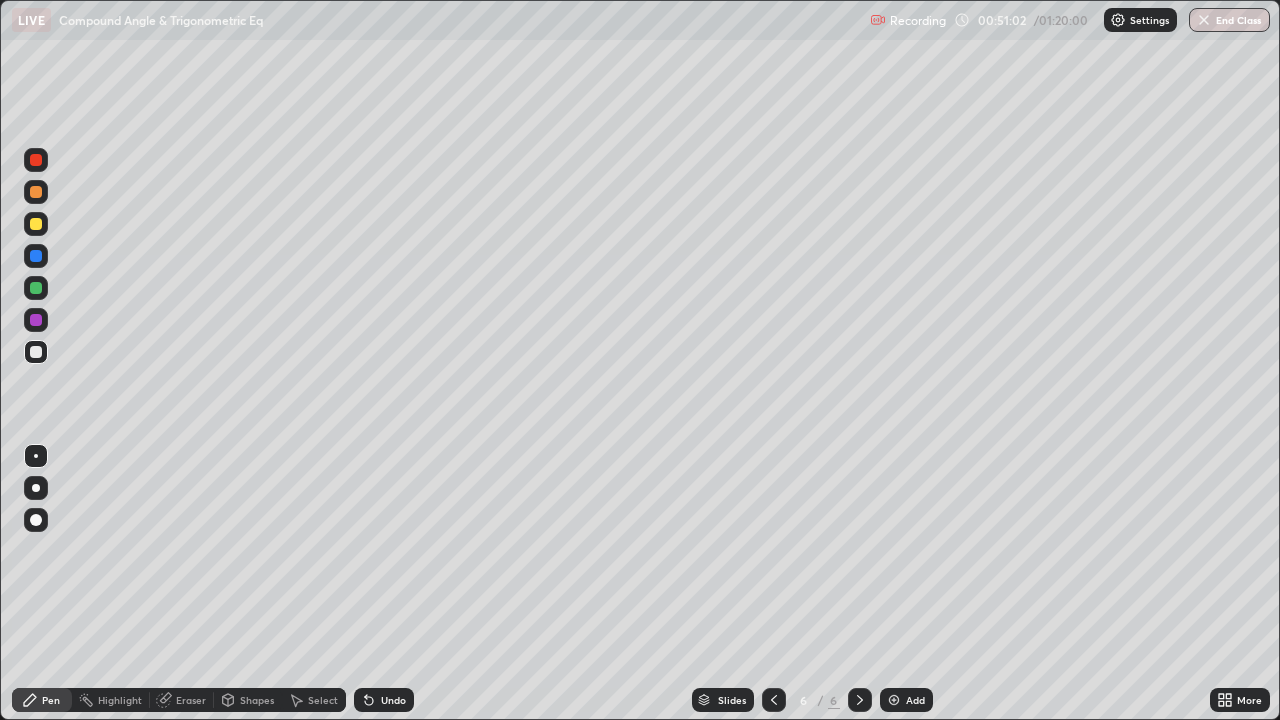 click on "Eraser" at bounding box center (191, 700) 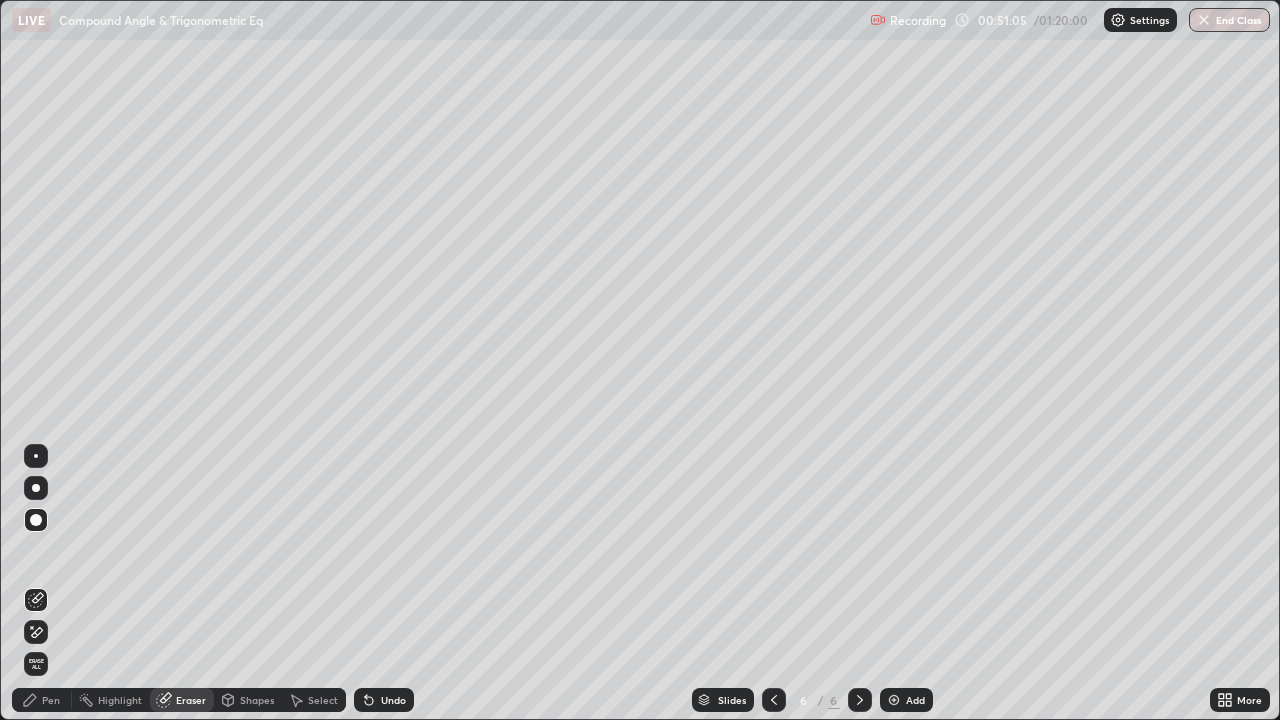 click at bounding box center [36, 520] 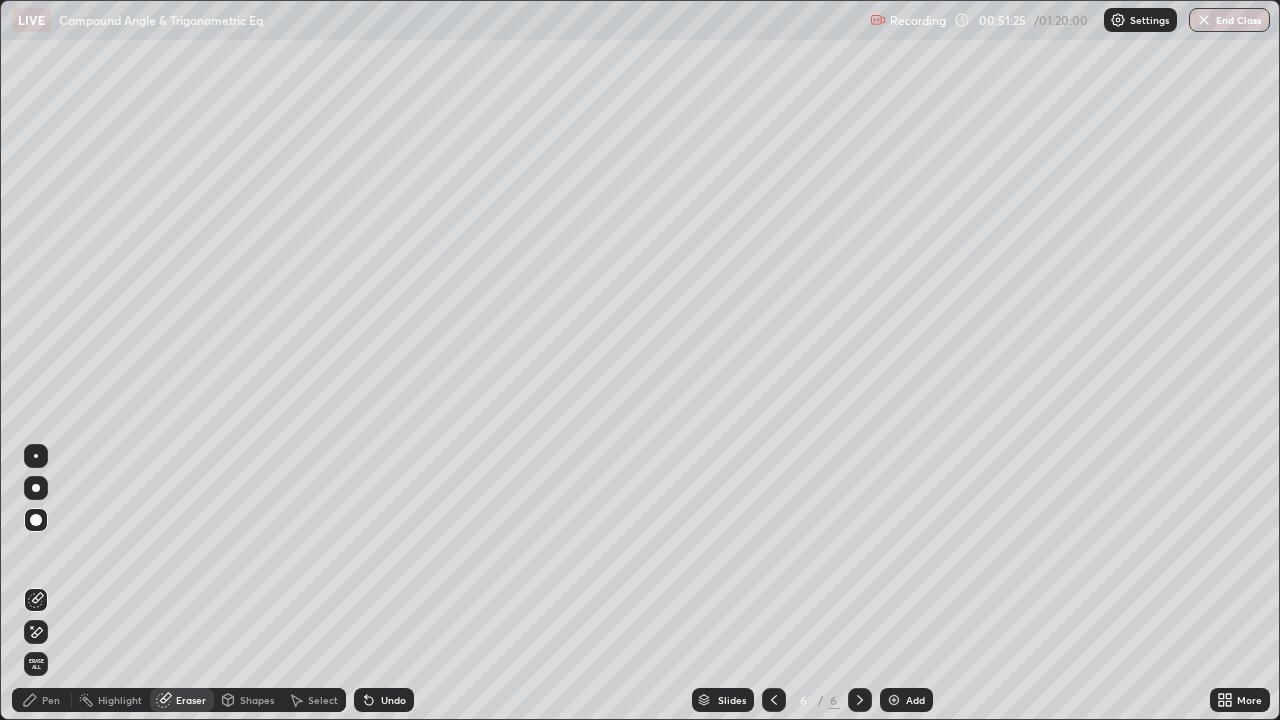click on "Pen" at bounding box center (51, 700) 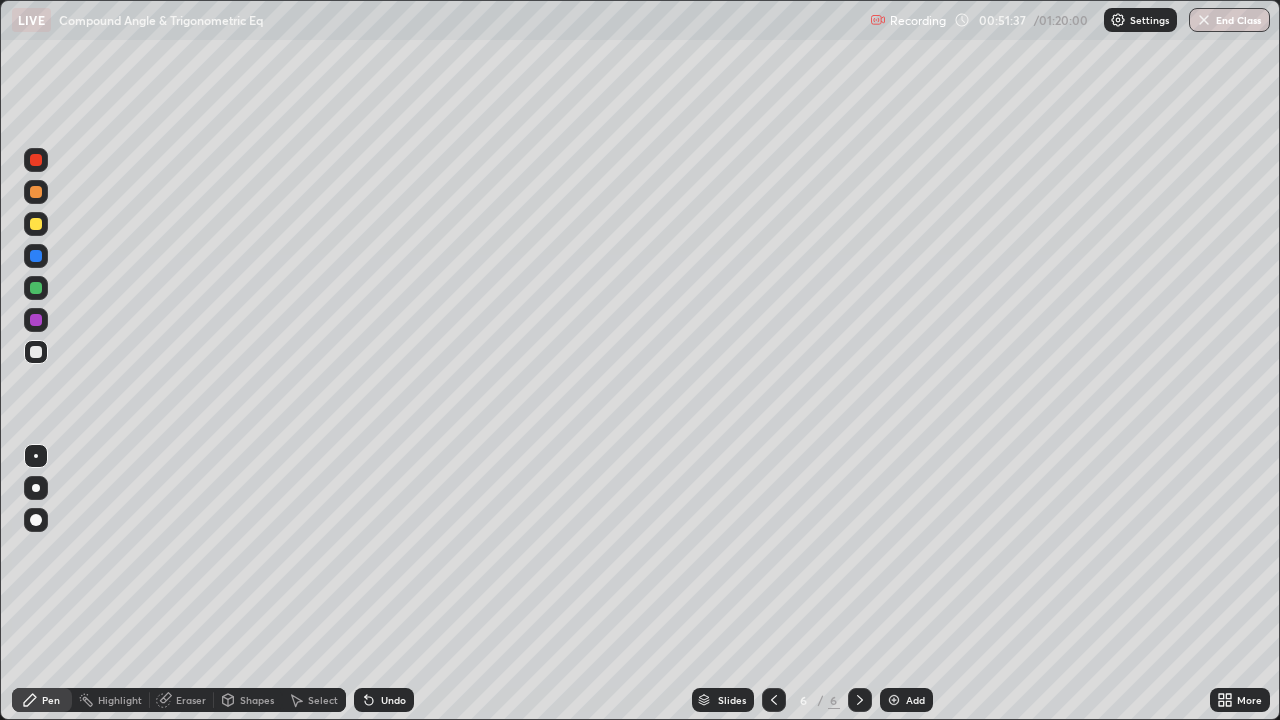 click on "Eraser" at bounding box center (191, 700) 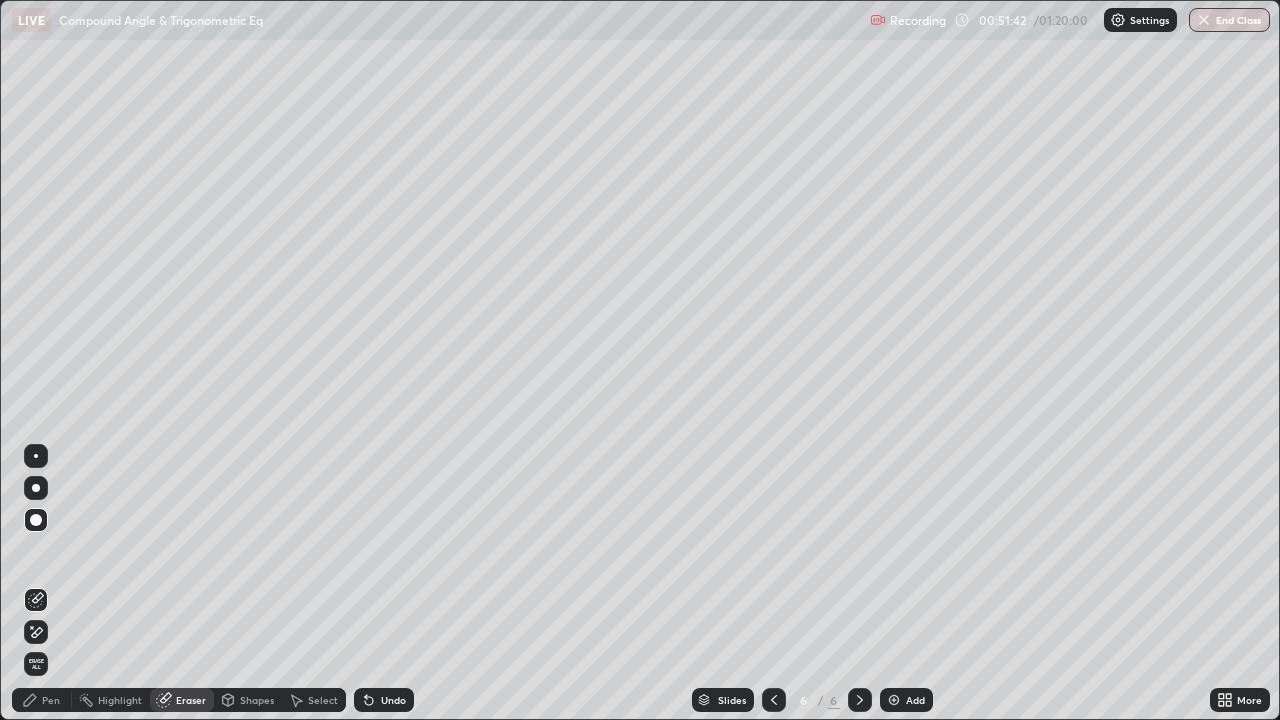 click on "Pen" at bounding box center (51, 700) 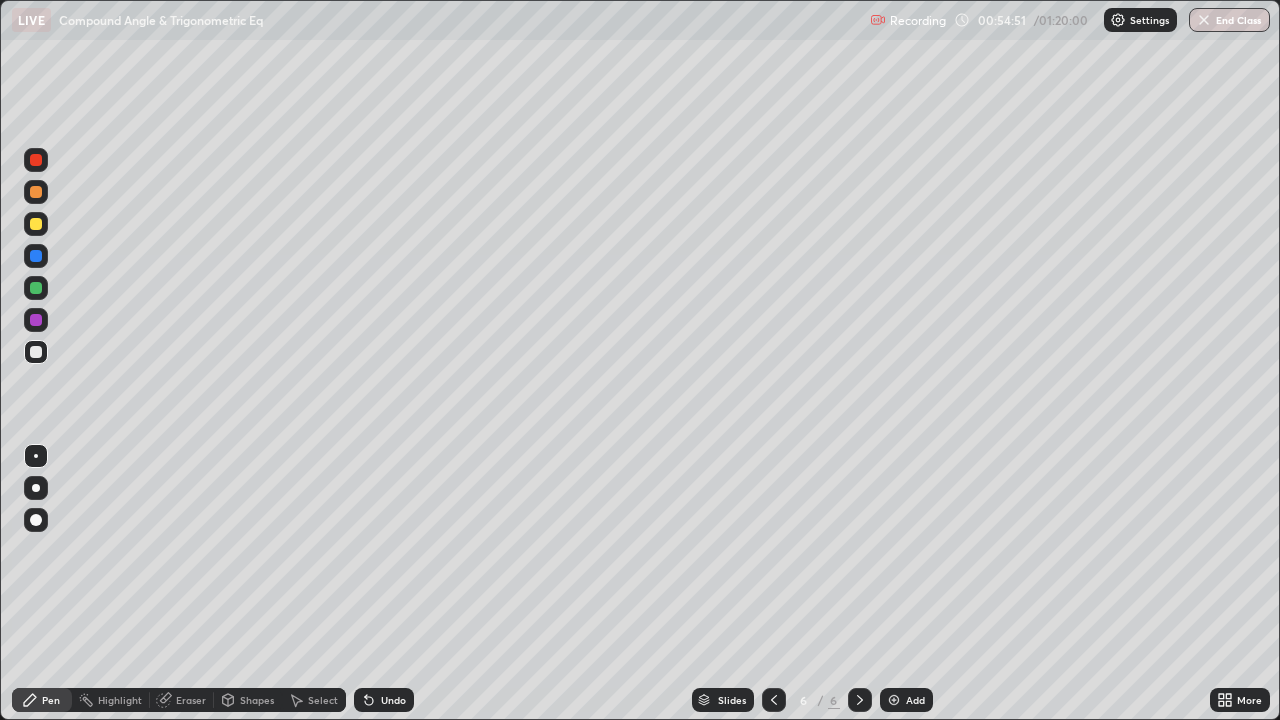 click at bounding box center [36, 160] 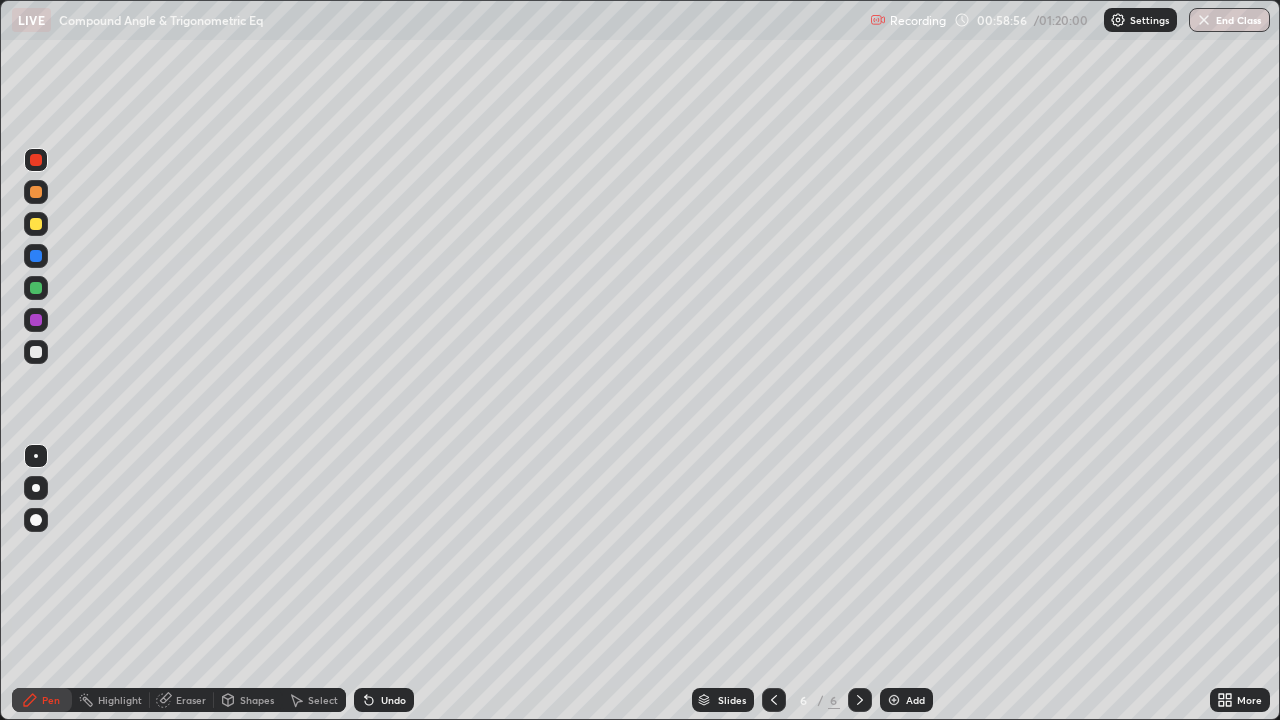 click on "Add" at bounding box center (915, 700) 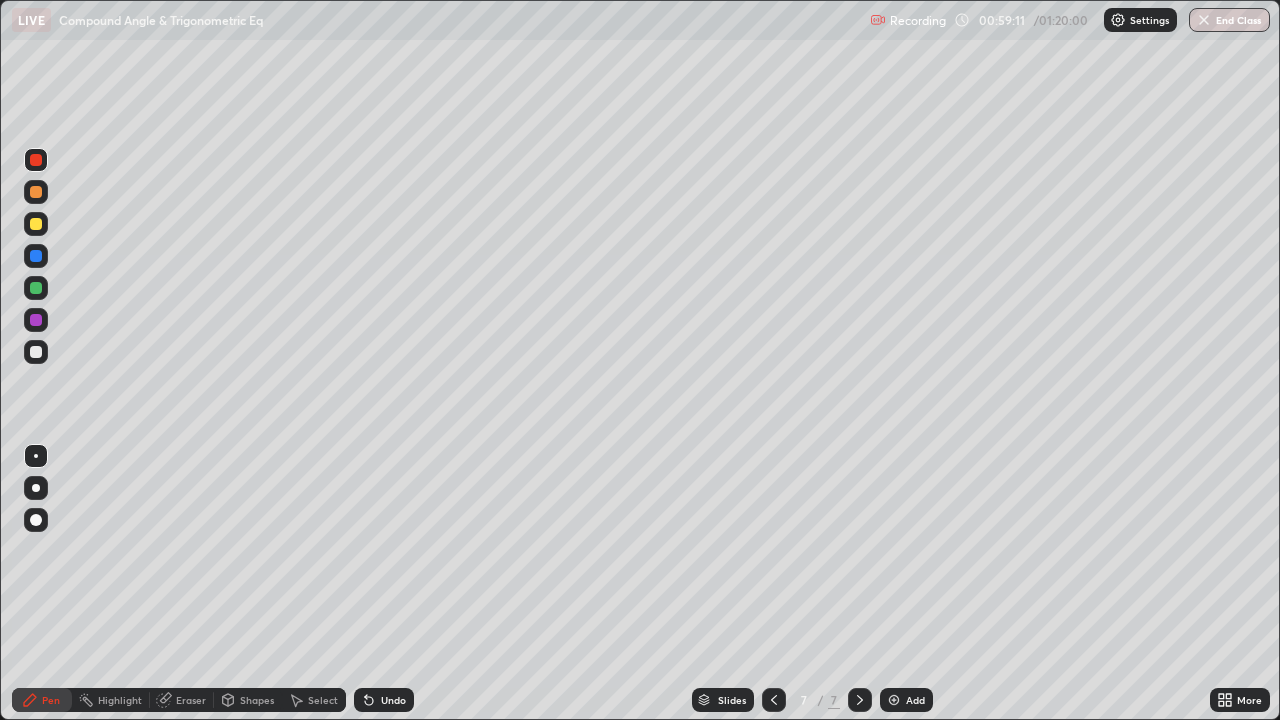 click at bounding box center (36, 352) 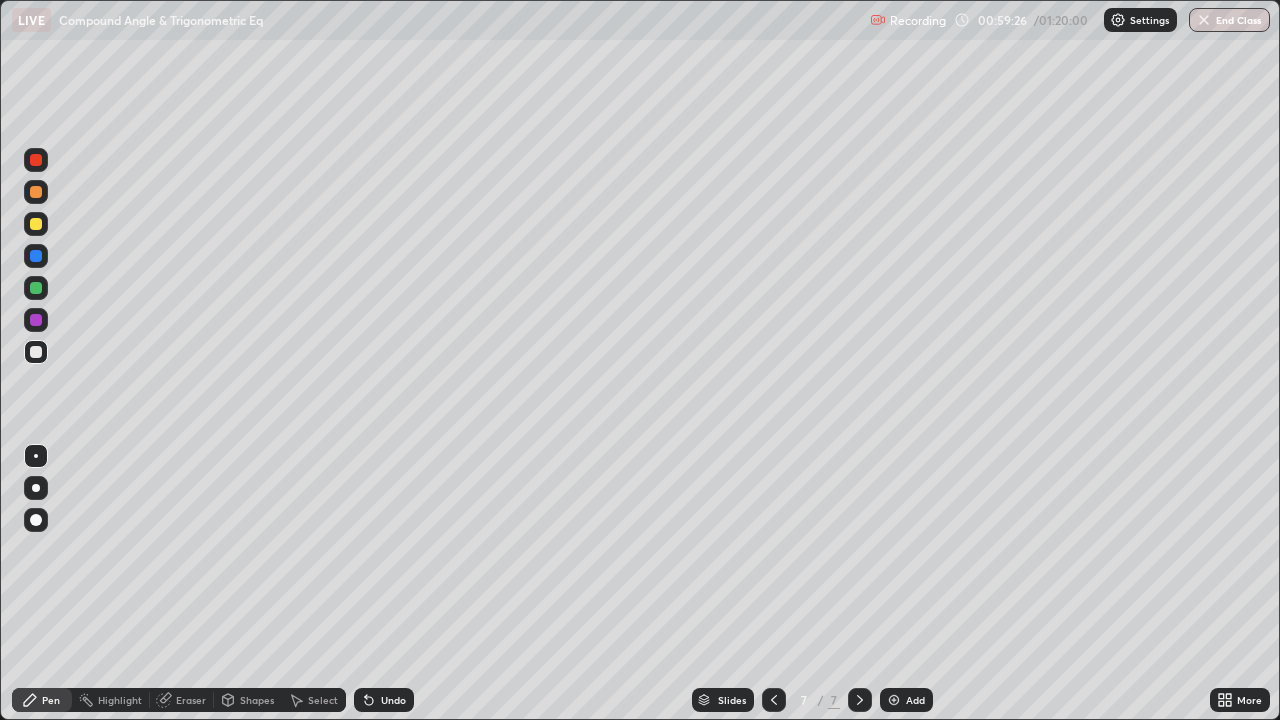 click on "Eraser" at bounding box center (191, 700) 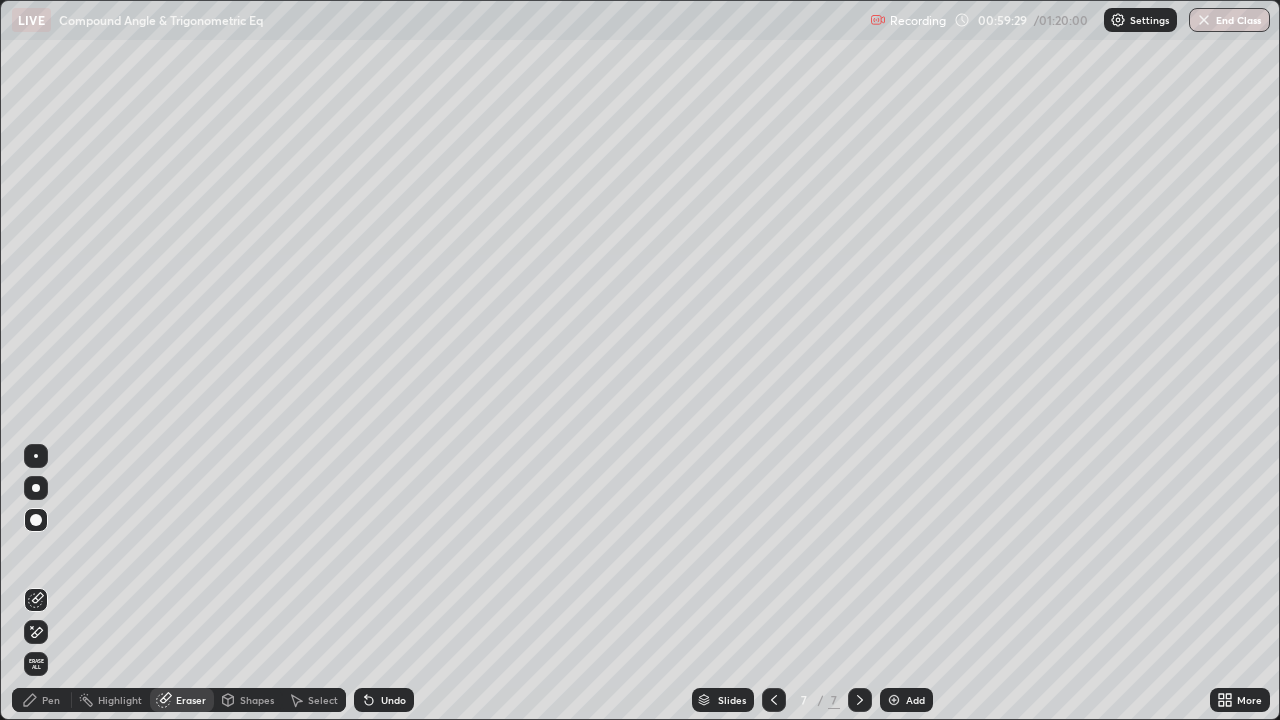click on "Pen" at bounding box center (51, 700) 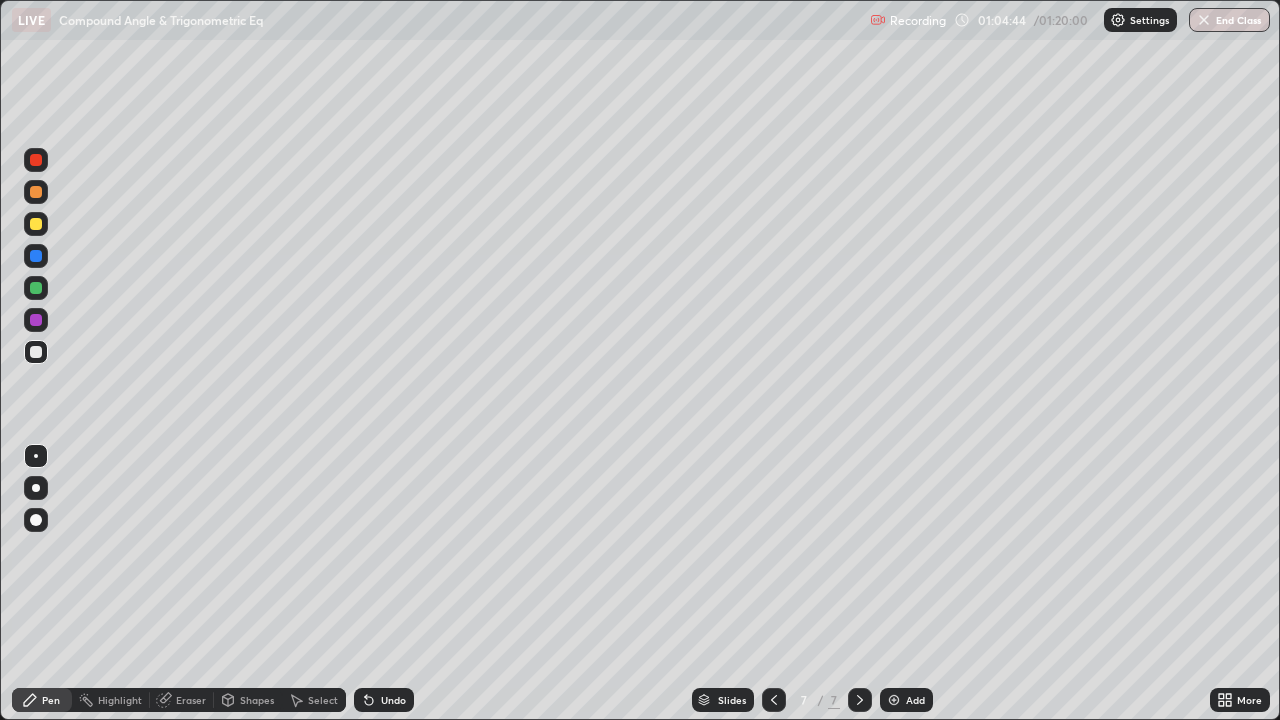 click on "Eraser" at bounding box center (182, 700) 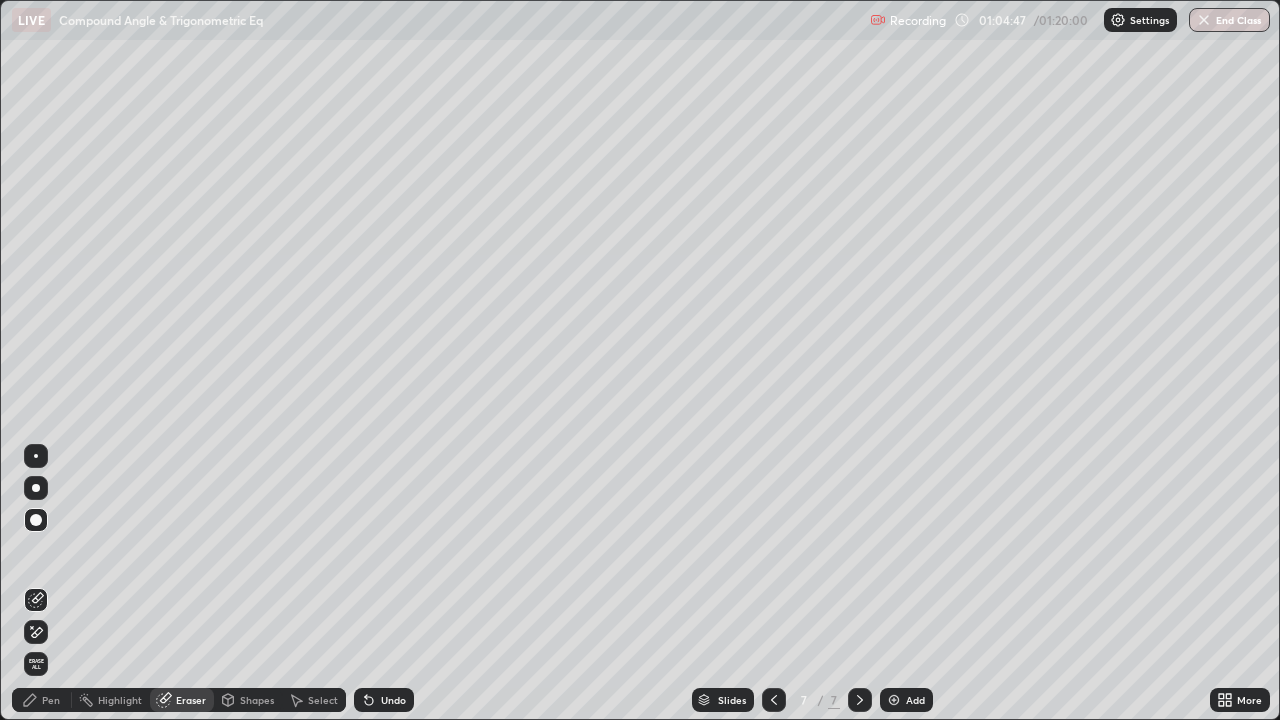 click at bounding box center [36, 520] 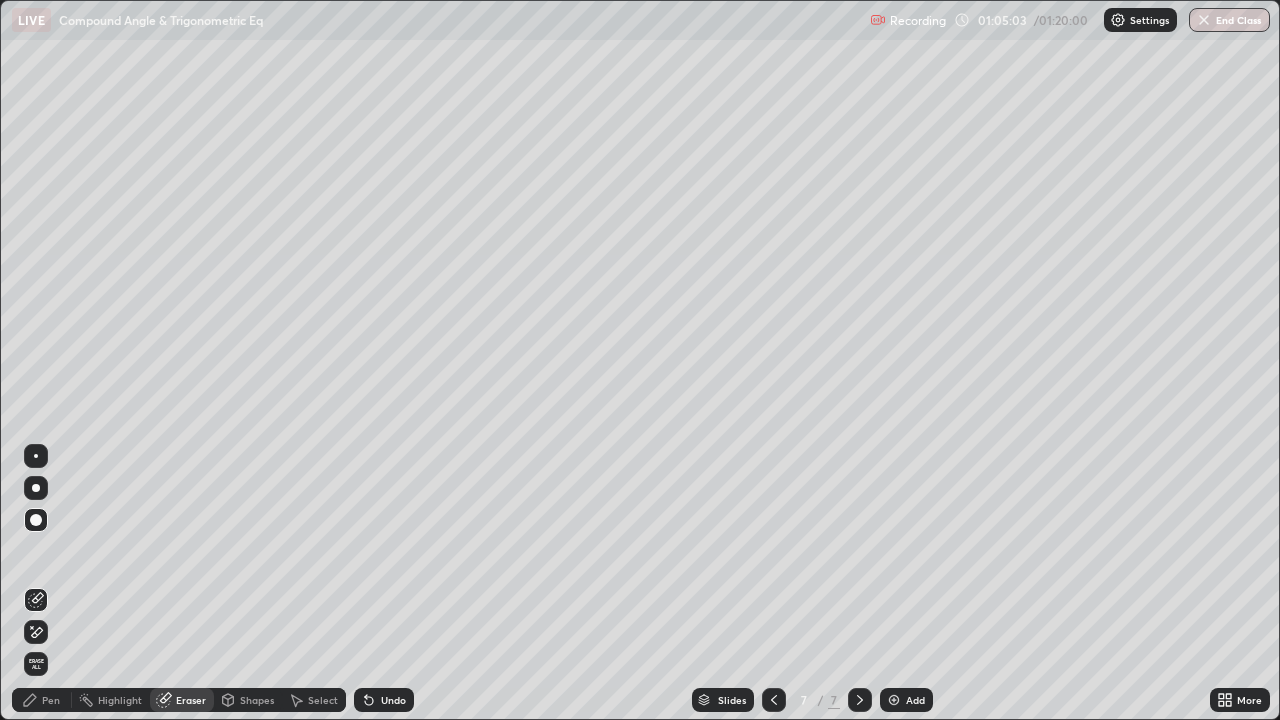 click on "Pen" at bounding box center (51, 700) 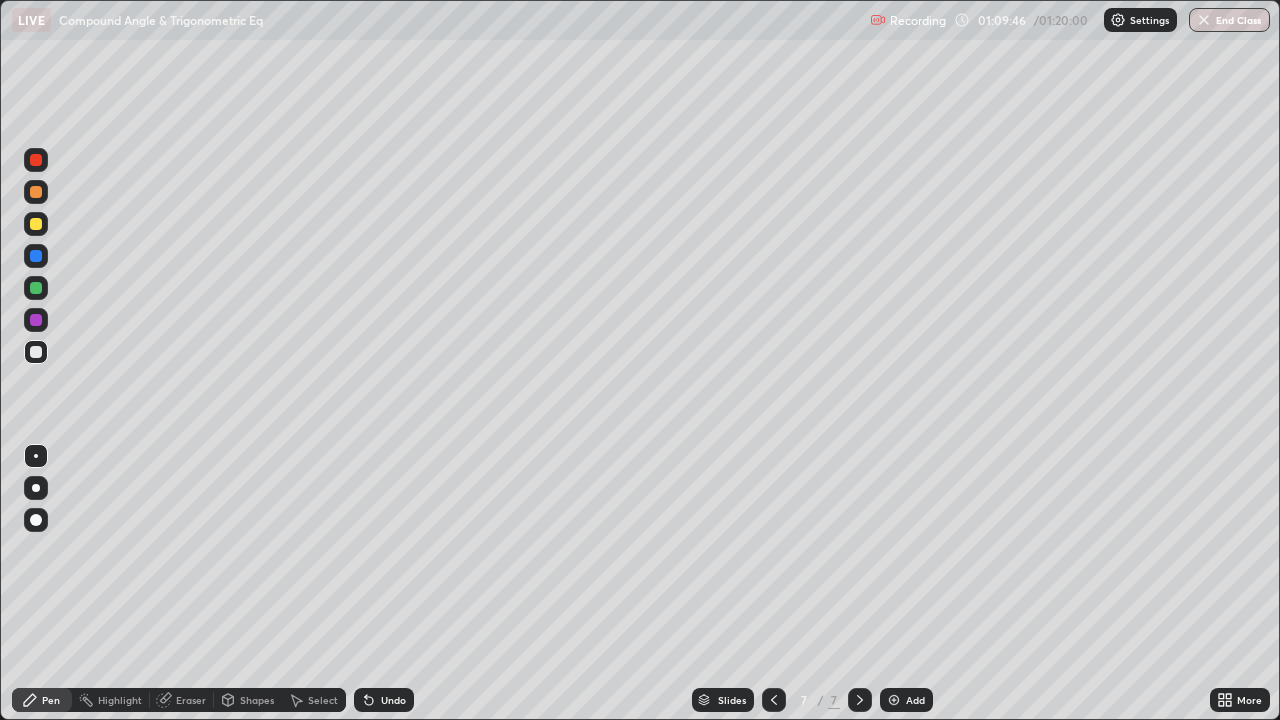 click on "Add" at bounding box center [906, 700] 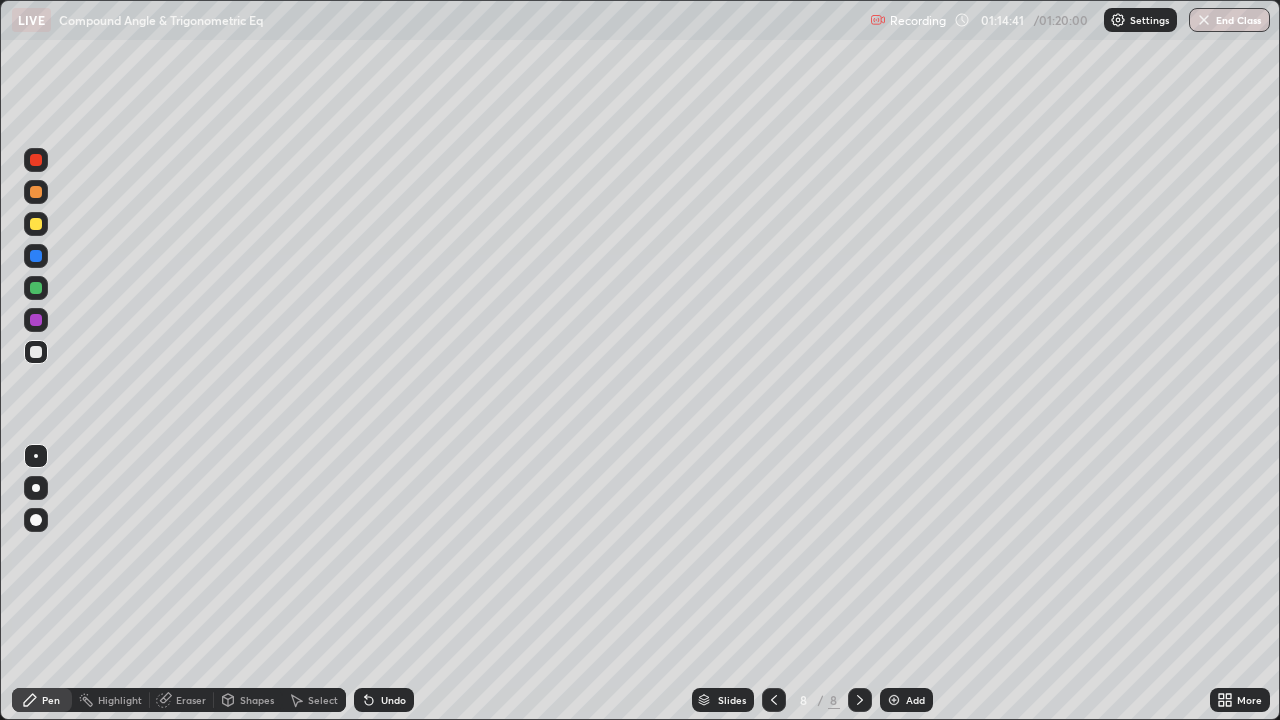 click on "Eraser" at bounding box center [191, 700] 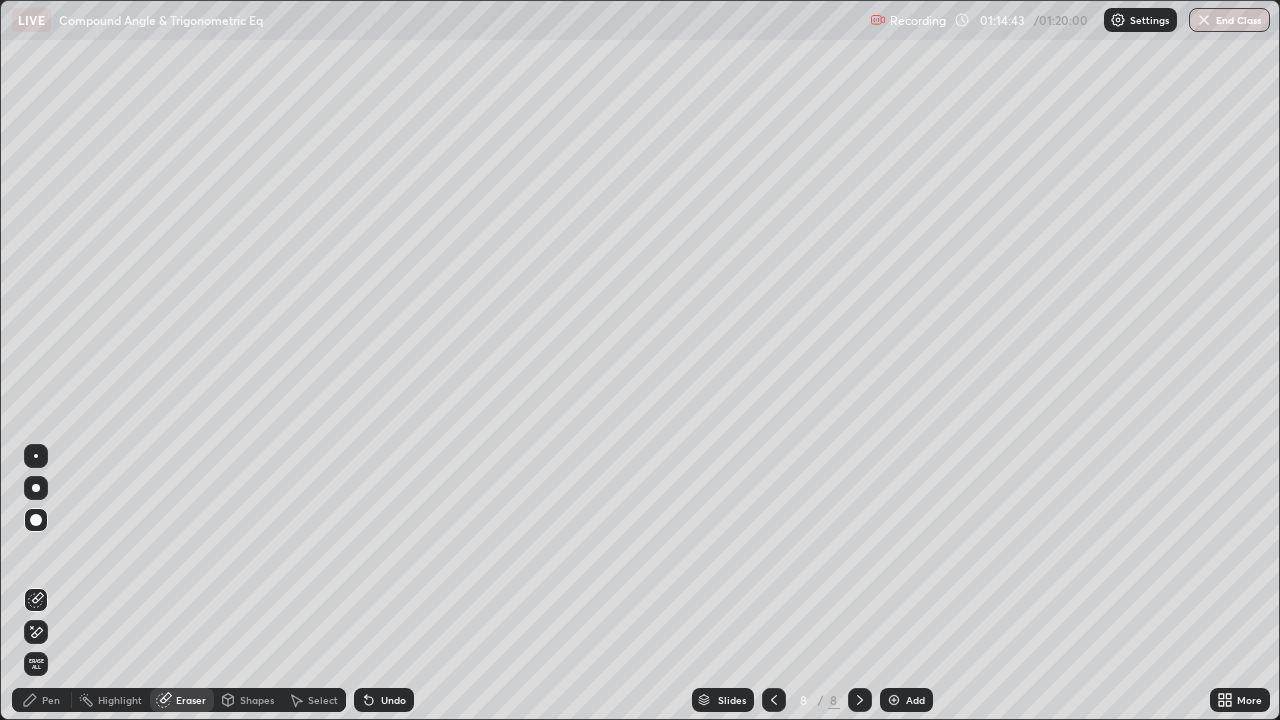 click at bounding box center (36, 520) 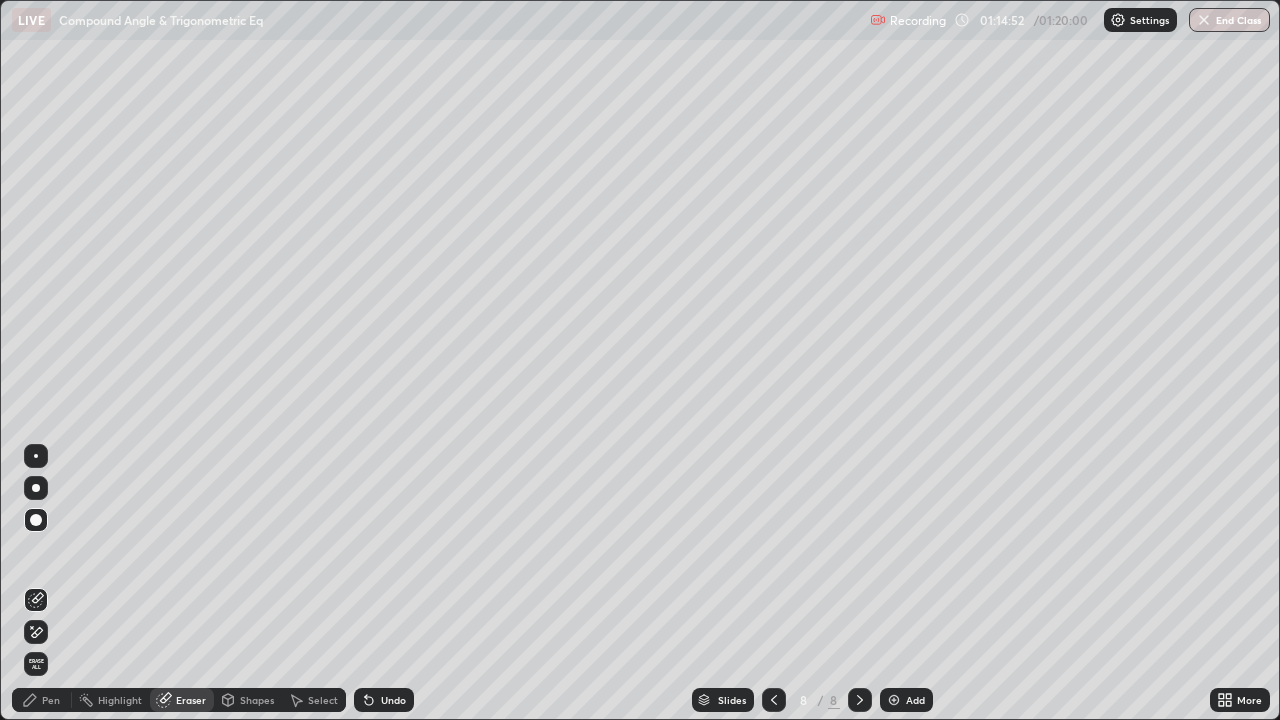 click on "Pen" at bounding box center [42, 700] 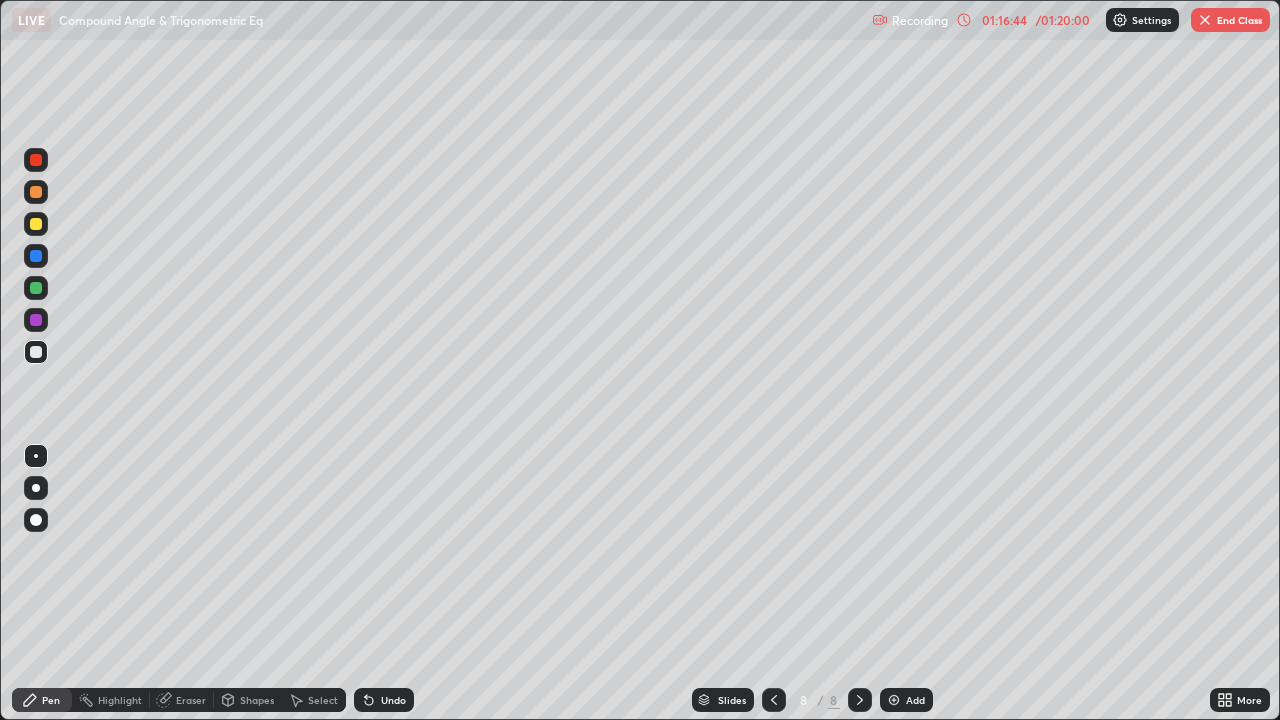 click on "Eraser" at bounding box center [191, 700] 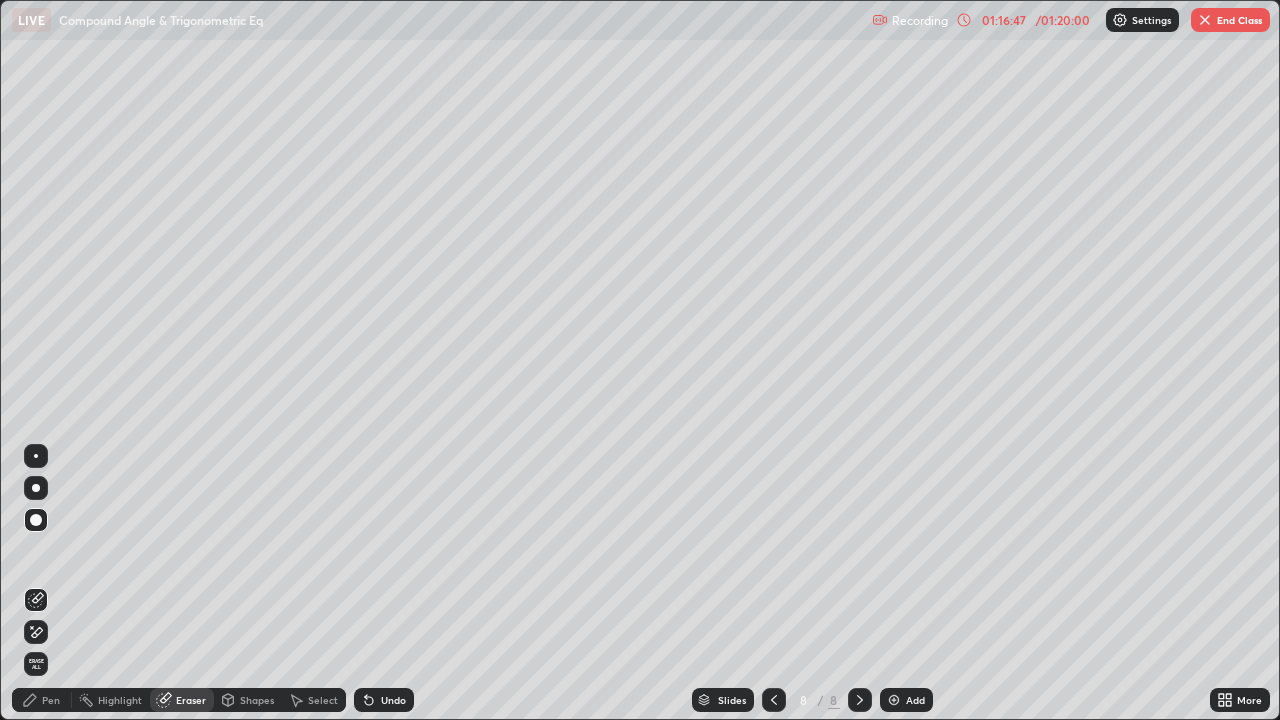 click on "Pen" at bounding box center [51, 700] 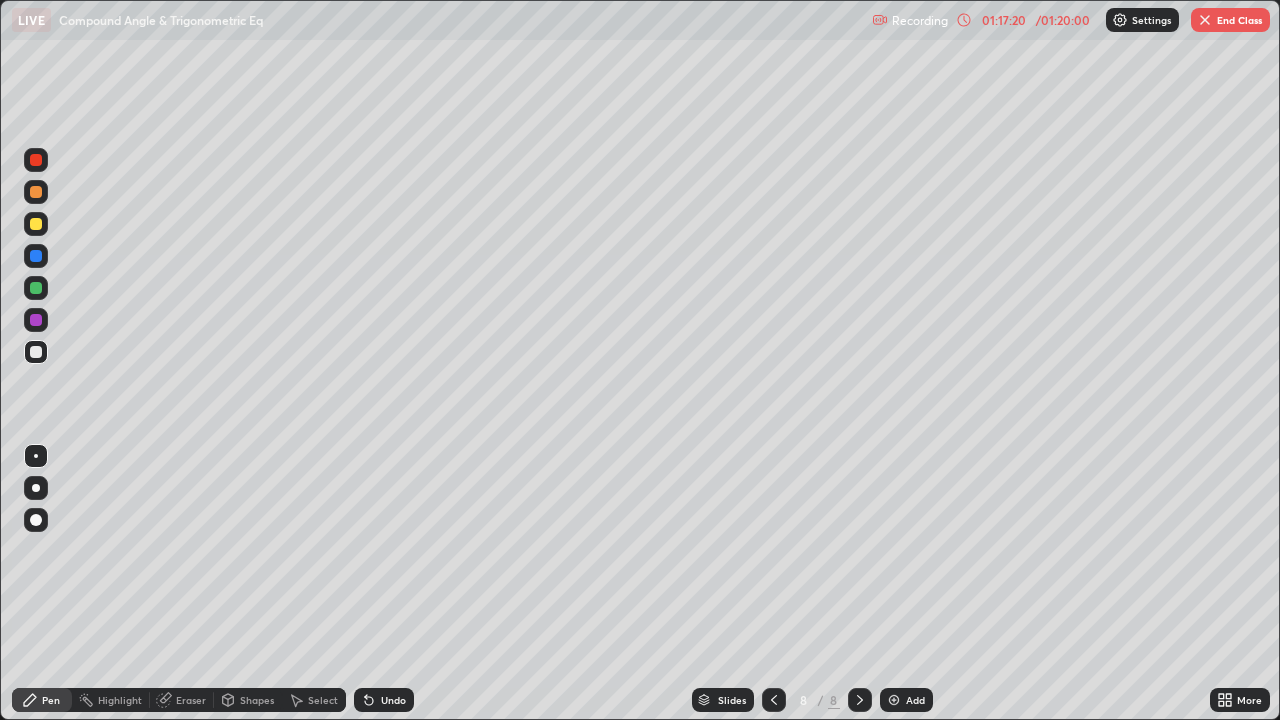click on "Eraser" at bounding box center [191, 700] 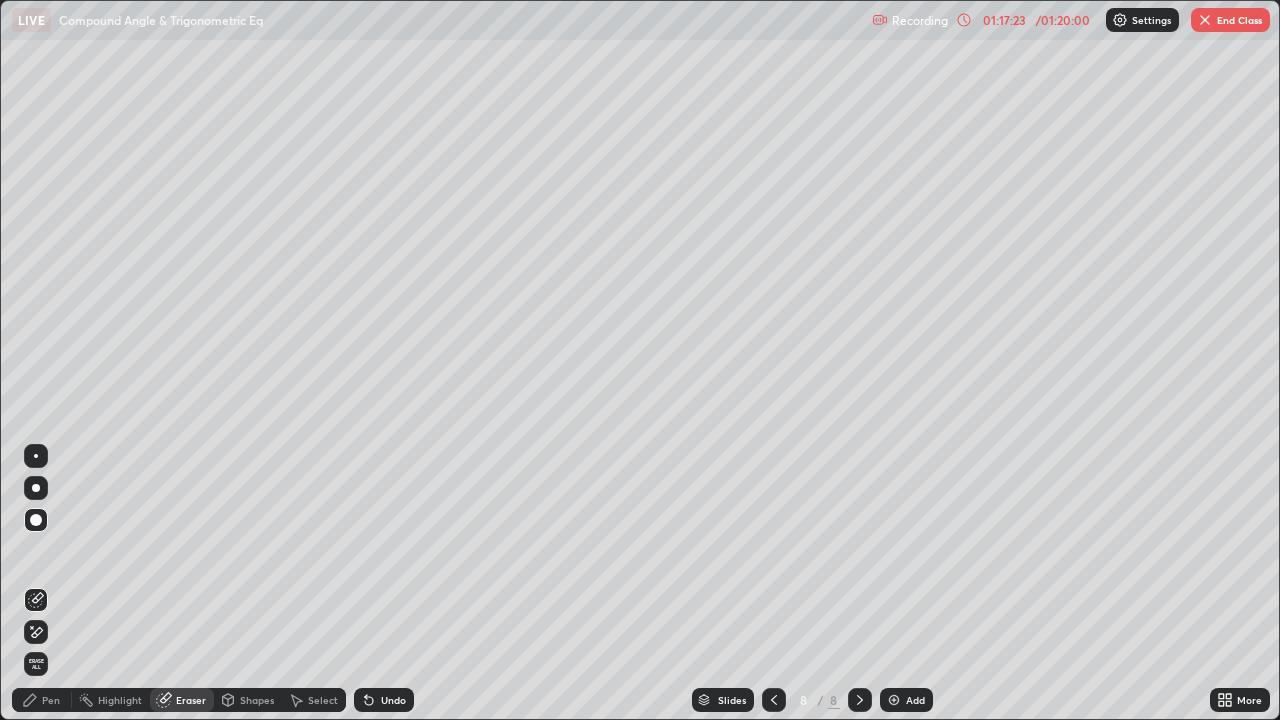 click on "Pen" at bounding box center [42, 700] 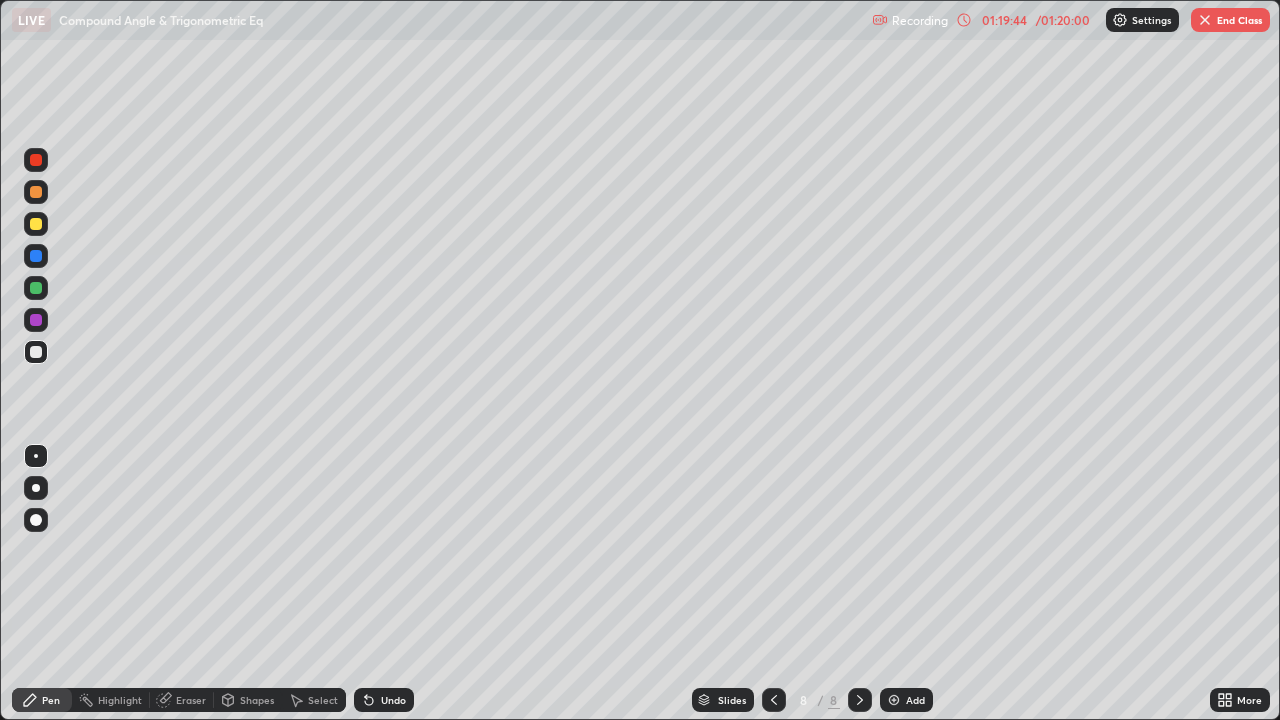 click on "Add" at bounding box center [915, 700] 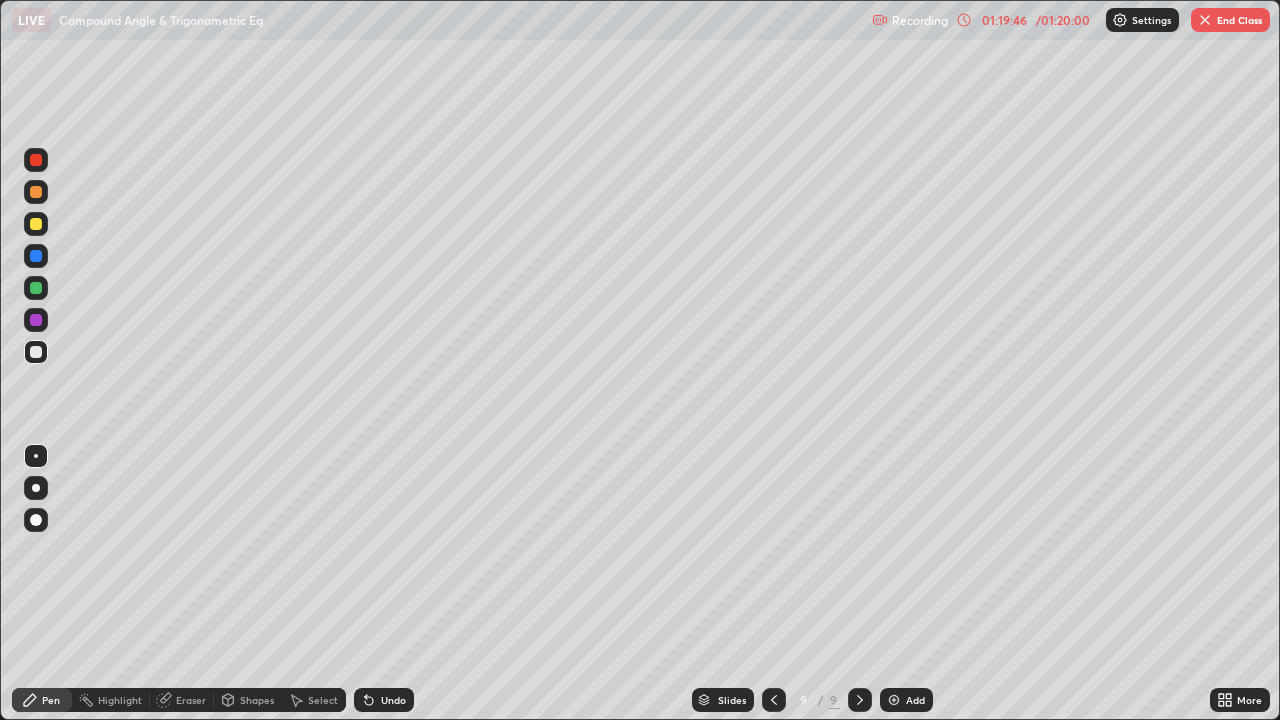 click on "End Class" at bounding box center (1230, 20) 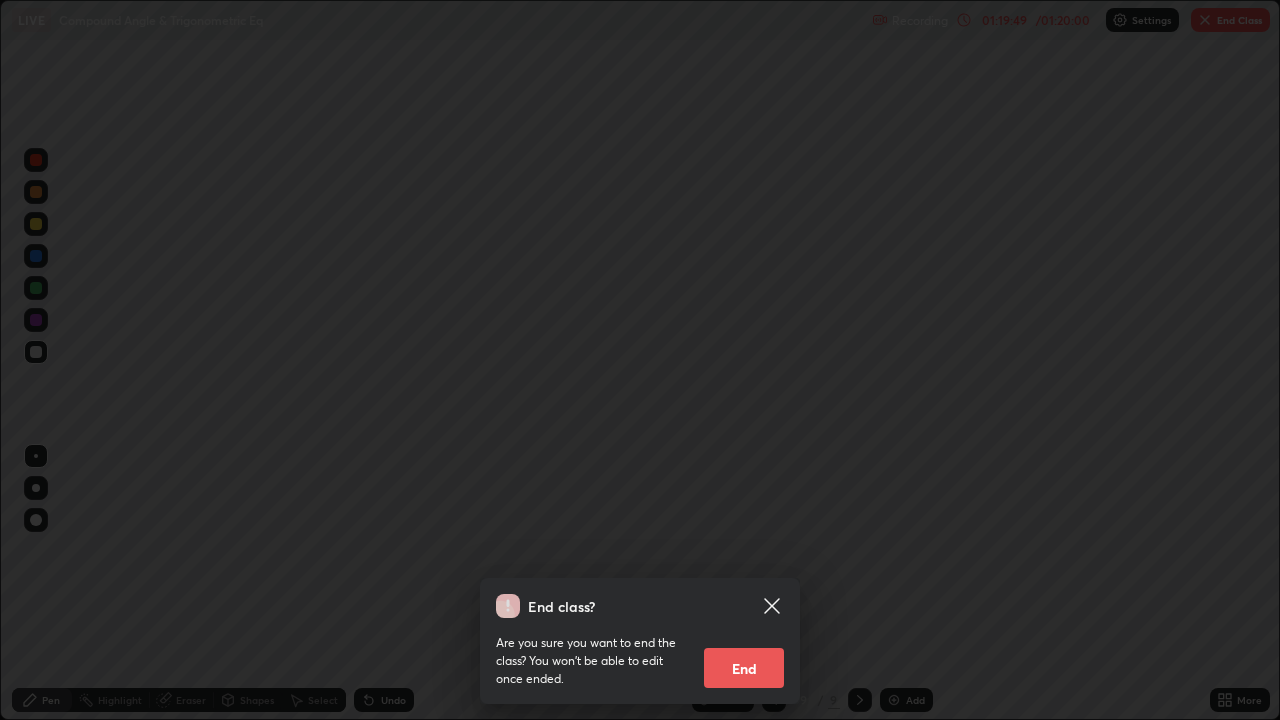 click on "End" at bounding box center (744, 668) 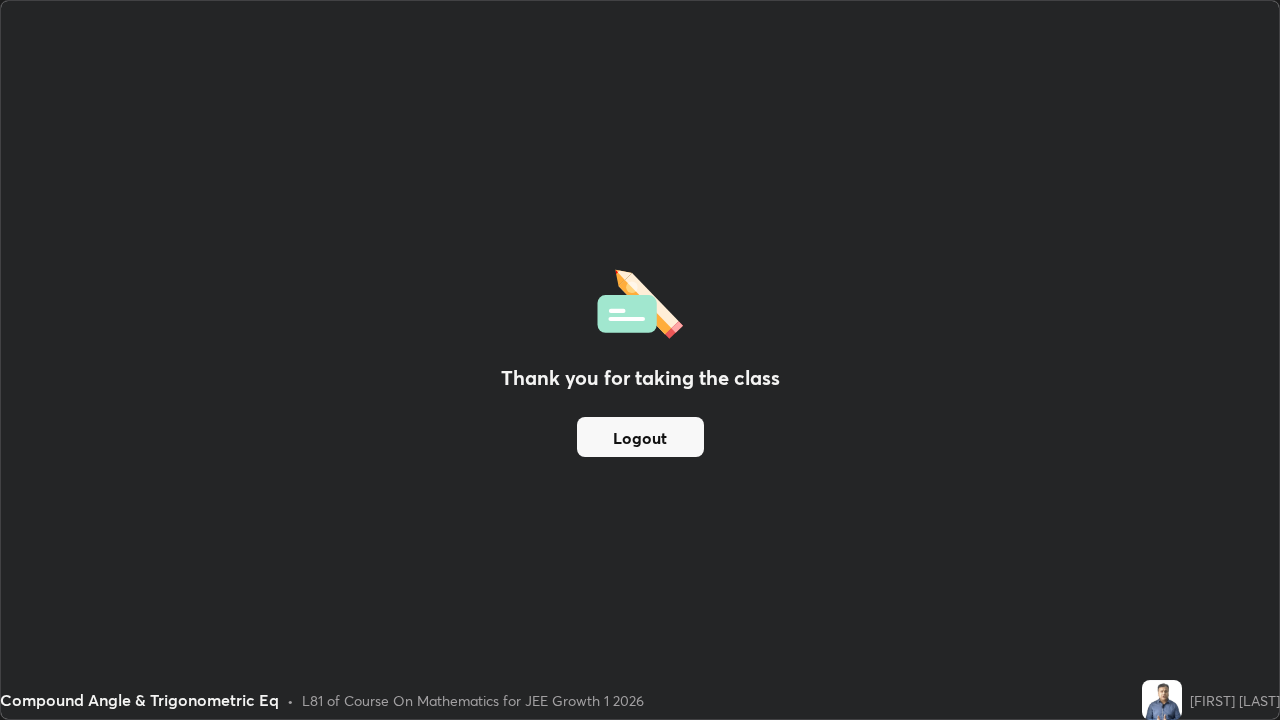 click on "Logout" at bounding box center [640, 437] 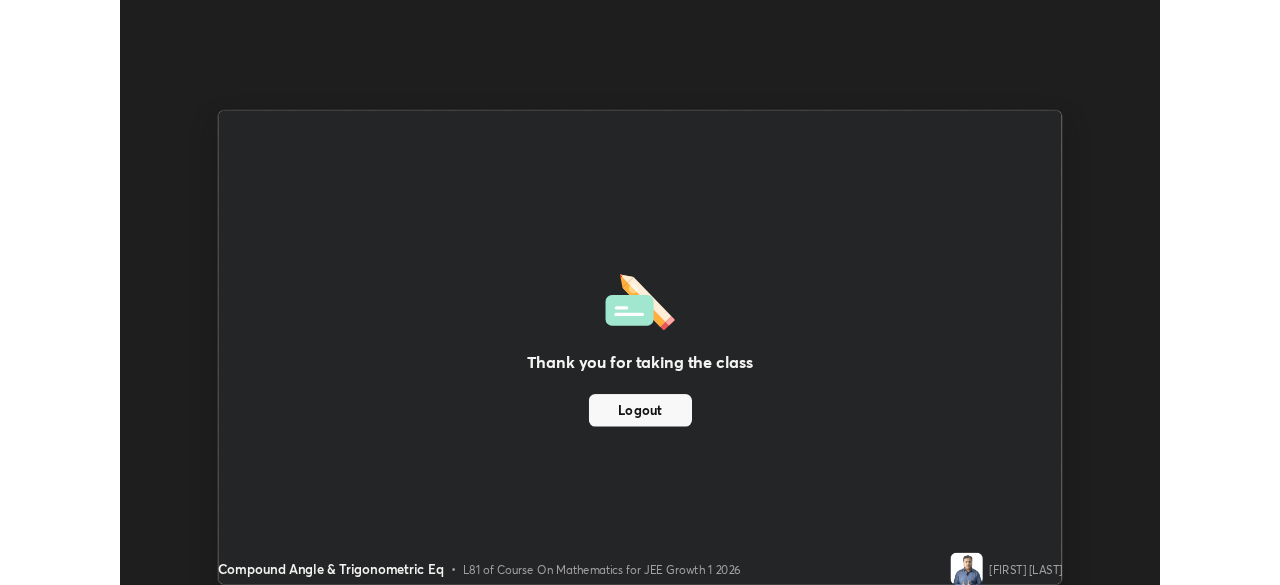 scroll, scrollTop: 585, scrollLeft: 1280, axis: both 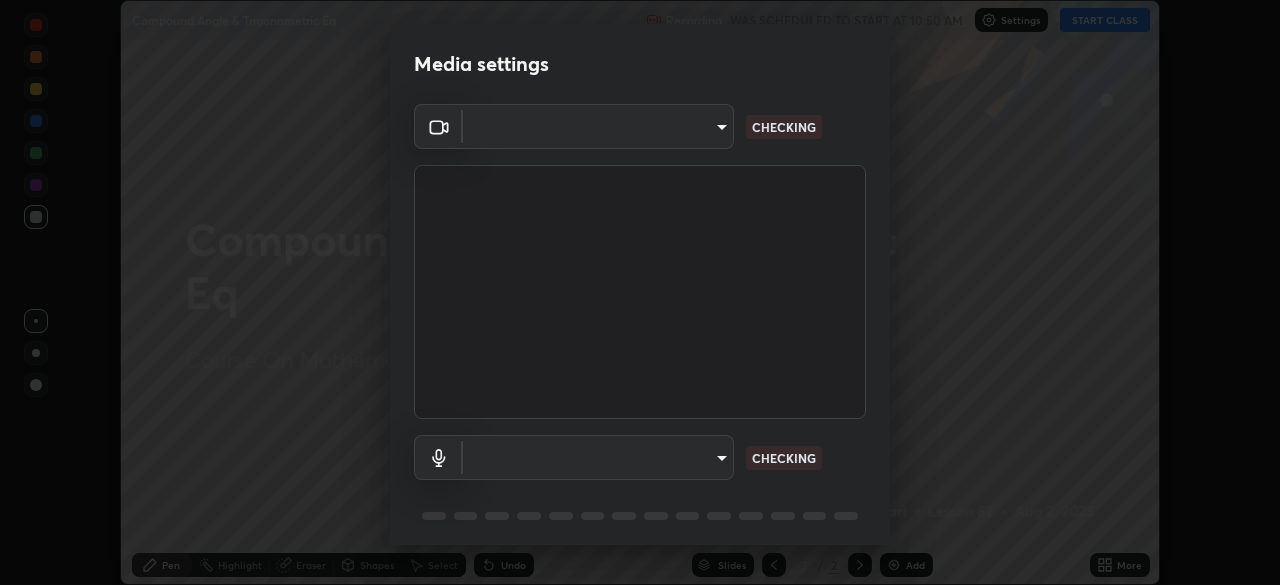 click on "Erase all Compound Angle & Trigonometric Eq Recording WAS SCHEDULED TO START AT  10:50 AM Settings START CLASS Setting up your live class Compound Angle & Trigonometric Eq • L82 of Course On Mathematics for JEE Growth 1 2026 [FIRST] [LAST] [LAST] Pen Highlight Eraser Shapes Select Undo Slides 2 / 2 Add More No doubts shared Encourage your learners to ask a doubt for better clarity Report an issue Reason for reporting Buffering Chat not working Audio - Video sync issue Educator video quality low ​ Attach an image Report Media settings ​ CHECKING ​ CHECKING 1 / 5 Next" at bounding box center [640, 292] 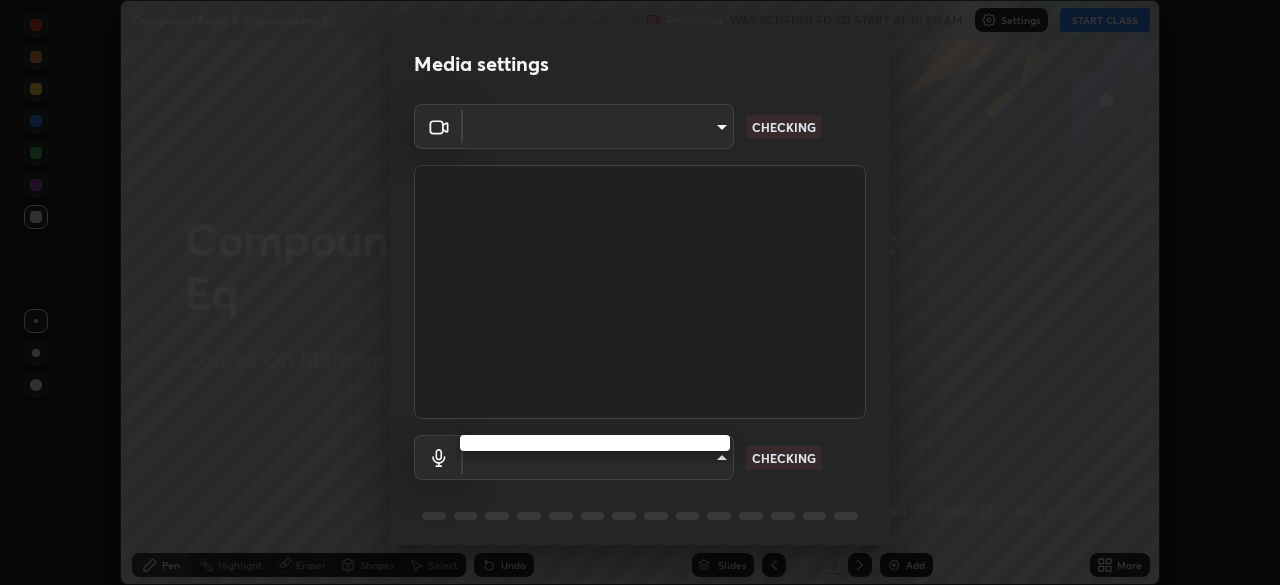type on "b8f713a0fc2a4668ccd3874ce8ab2703f20e86d9f817921f365c1c4f78ca7a2c" 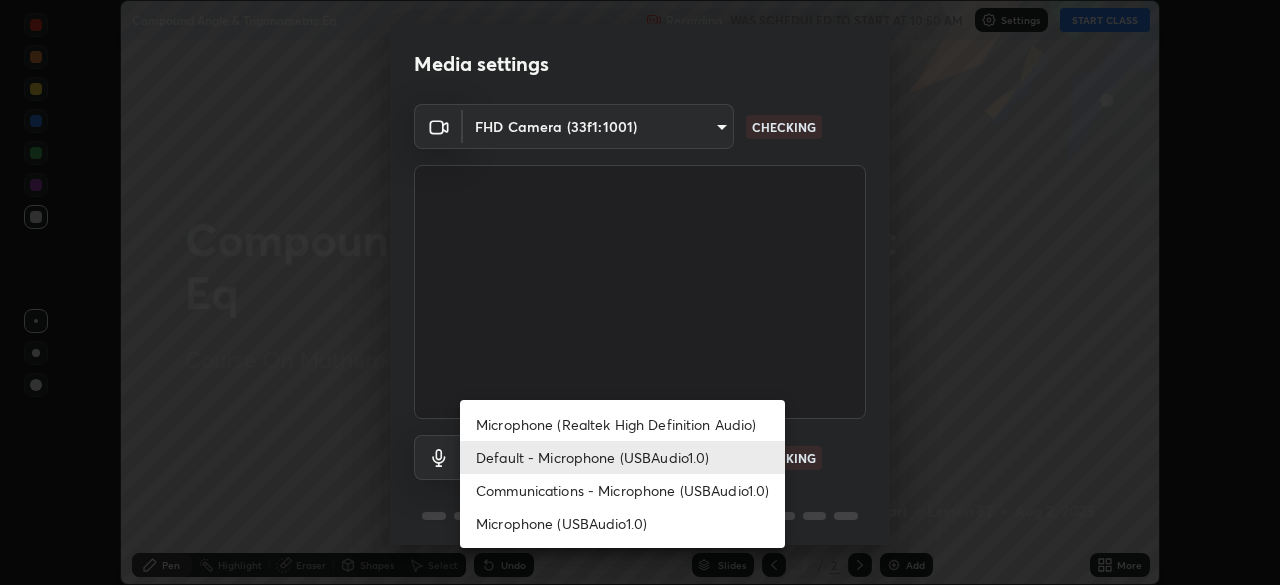 click on "Default - Microphone (USBAudio1.0)" at bounding box center [622, 457] 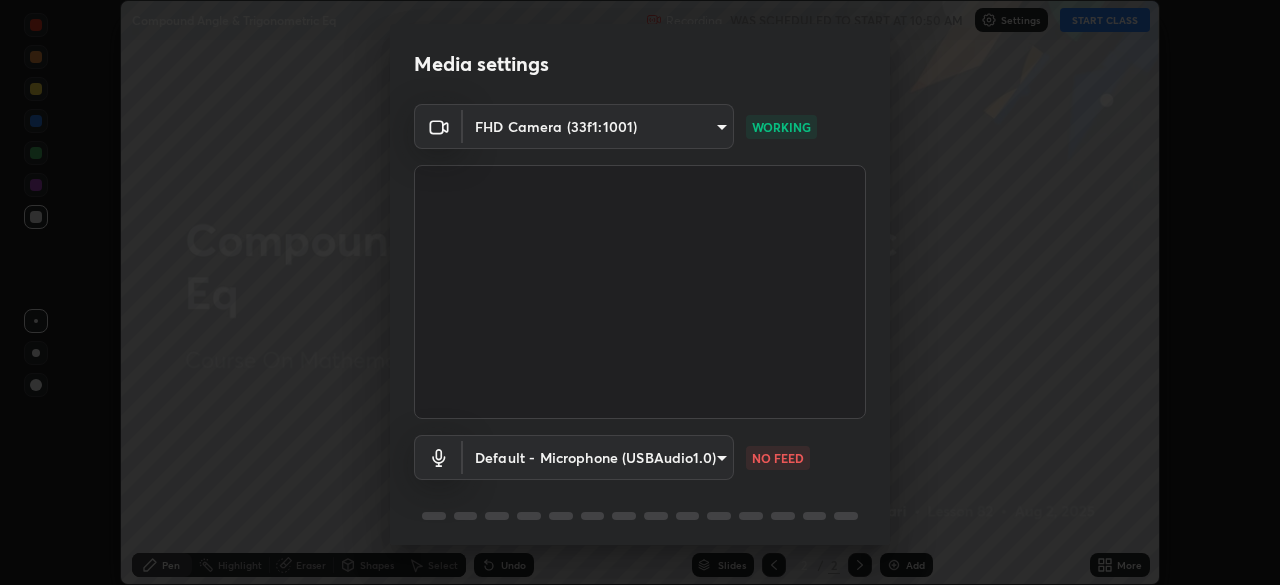click on "Erase all Compound Angle & Trigonometric Eq Recording WAS SCHEDULED TO START AT  10:50 AM Settings START CLASS Setting up your live class Compound Angle & Trigonometric Eq • L82 of Course On Mathematics for JEE Growth 1 2026 [FIRST] [LAST] [LAST] Pen Highlight Eraser Shapes Select Undo Slides 2 / 2 Add More No doubts shared Encourage your learners to ask a doubt for better clarity Report an issue Reason for reporting Buffering Chat not working Audio - Video sync issue Educator video quality low ​ Attach an image Report Media settings FHD Camera (33f1:1001) [UUID] WORKING Default - Microphone (USBAudio1.0) default NO FEED 1 / 5 Next" at bounding box center [640, 292] 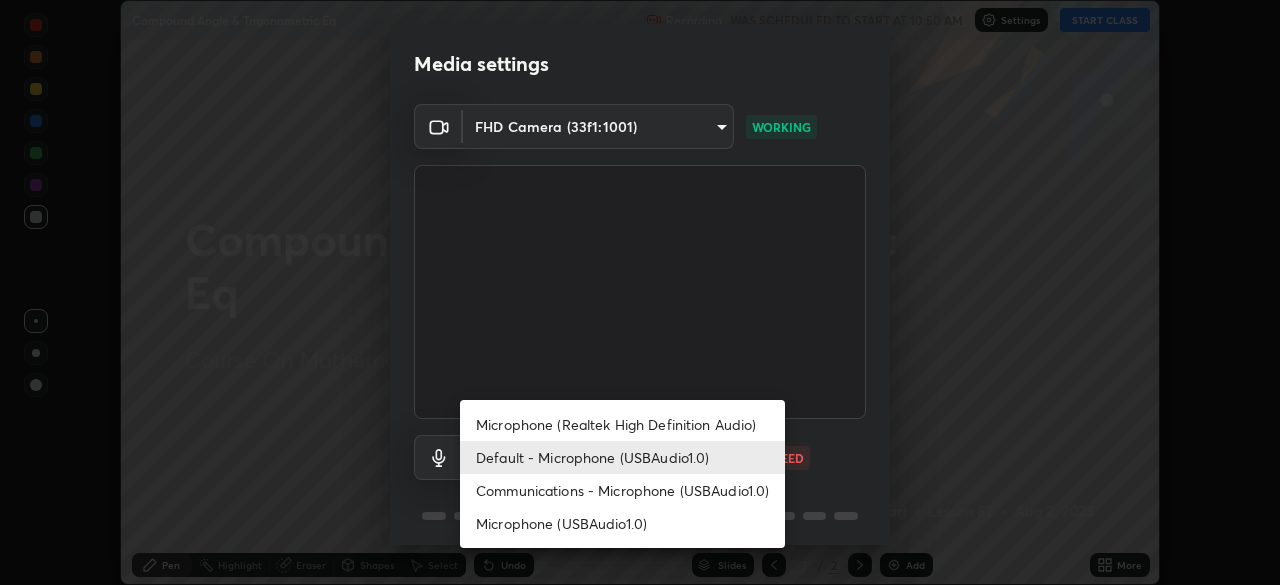 click on "Microphone (USBAudio1.0)" at bounding box center (622, 523) 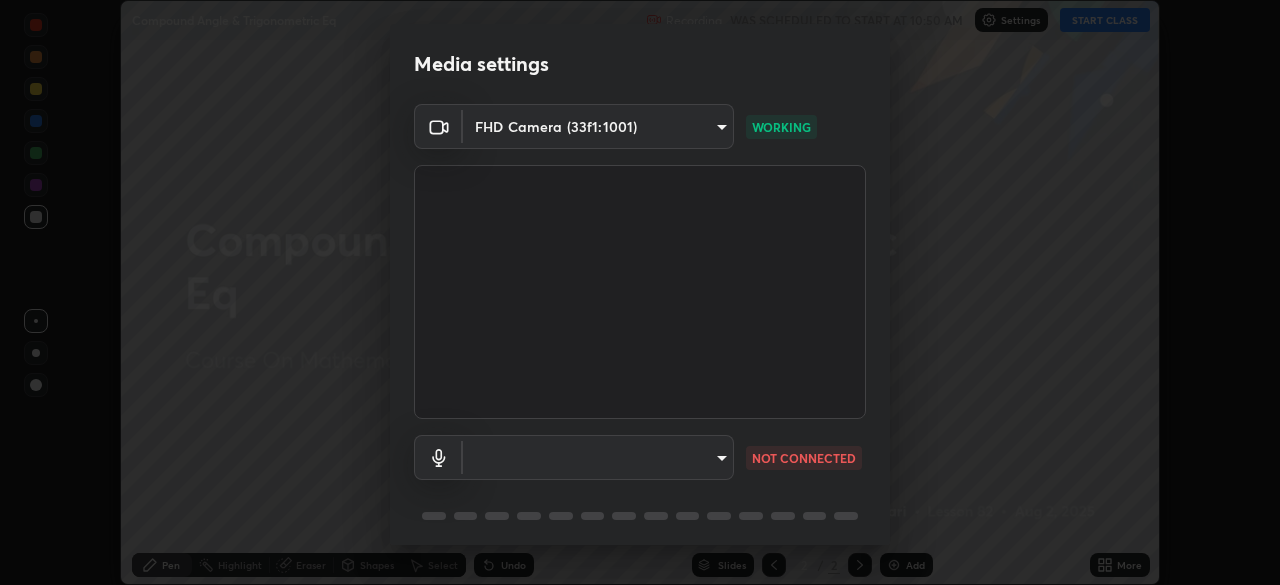 click on "Erase all Compound Angle & Trigonometric Eq Recording WAS SCHEDULED TO START AT  10:50 AM Settings START CLASS Setting up your live class Compound Angle & Trigonometric Eq • L82 of Course On Mathematics for JEE Growth 1 2026 [FIRST] [LAST] [LAST] Pen Highlight Eraser Shapes Select Undo Slides 2 / 2 Add More No doubts shared Encourage your learners to ask a doubt for better clarity Report an issue Reason for reporting Buffering Chat not working Audio - Video sync issue Educator video quality low ​ Attach an image Report Media settings FHD Camera (33f1:1001) [UUID] WORKING ​ [UUID] NOT CONNECTED 1 / 5 Next" at bounding box center [640, 292] 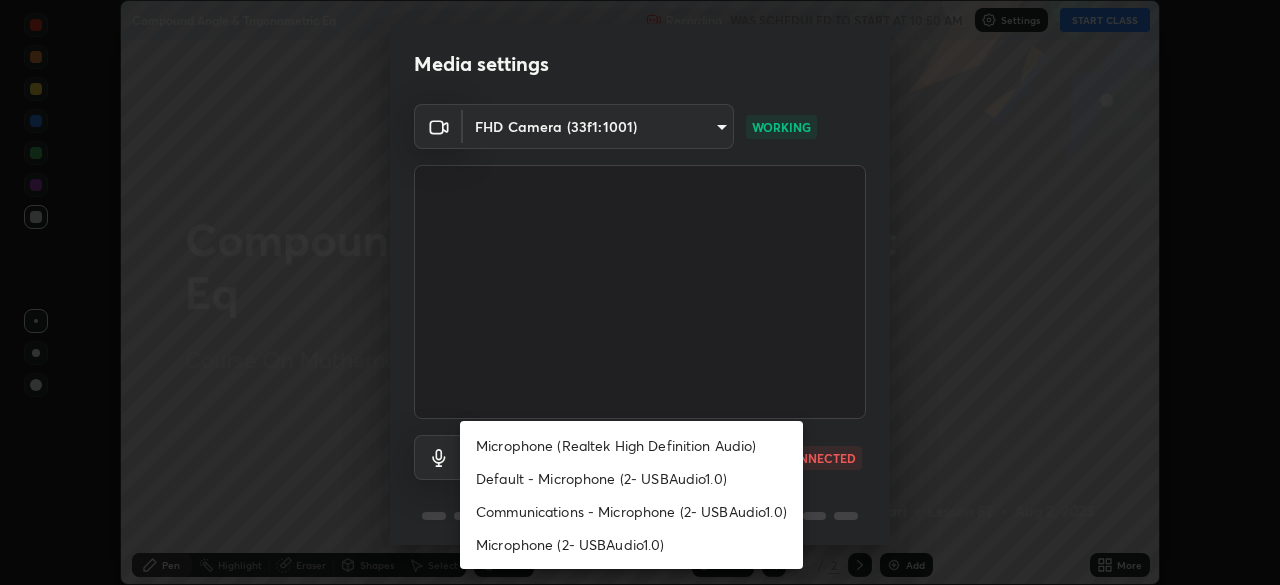 click on "Default - Microphone (2- USBAudio1.0)" at bounding box center (631, 478) 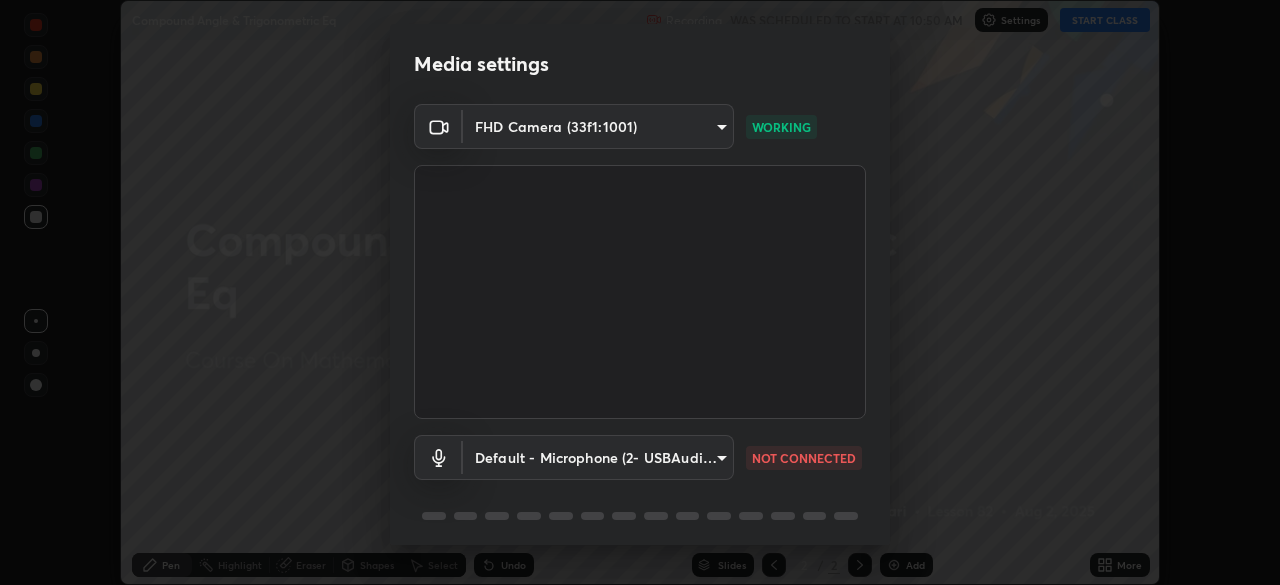type on "default" 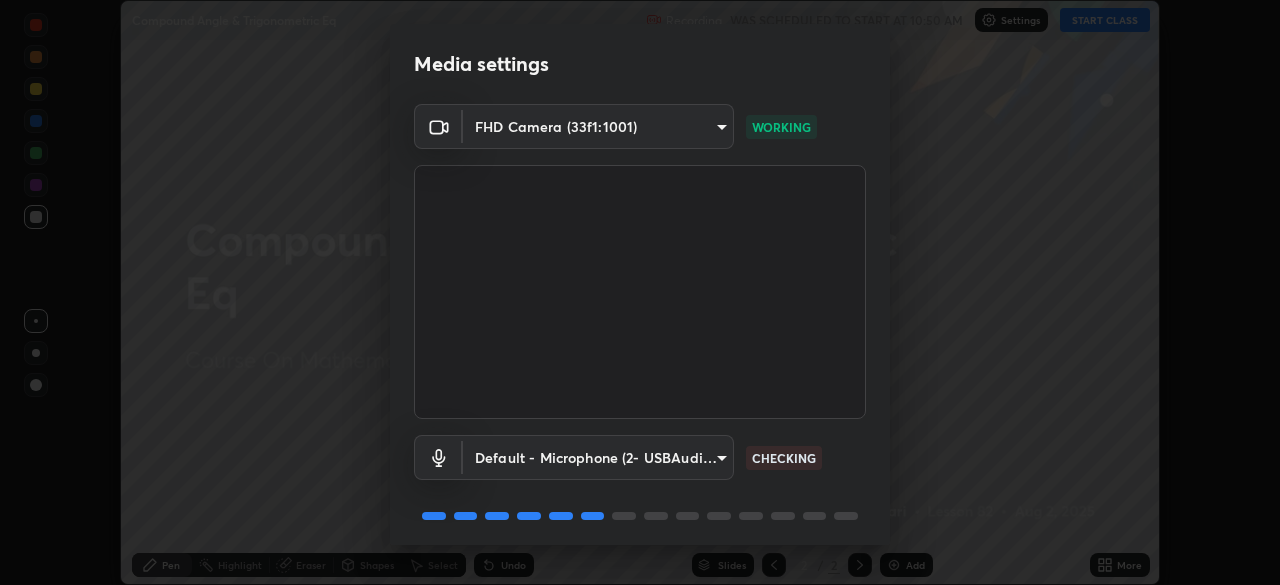 scroll, scrollTop: 71, scrollLeft: 0, axis: vertical 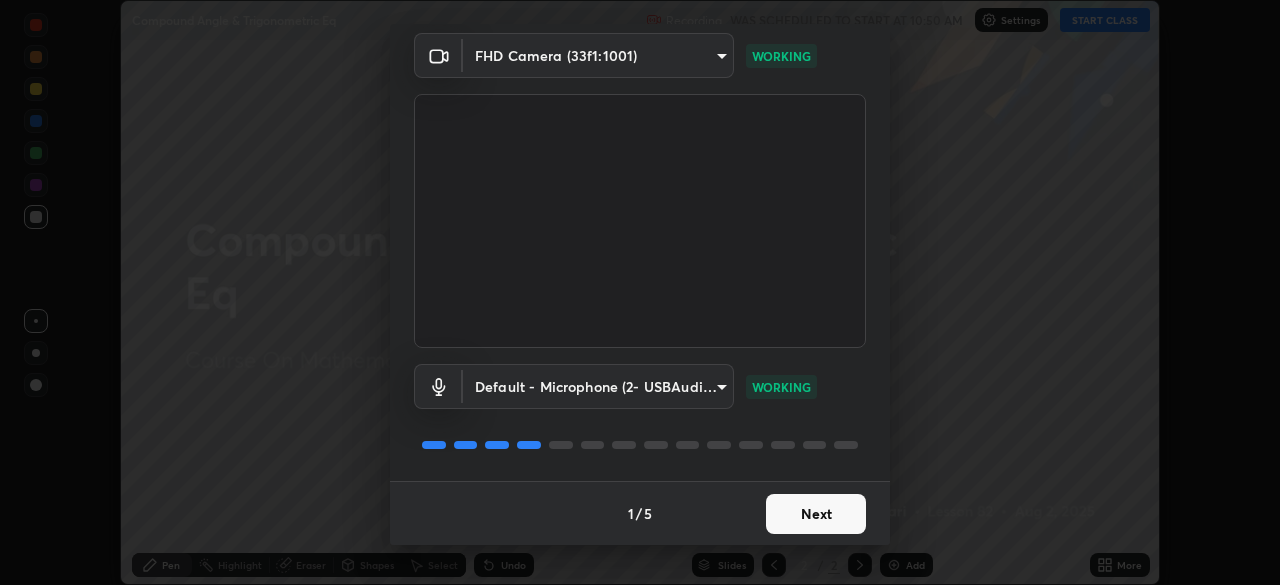 click on "Next" at bounding box center (816, 514) 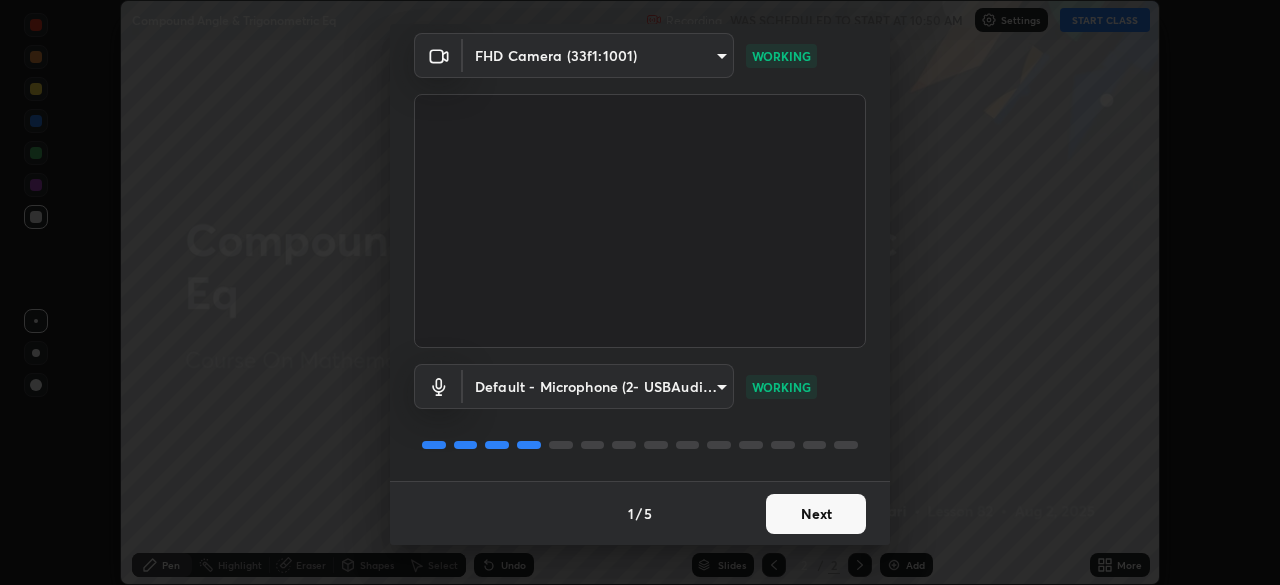 scroll, scrollTop: 0, scrollLeft: 0, axis: both 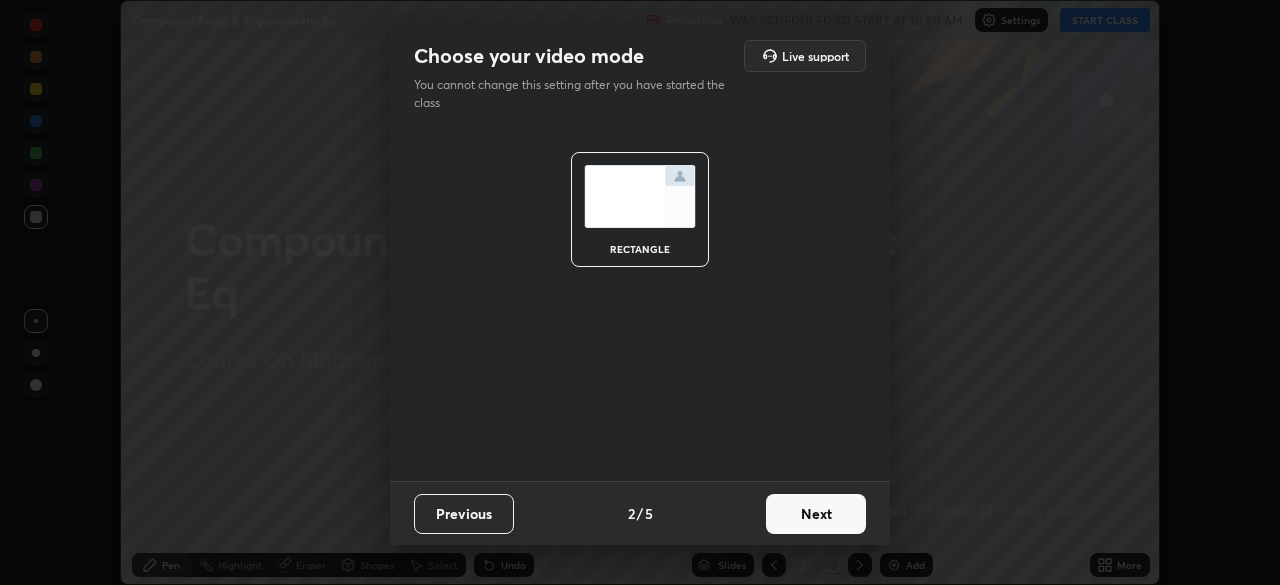 click on "Next" at bounding box center [816, 514] 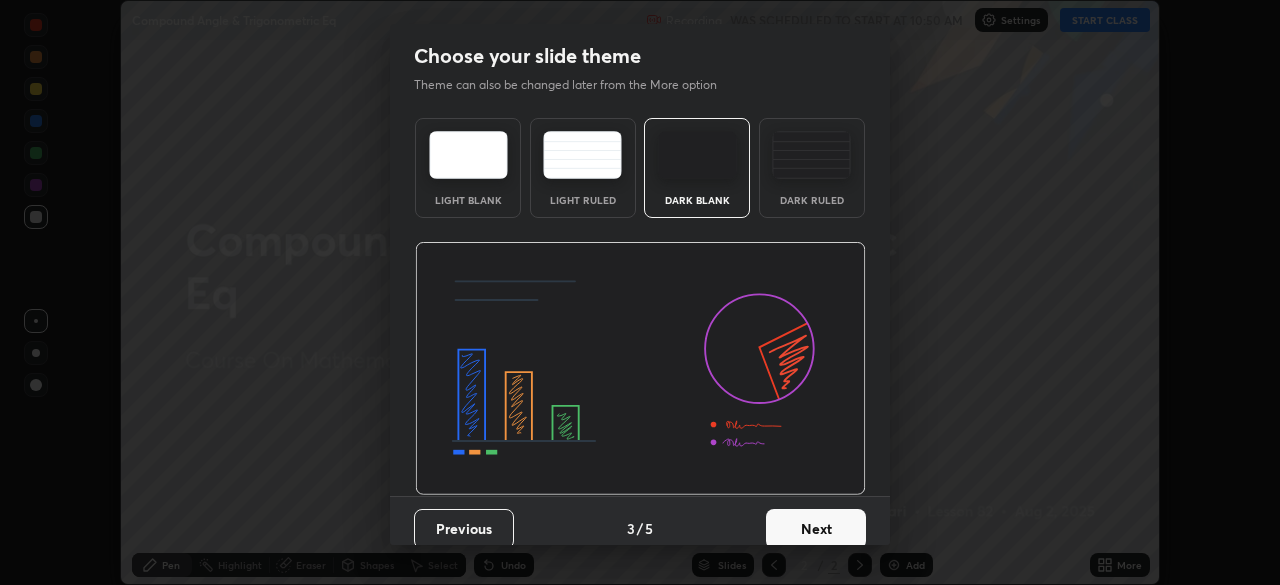 click on "Next" at bounding box center (816, 529) 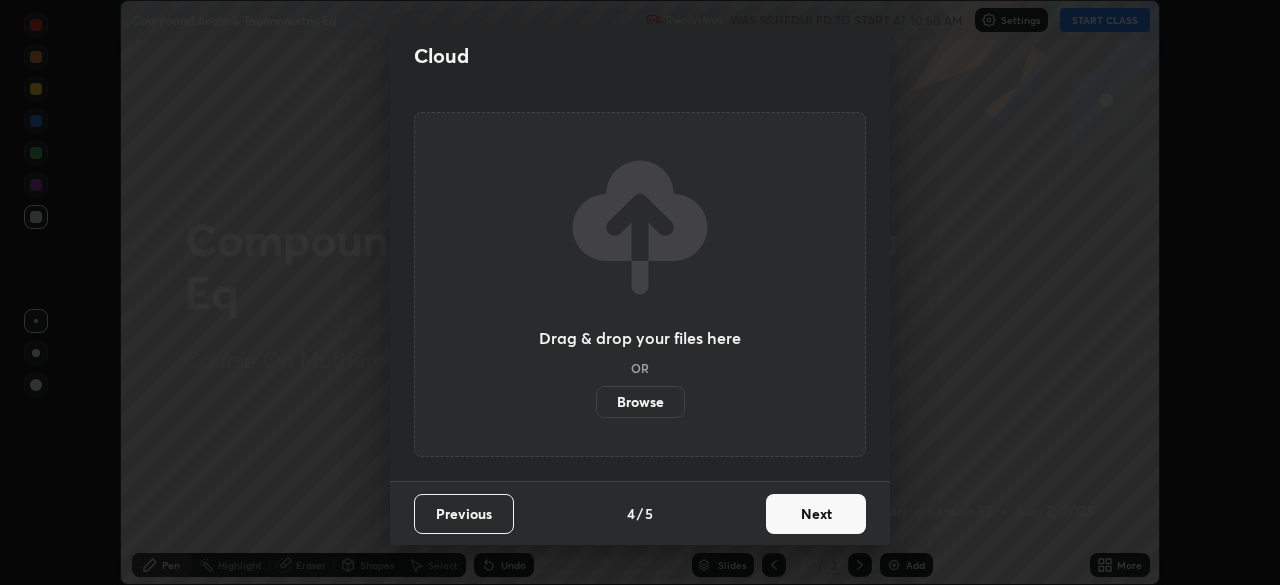 click on "Next" at bounding box center [816, 514] 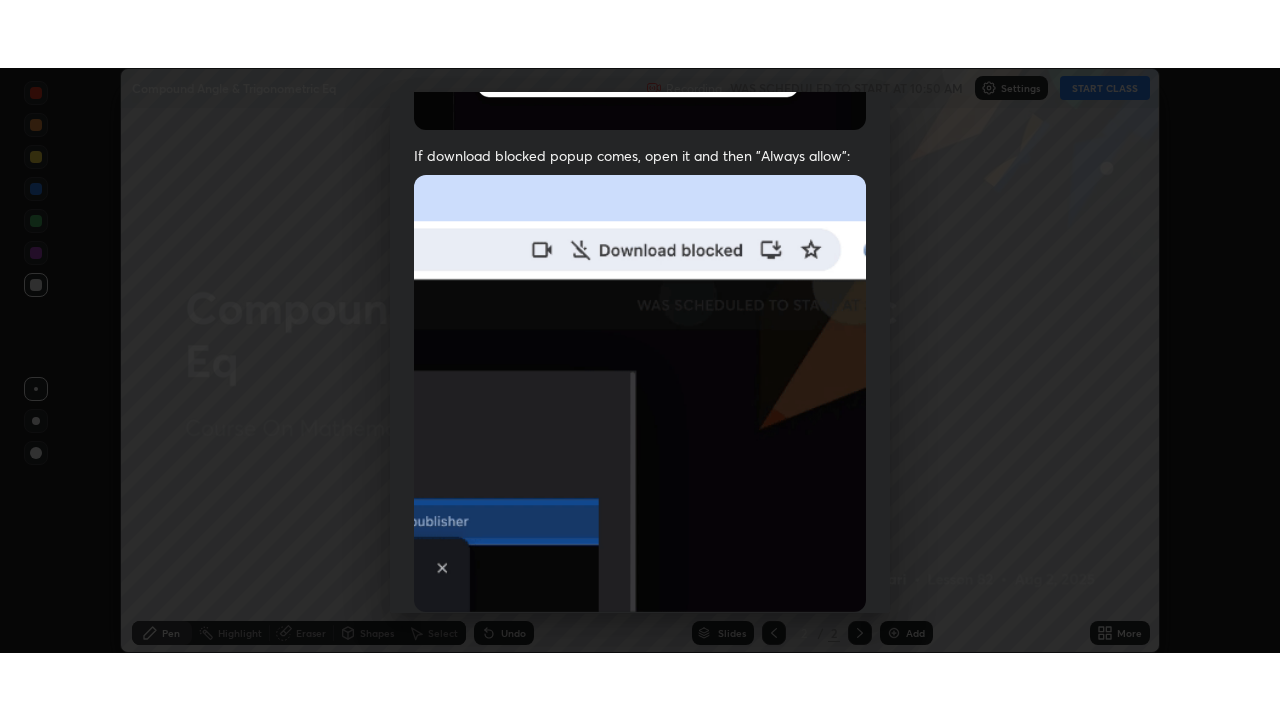 scroll, scrollTop: 479, scrollLeft: 0, axis: vertical 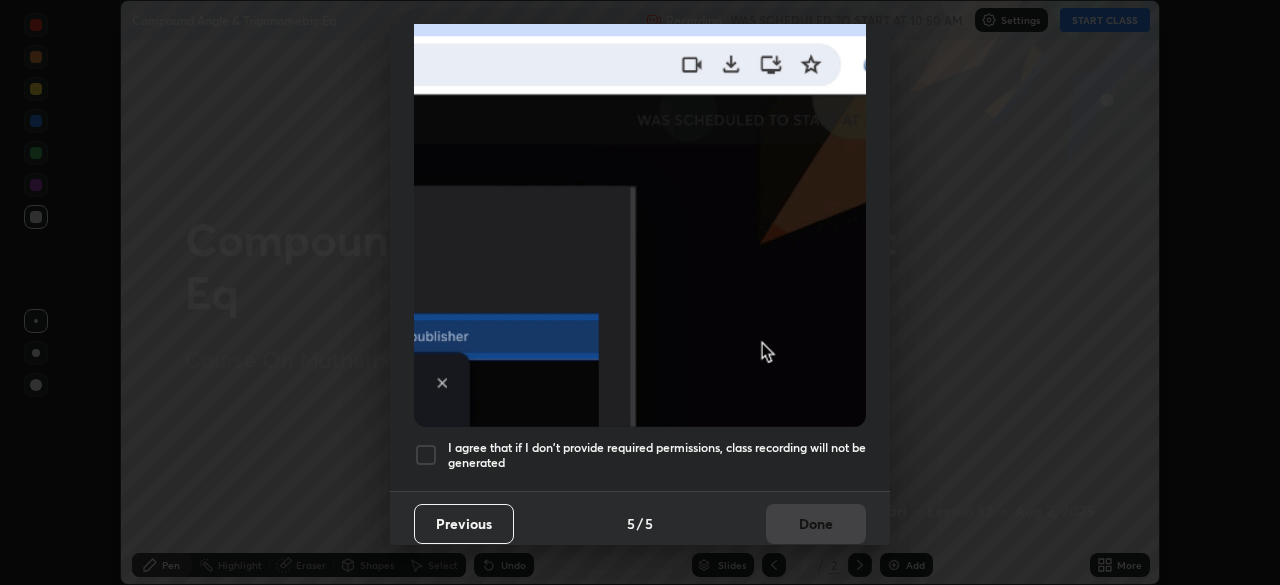 click at bounding box center [426, 455] 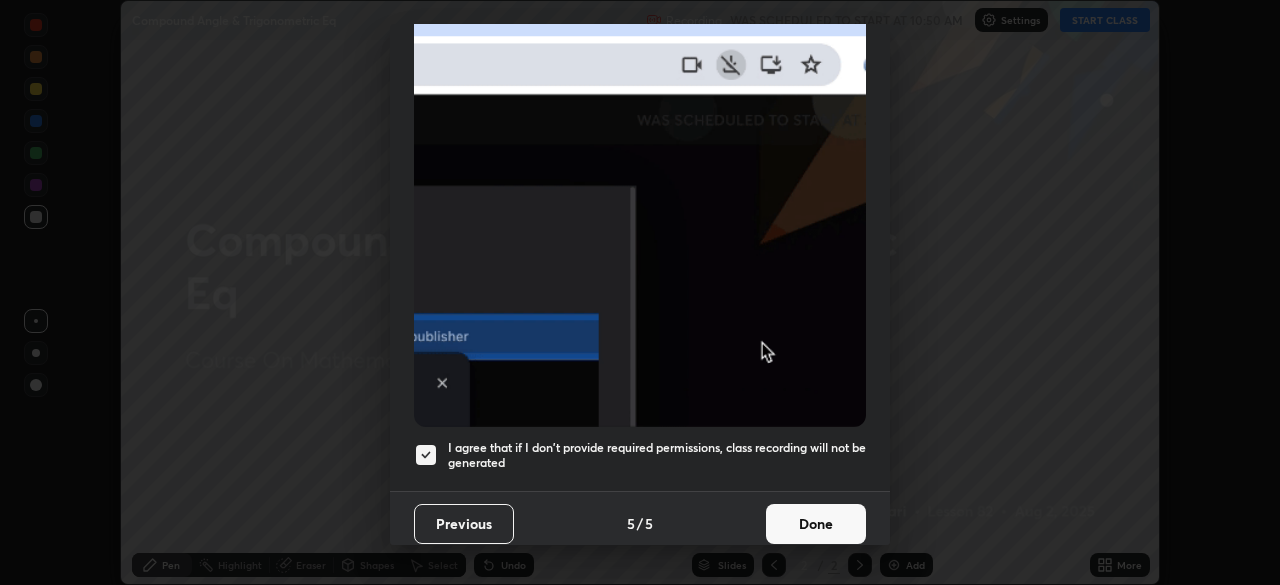click on "Done" at bounding box center (816, 524) 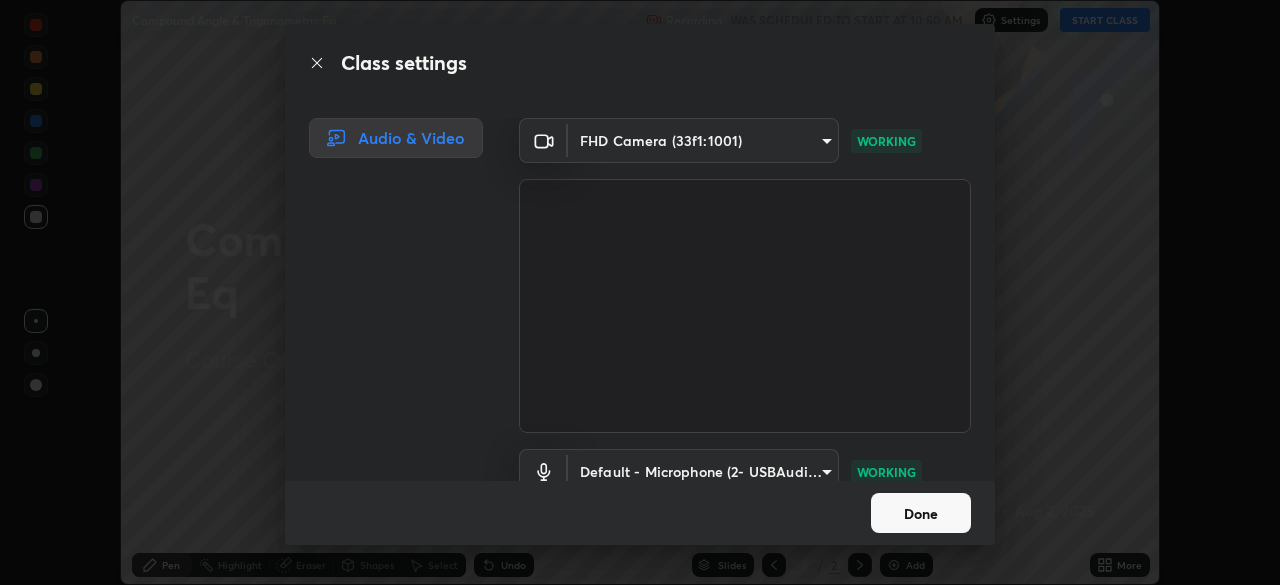 click on "Done" at bounding box center [921, 513] 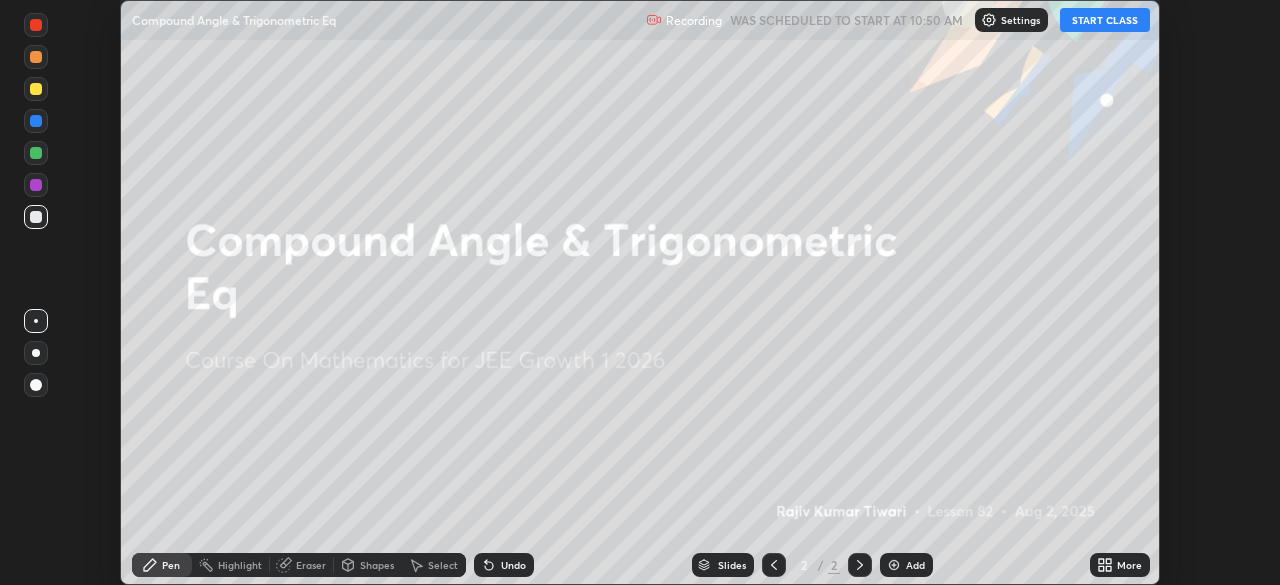 click on "START CLASS" at bounding box center [1105, 20] 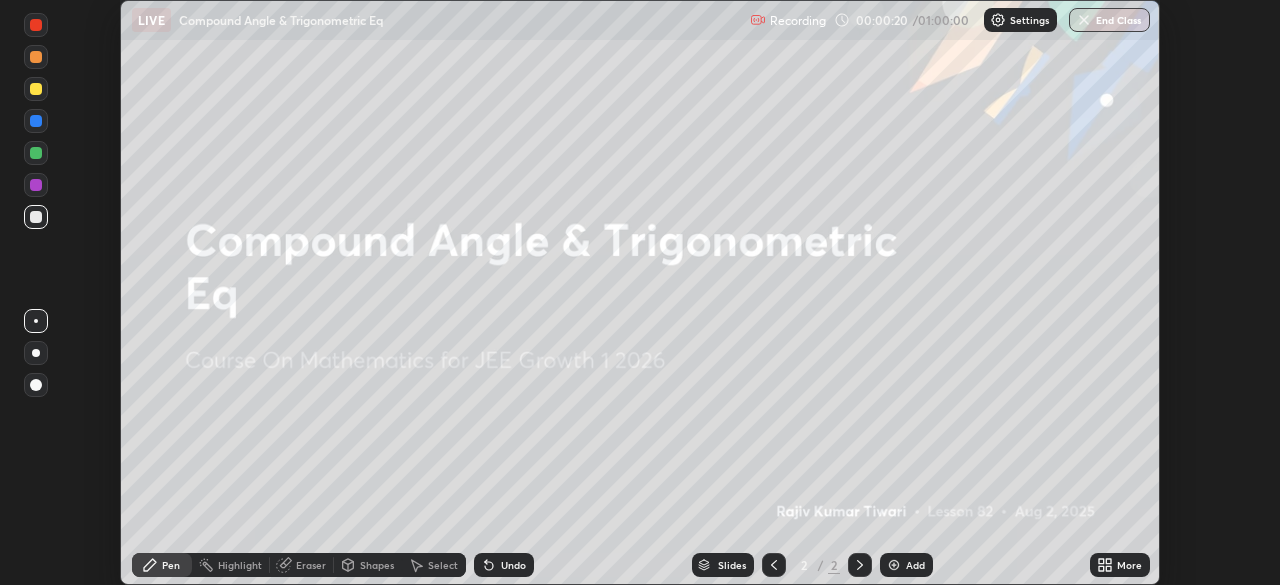 click 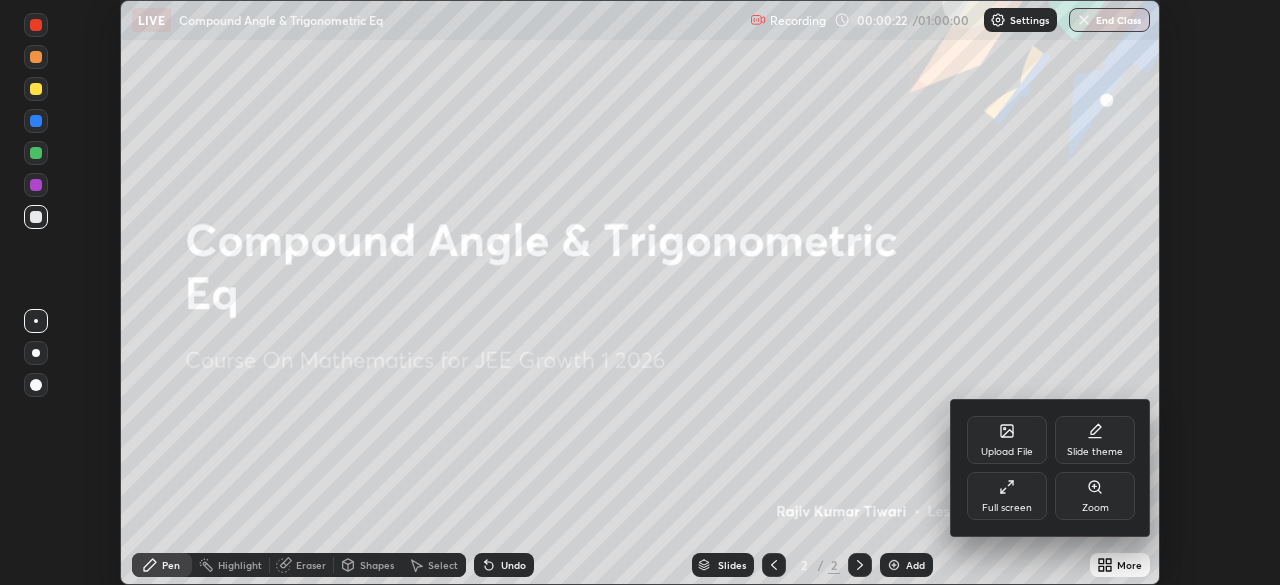 click 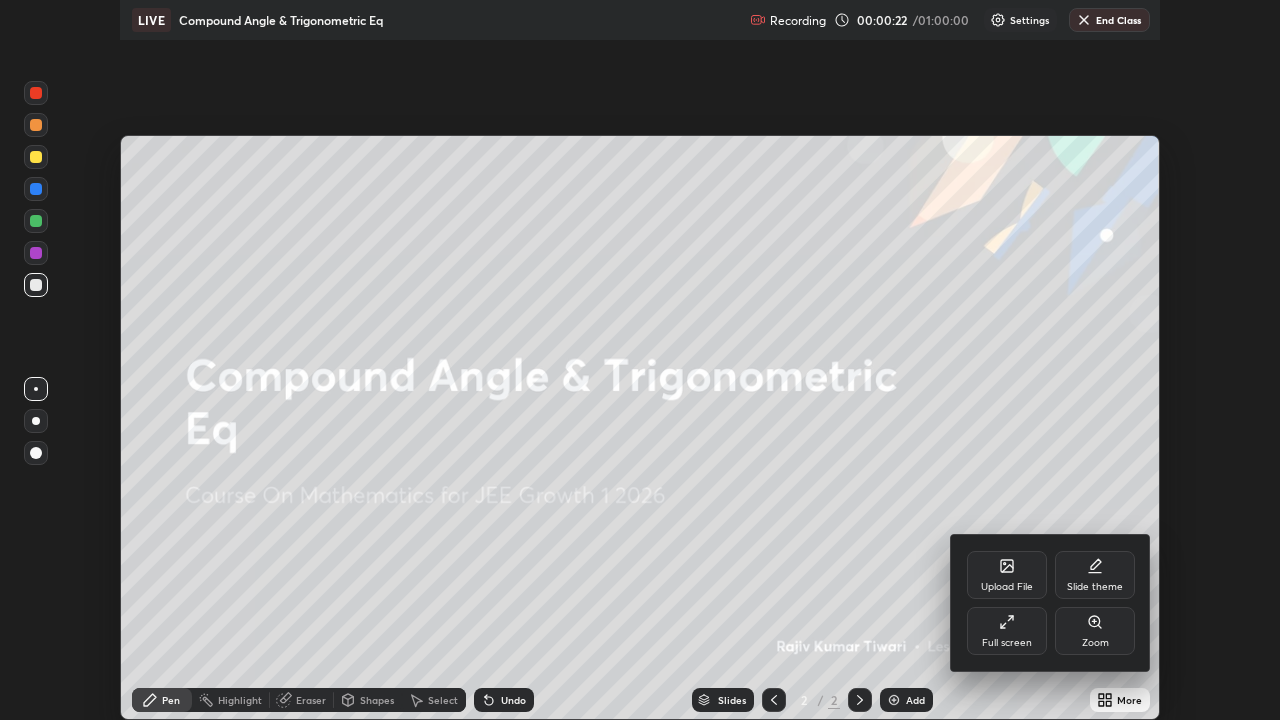 scroll, scrollTop: 99280, scrollLeft: 98720, axis: both 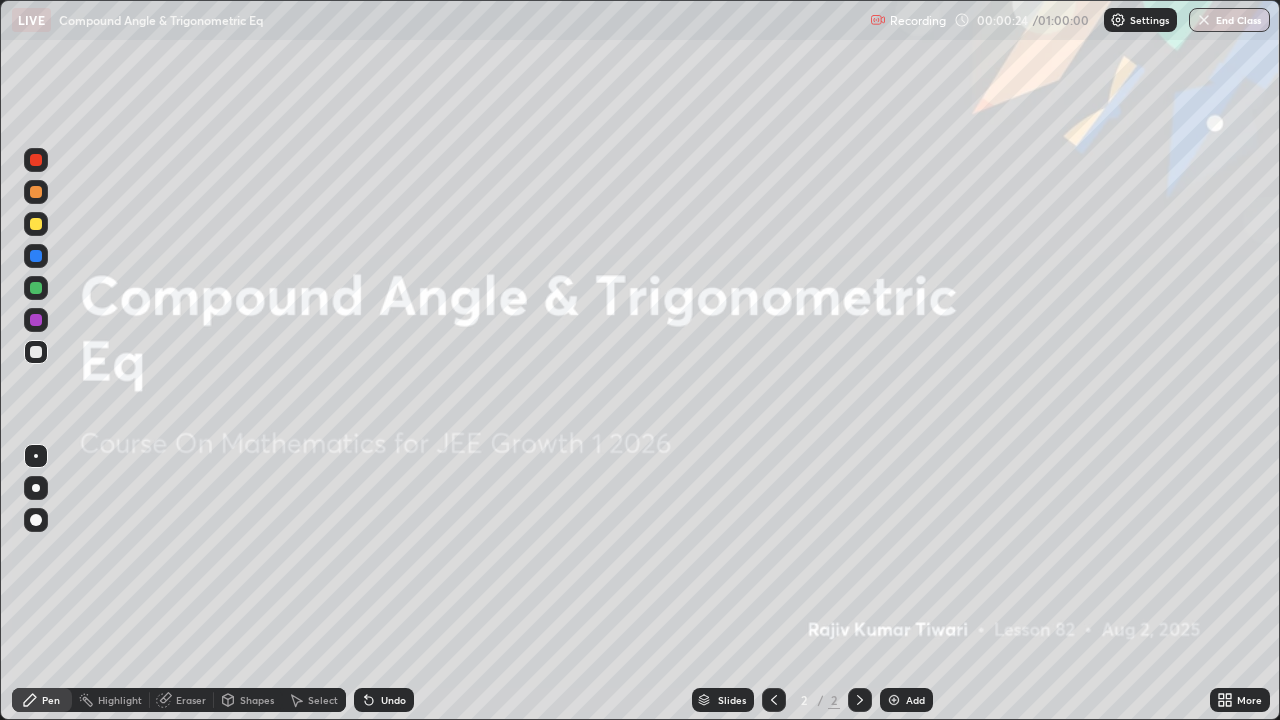 click on "Add" at bounding box center (915, 700) 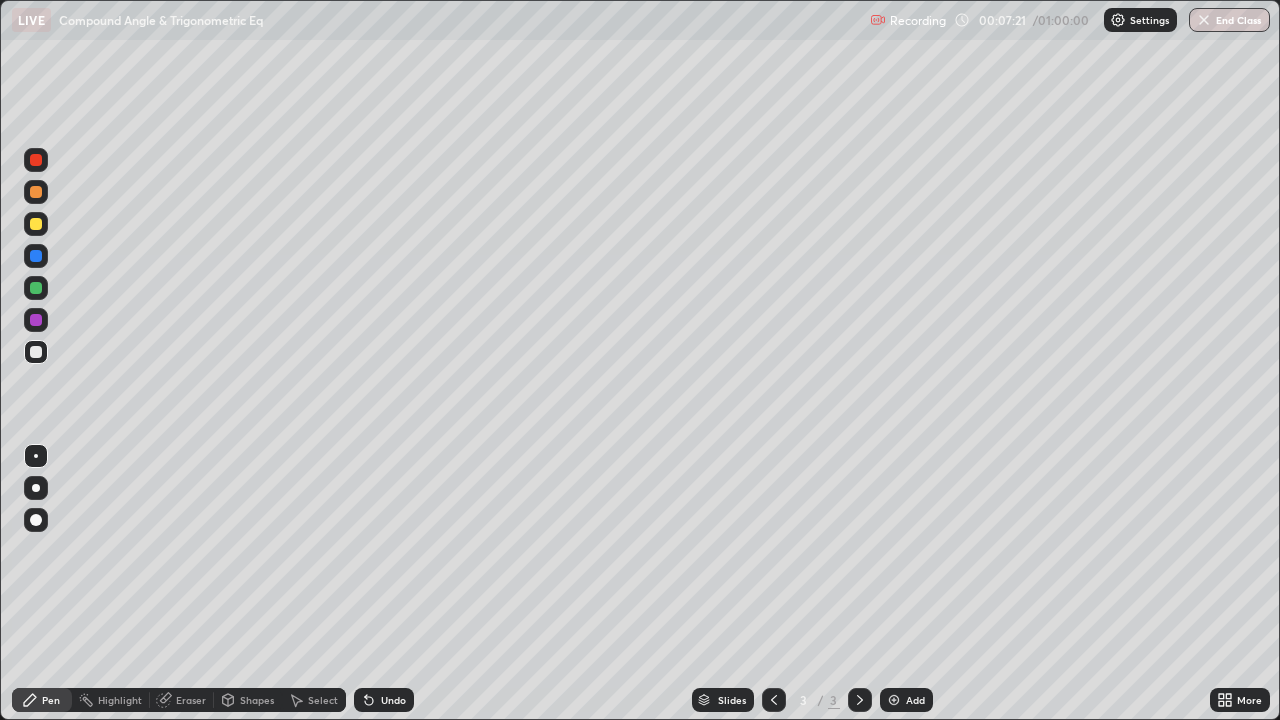 click at bounding box center [36, 160] 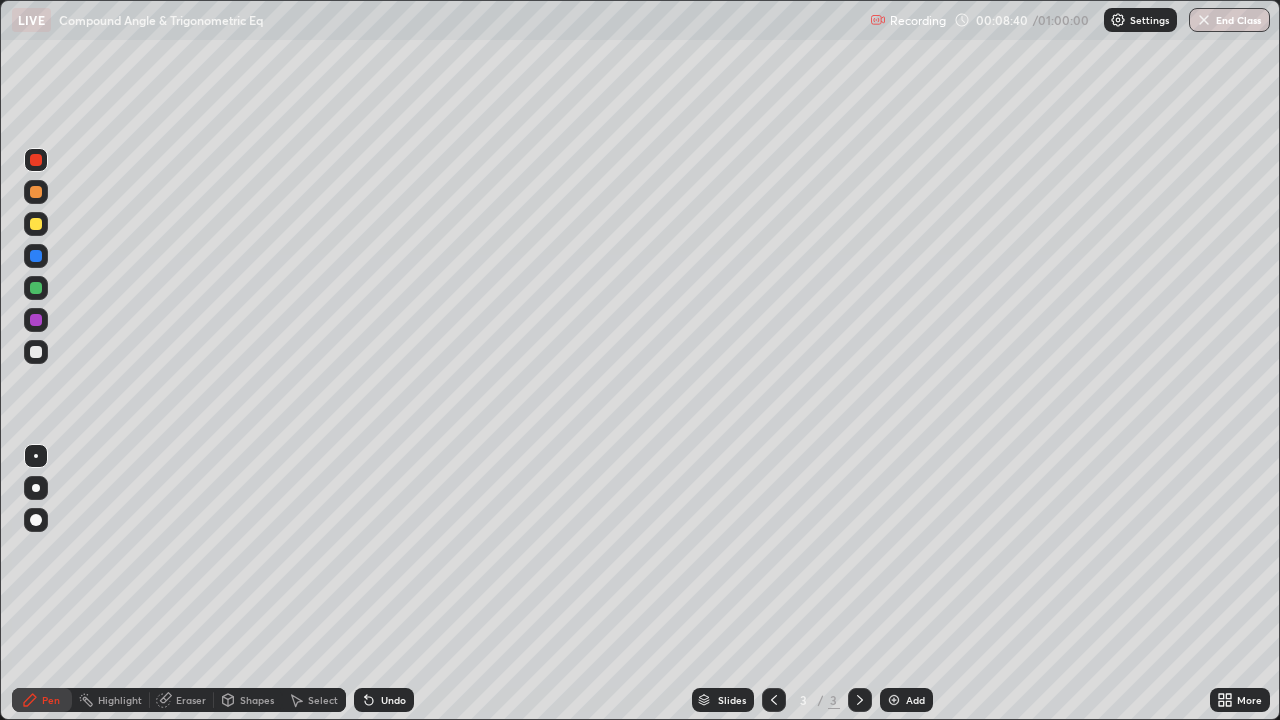 click at bounding box center (36, 520) 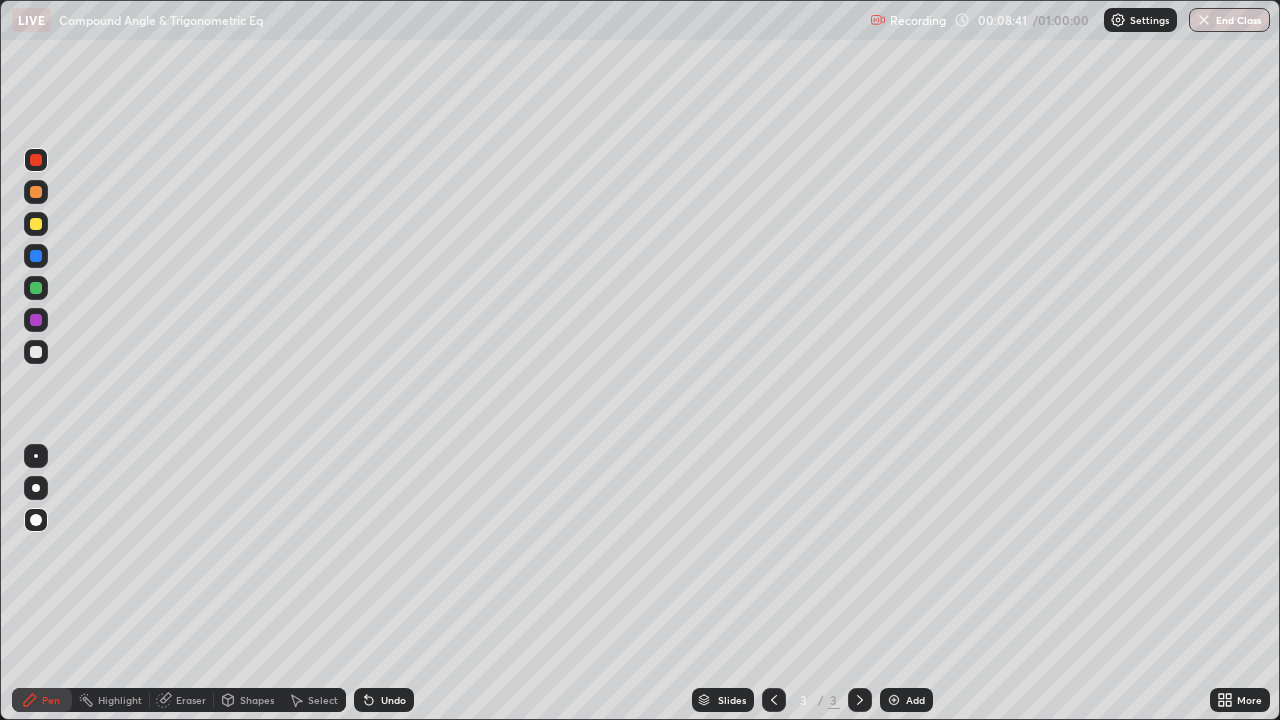 click at bounding box center (36, 352) 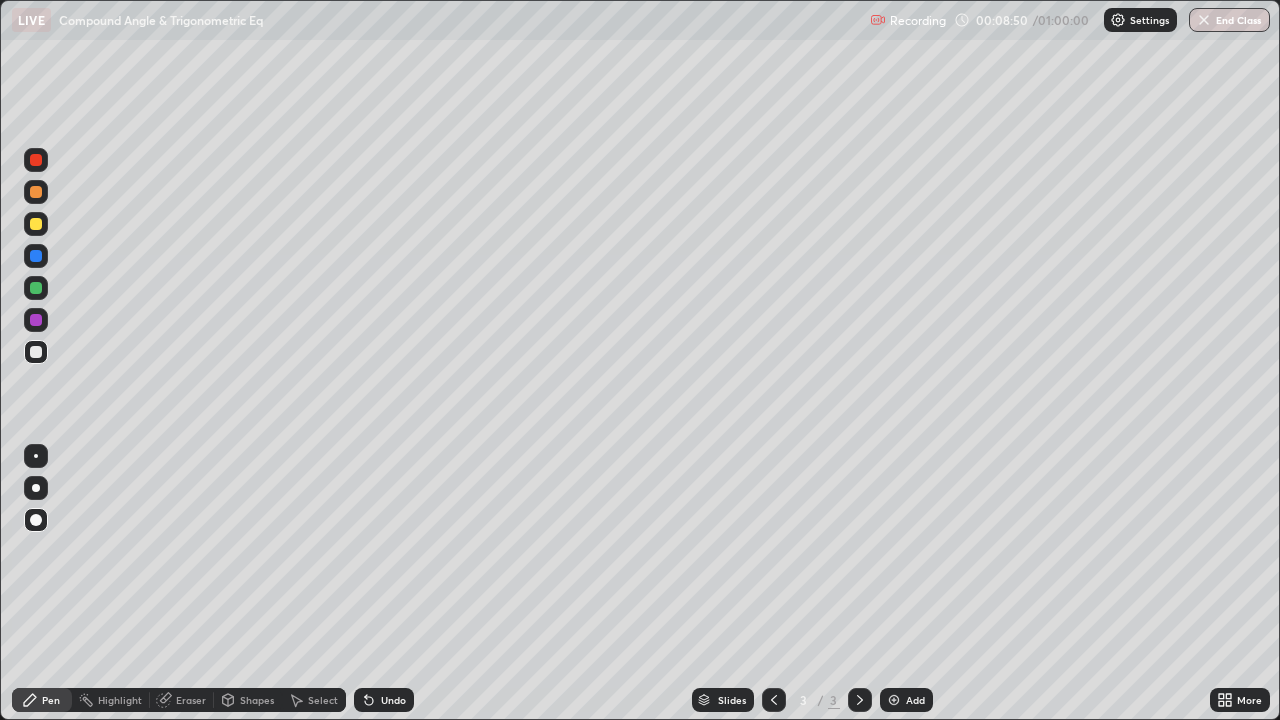 click at bounding box center [36, 456] 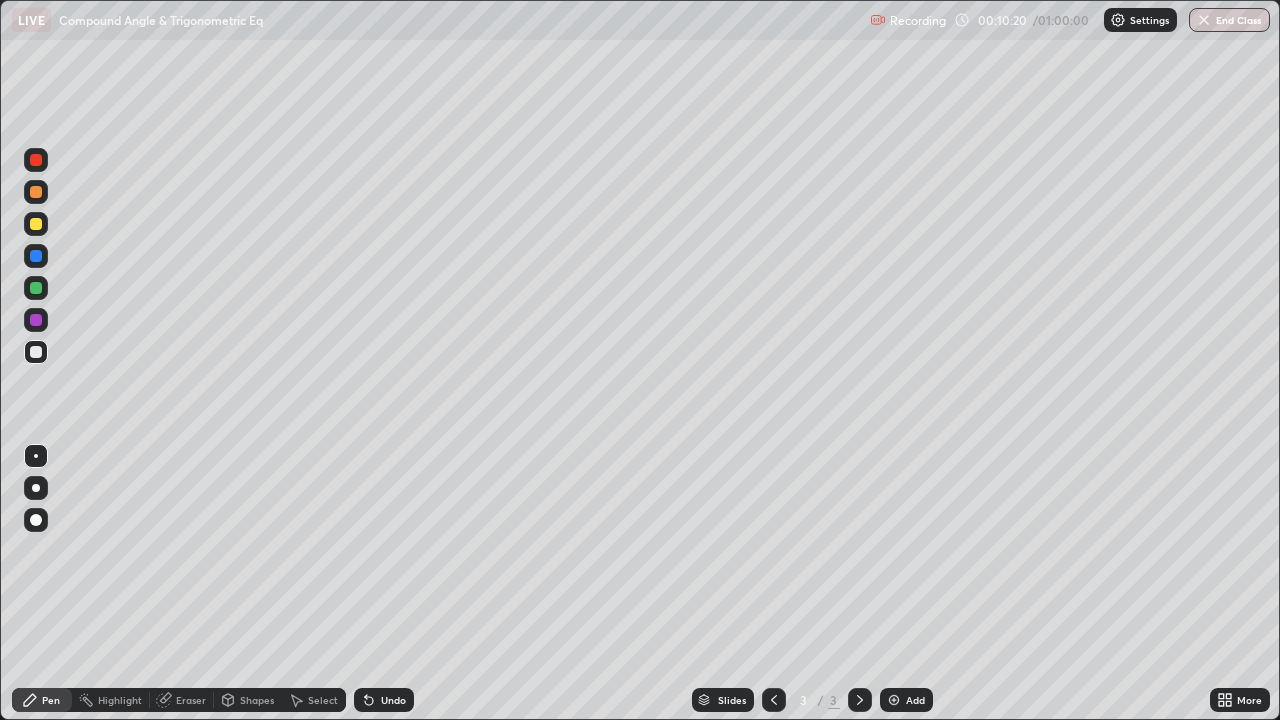 click on "Eraser" at bounding box center [191, 700] 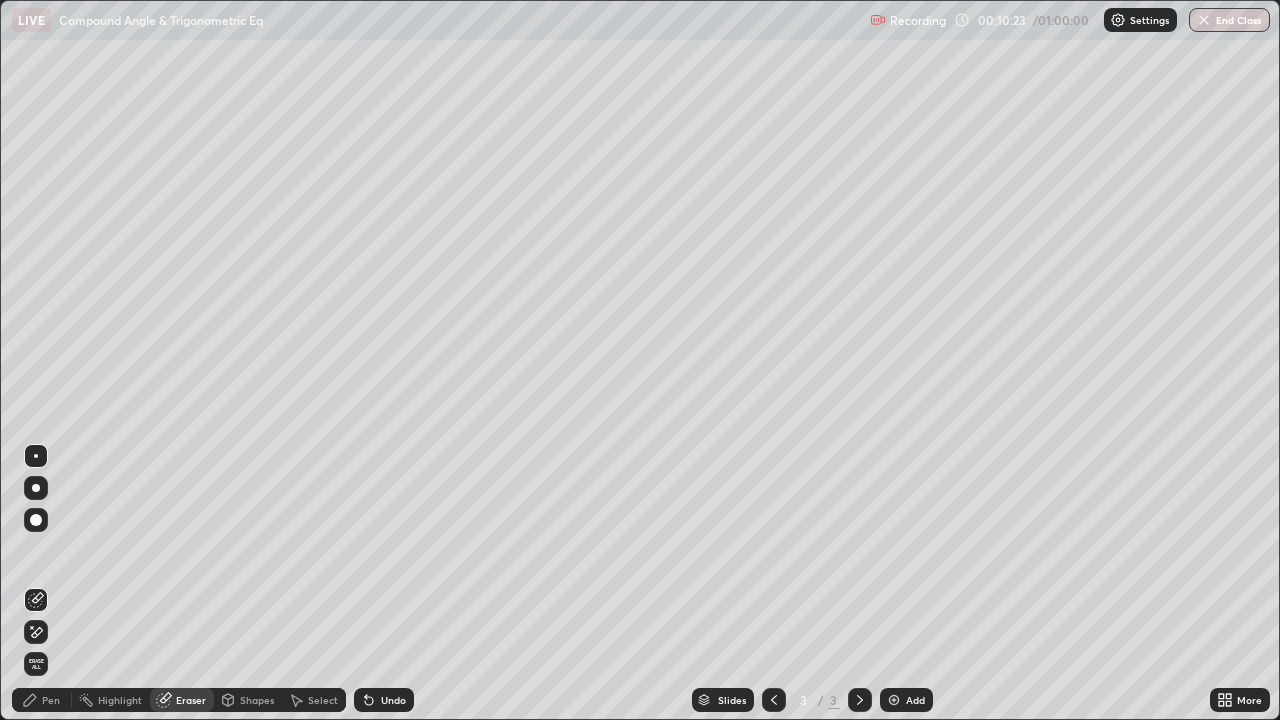 click at bounding box center [36, 520] 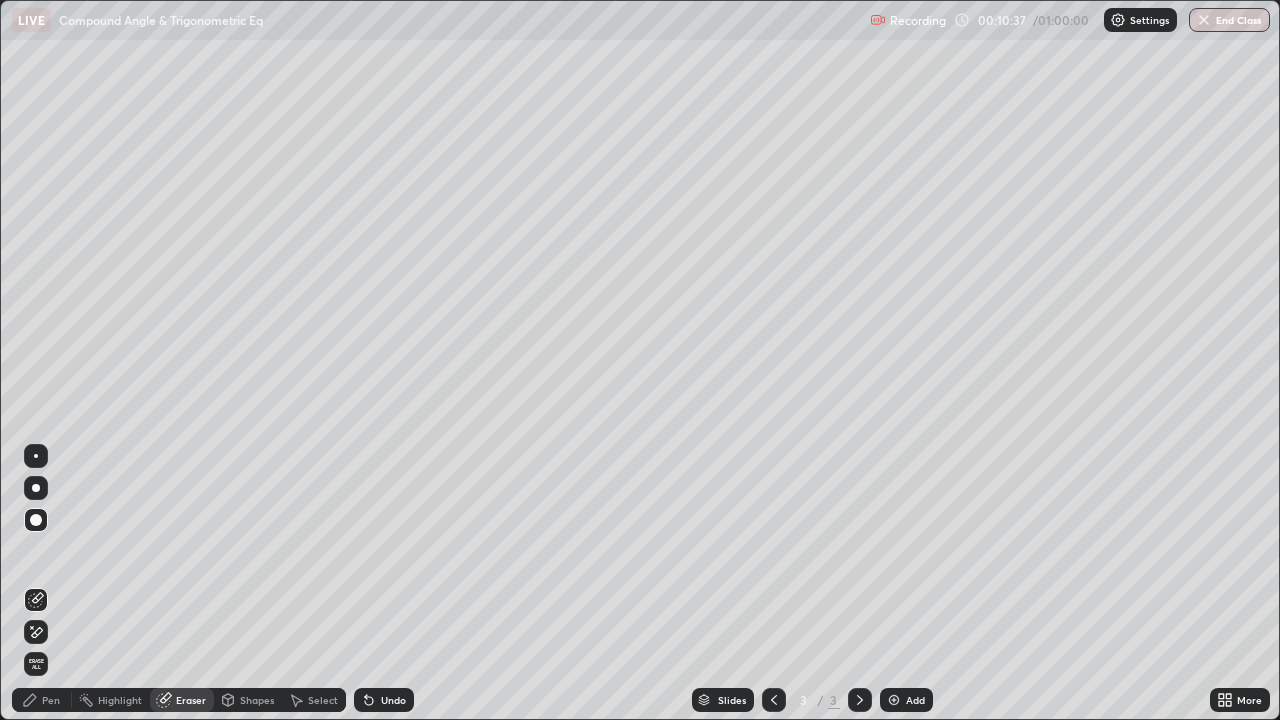 click at bounding box center [36, 456] 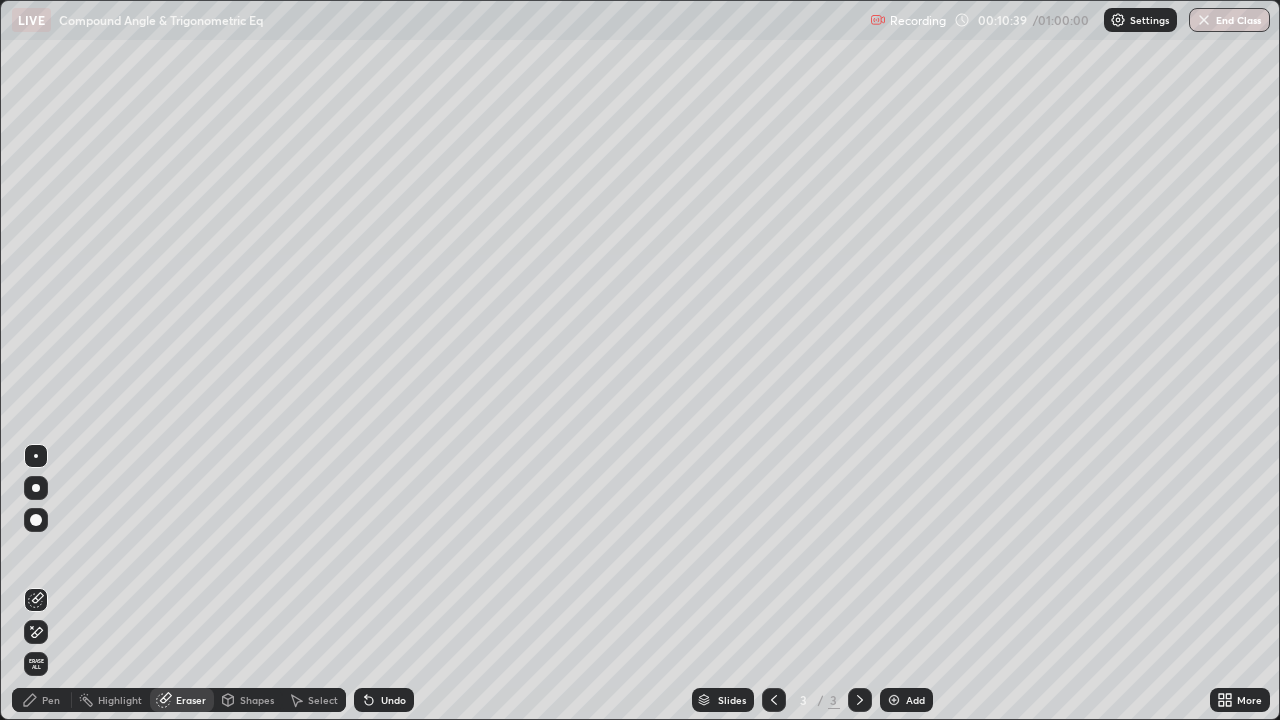 click on "Pen" at bounding box center (51, 700) 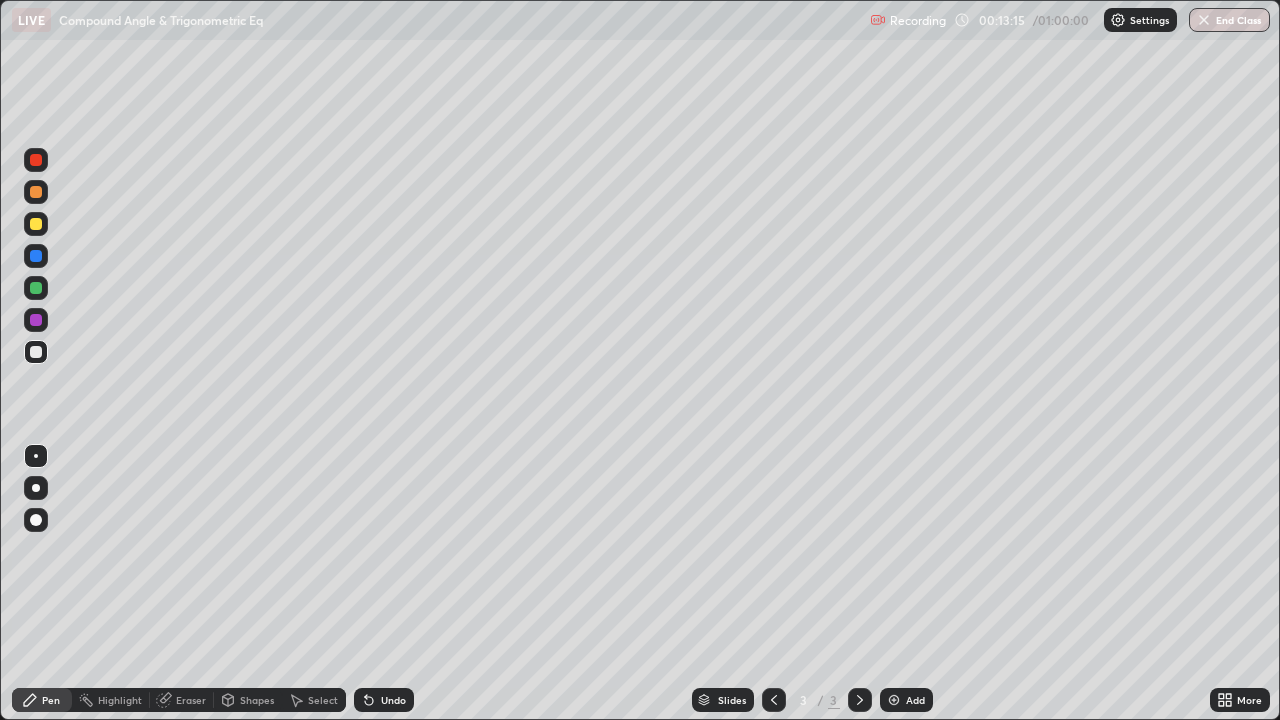 click on "Eraser" at bounding box center (182, 700) 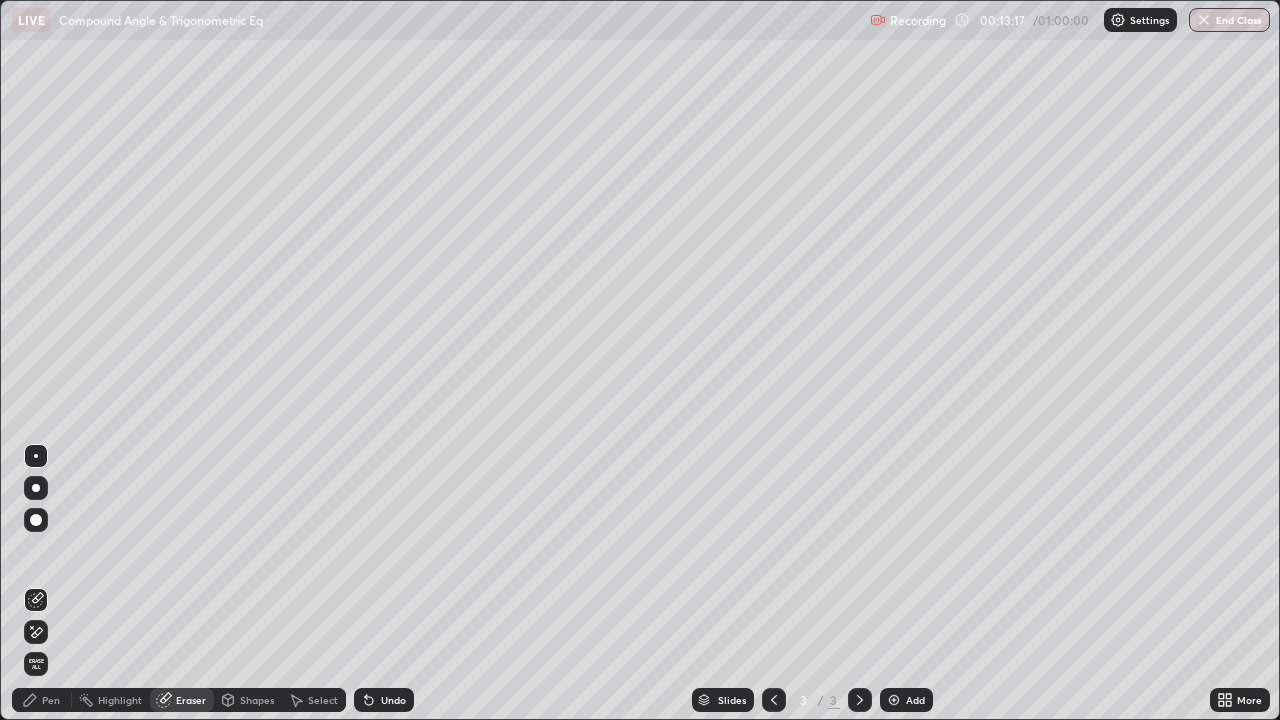 click at bounding box center [36, 520] 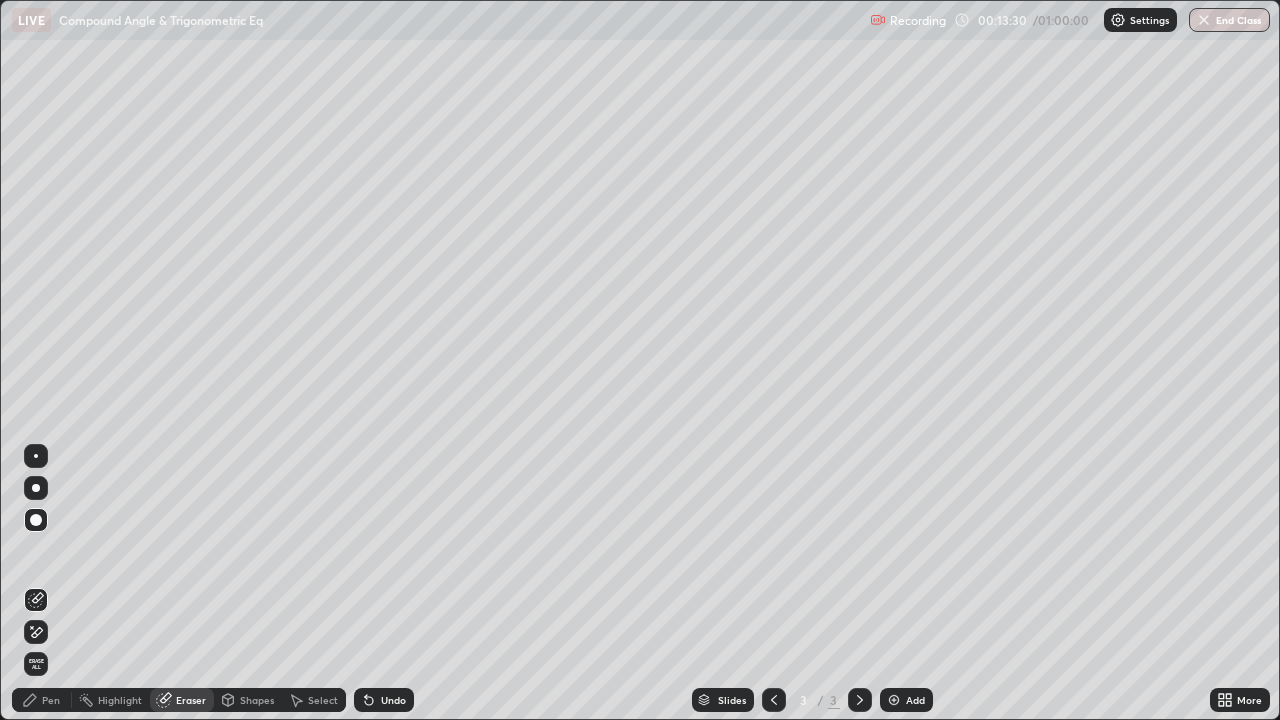 click on "Pen" at bounding box center (42, 700) 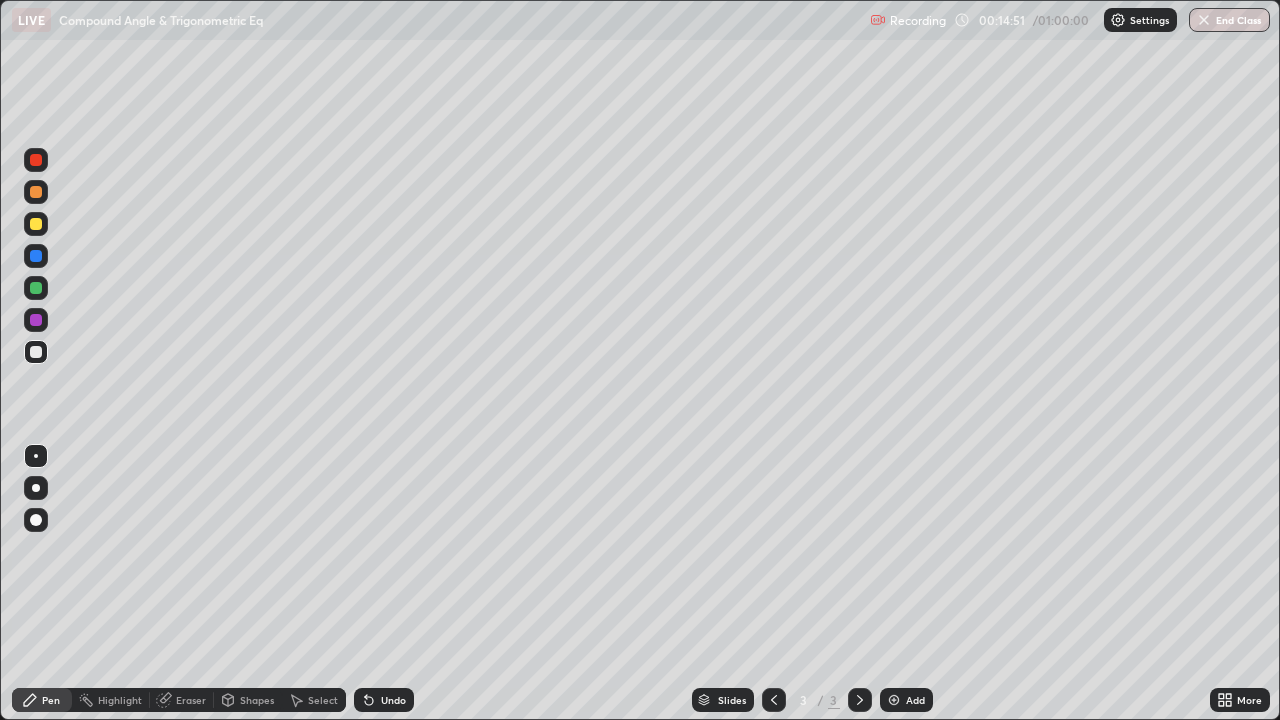 click on "Eraser" at bounding box center [191, 700] 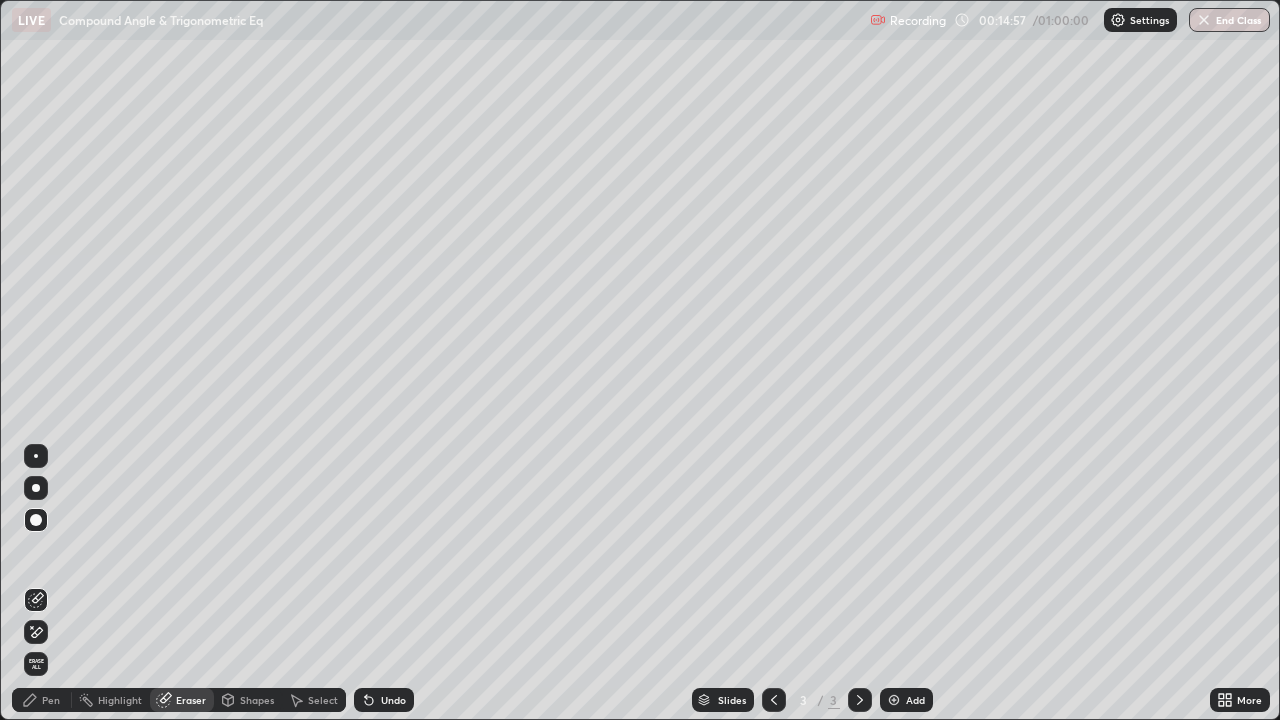 click on "Pen" at bounding box center [42, 700] 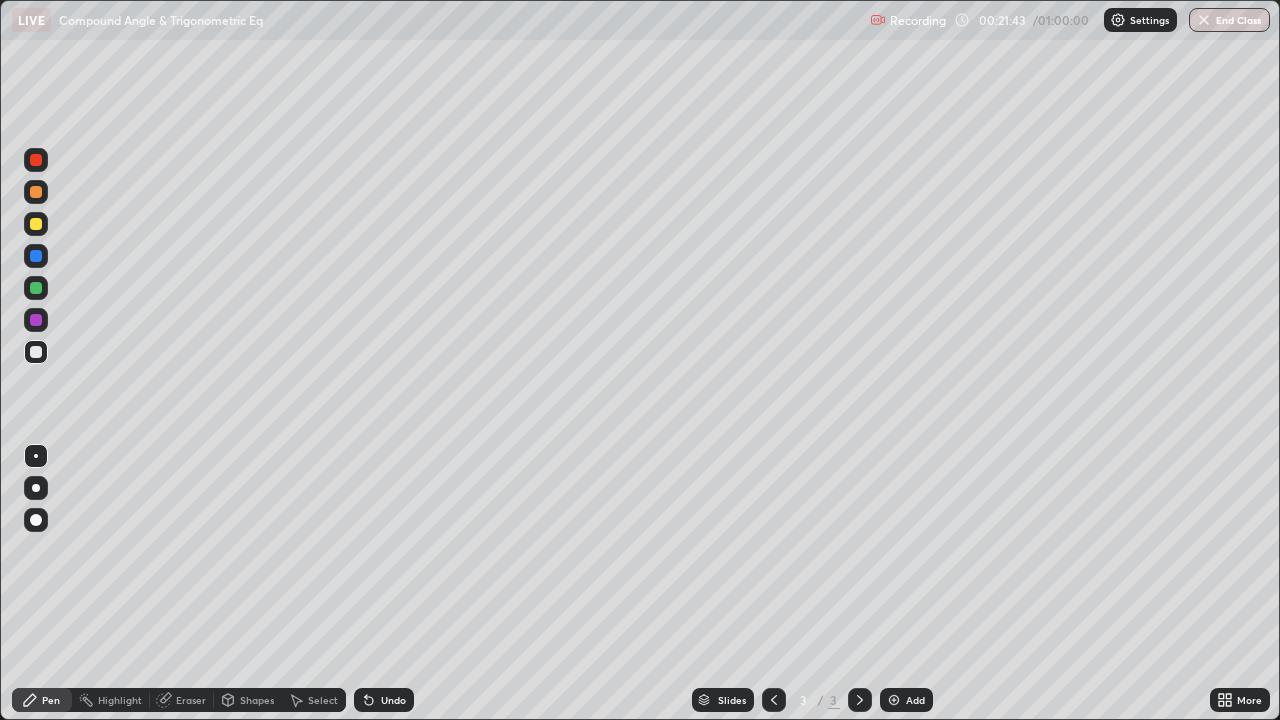 click on "Eraser" at bounding box center [191, 700] 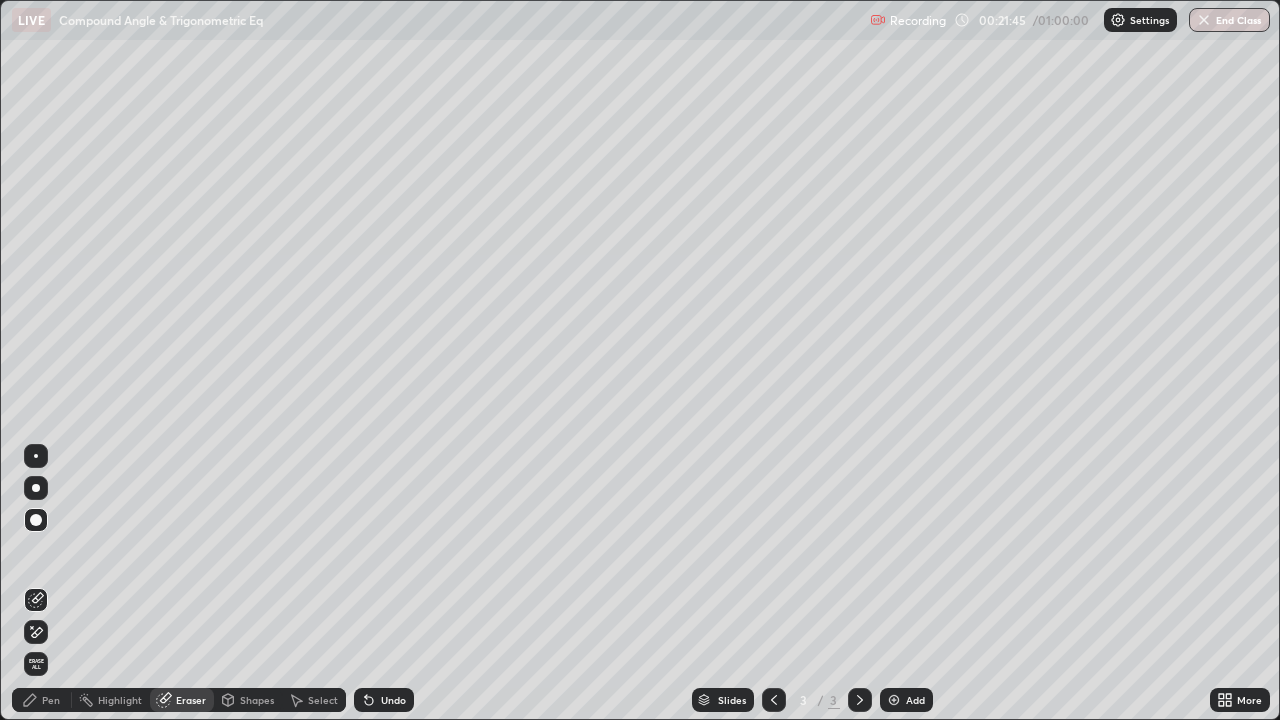 click at bounding box center (36, 520) 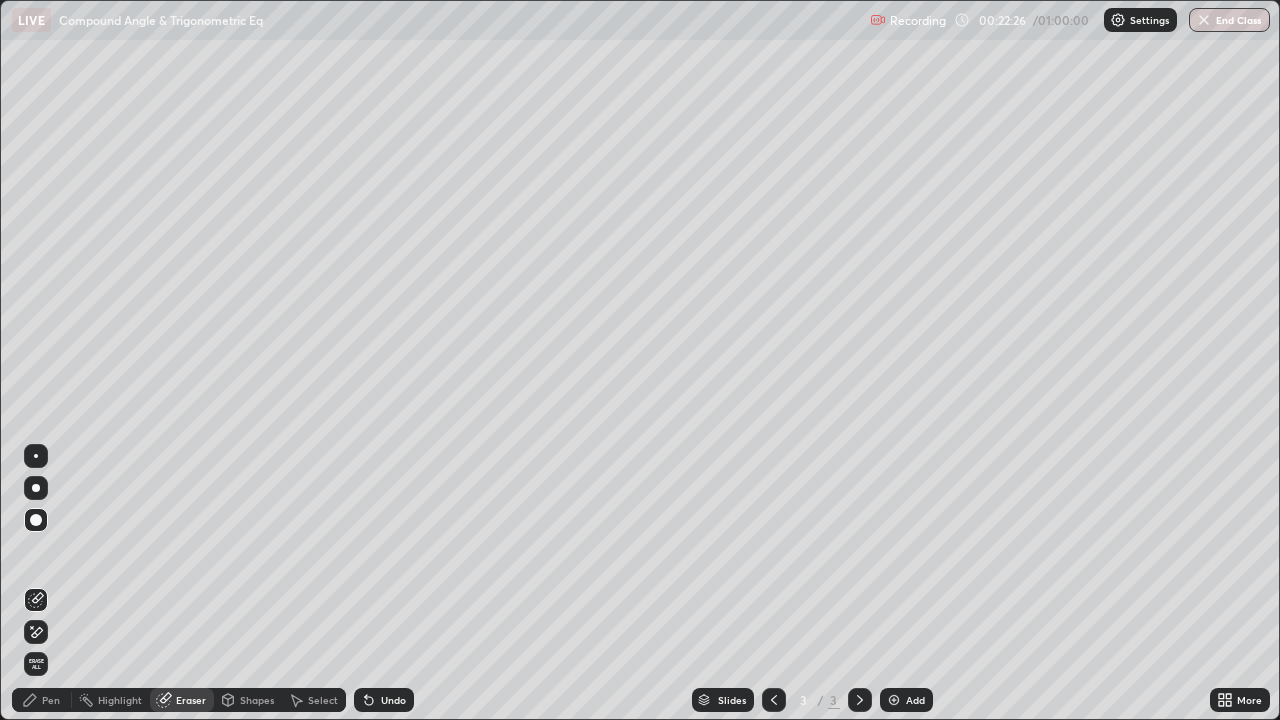 click on "Pen" at bounding box center [51, 700] 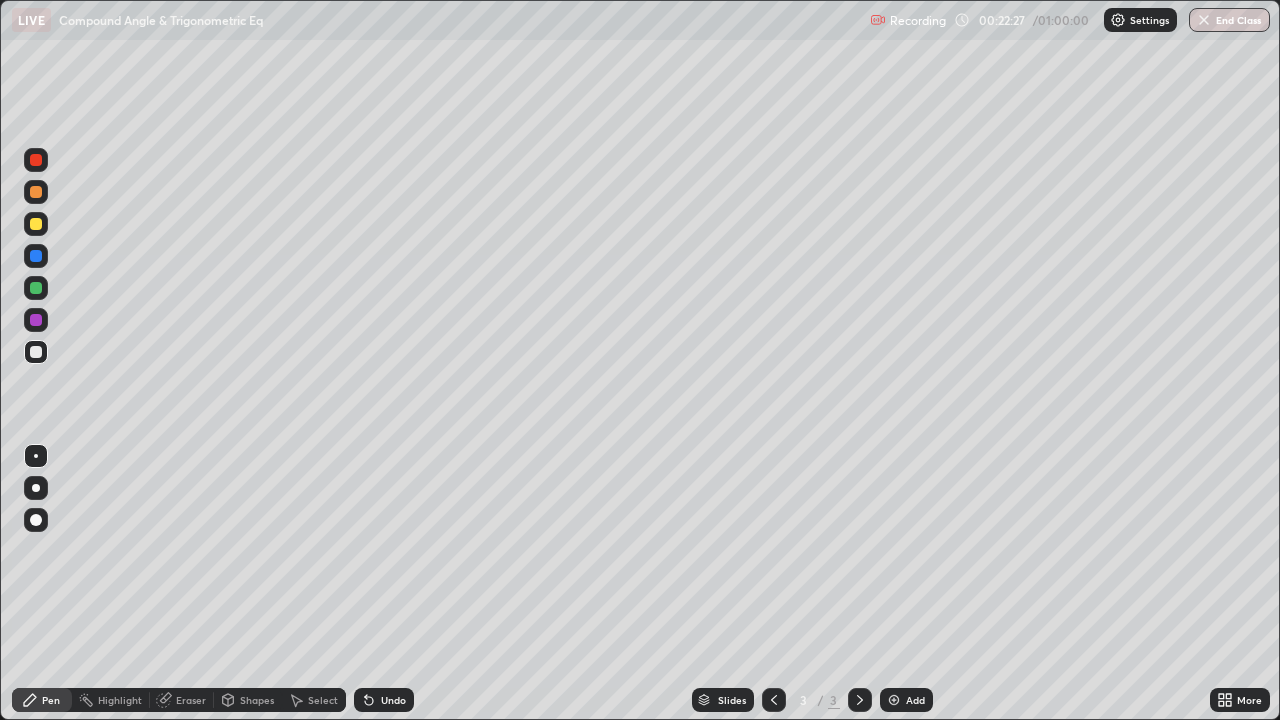 click on "Pen" at bounding box center [51, 700] 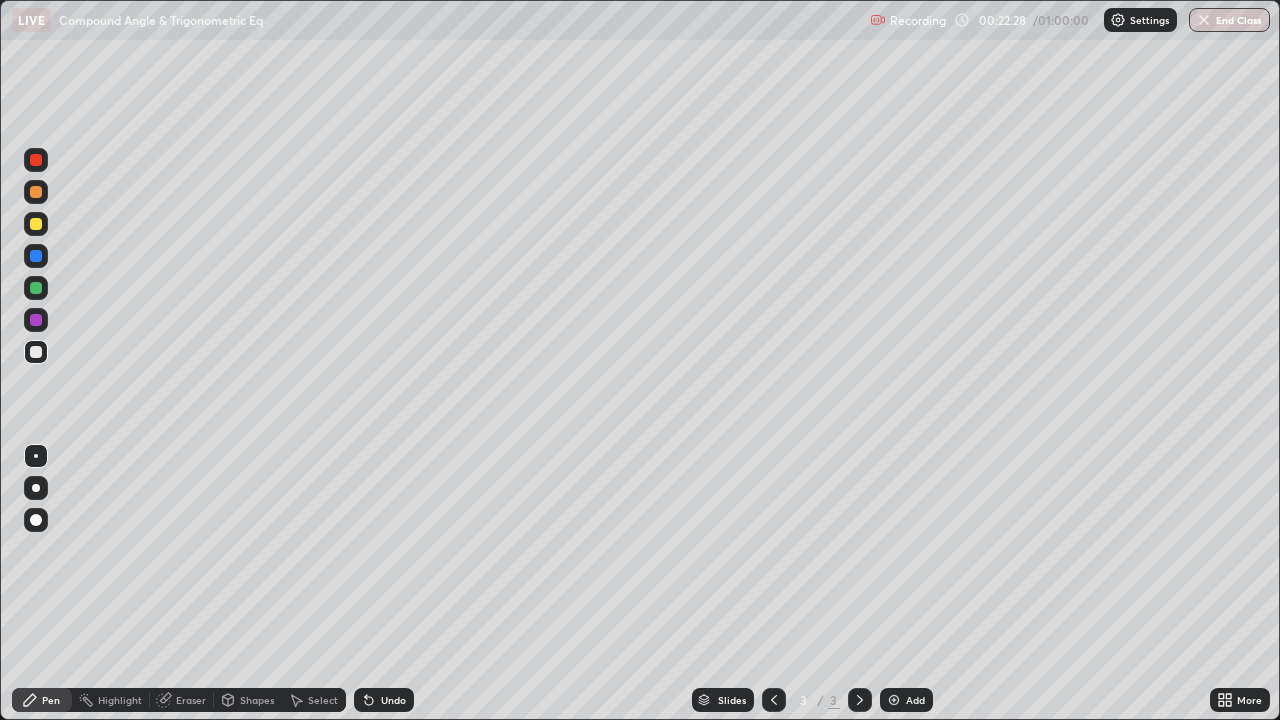 click on "Pen" at bounding box center (51, 700) 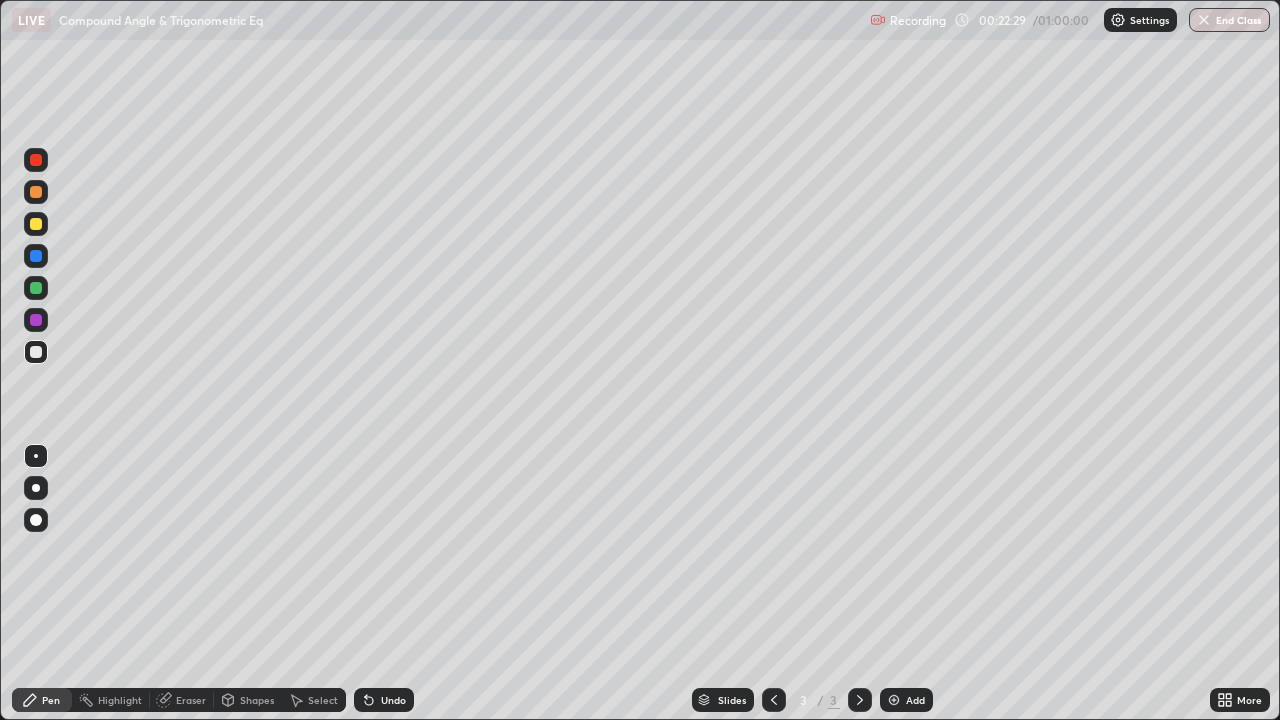 click 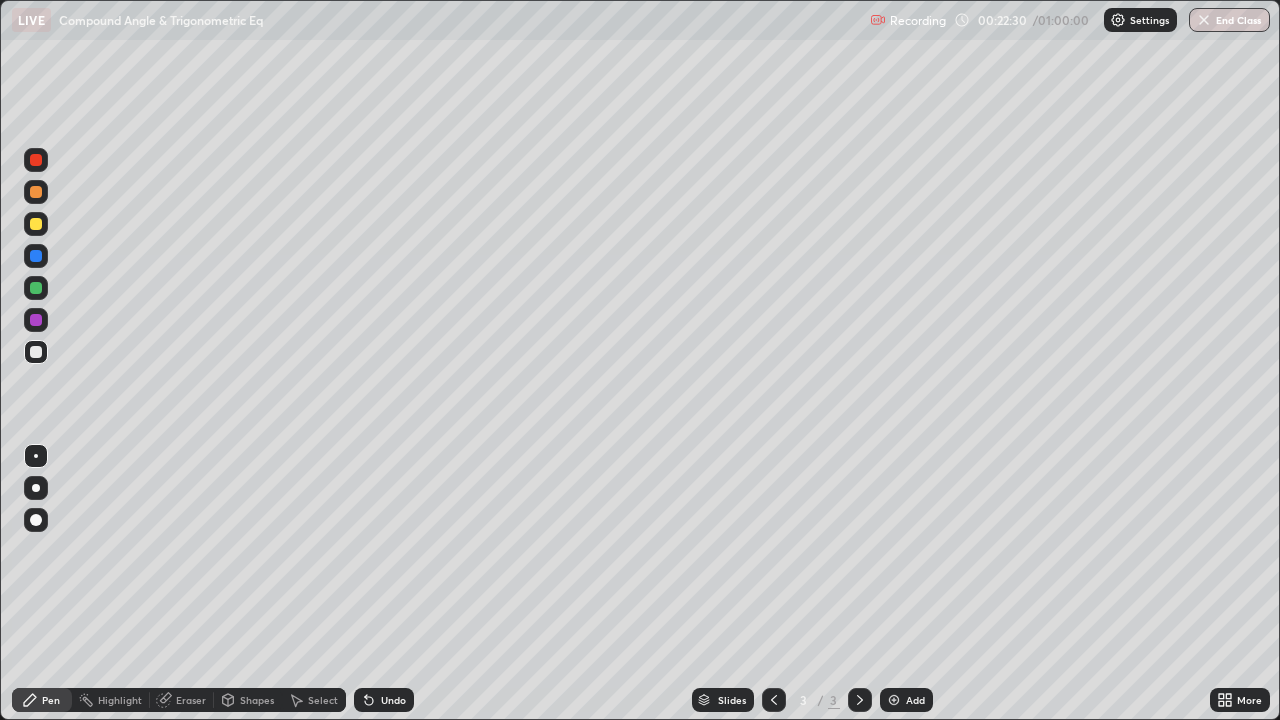 click on "Pen" at bounding box center (51, 700) 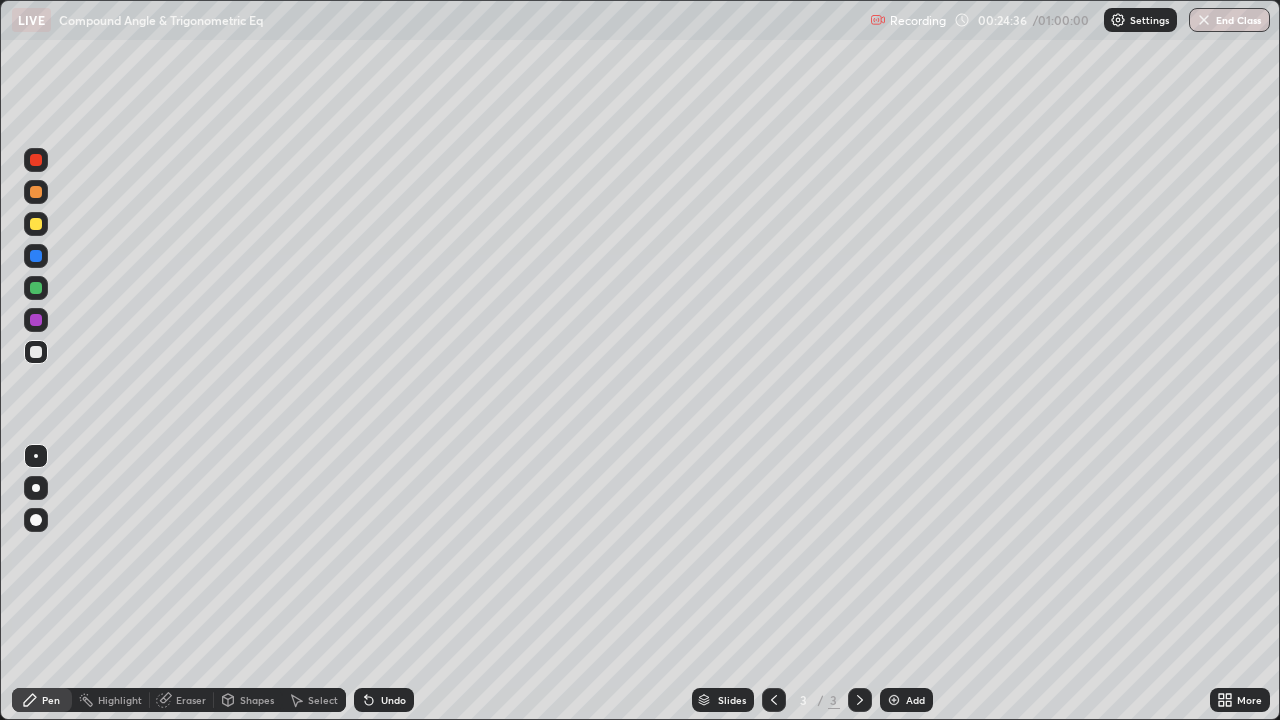 click on "Eraser" at bounding box center (191, 700) 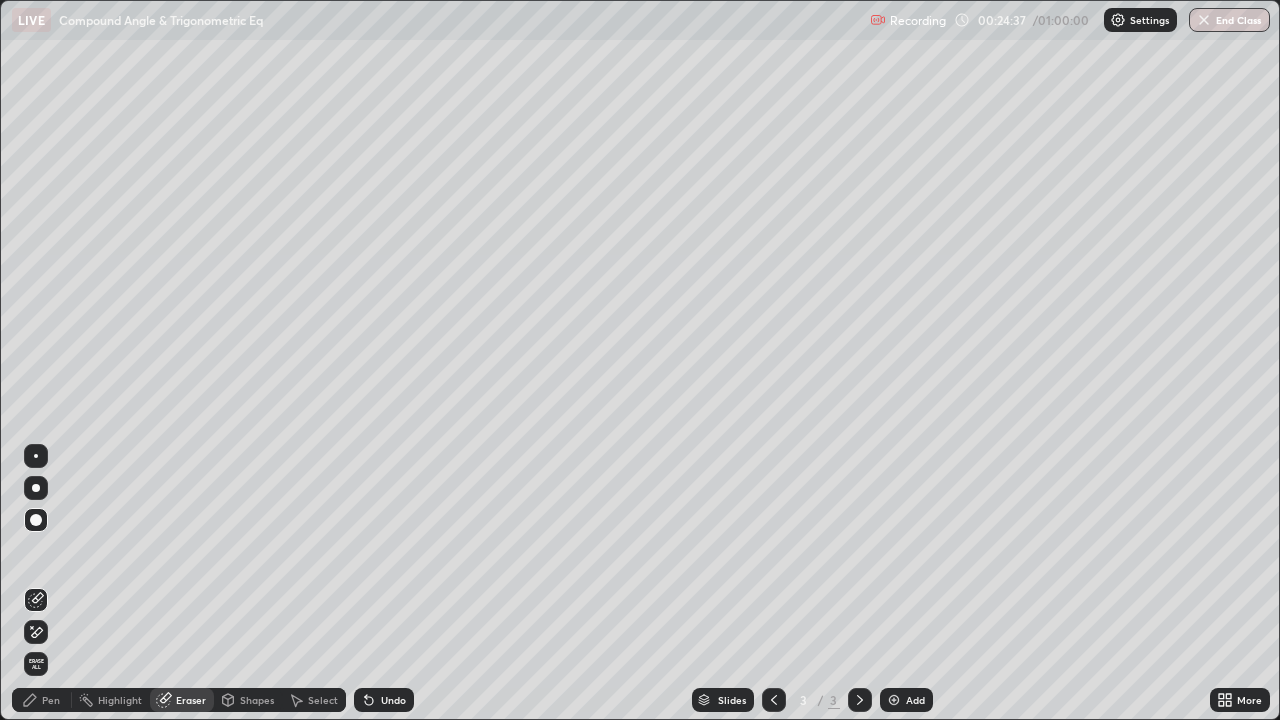 click on "Pen" at bounding box center [51, 700] 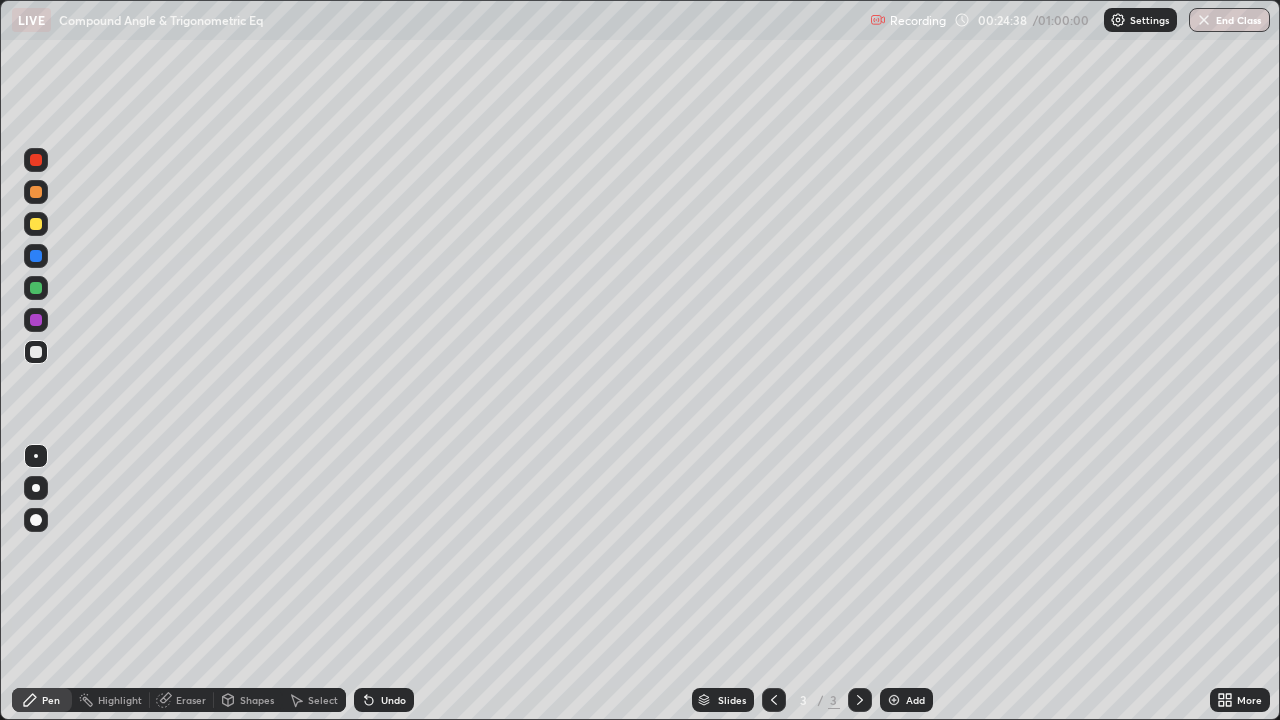 click on "Pen" at bounding box center (51, 700) 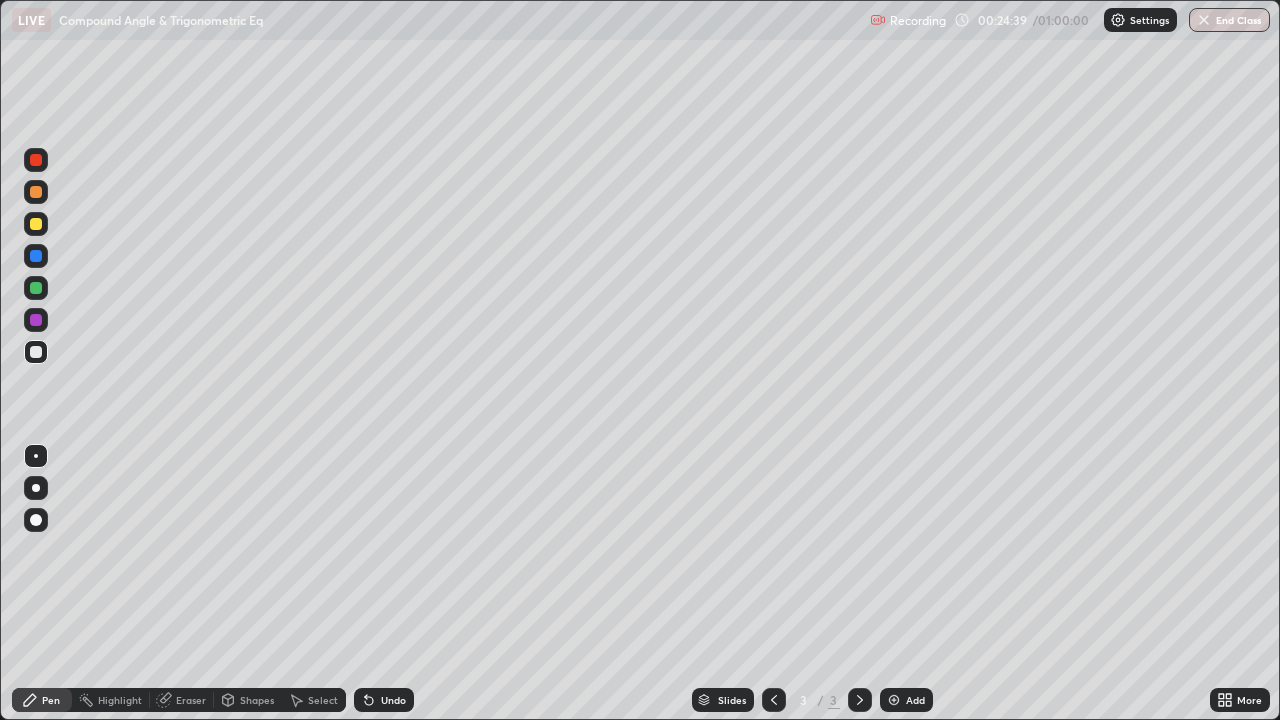 click 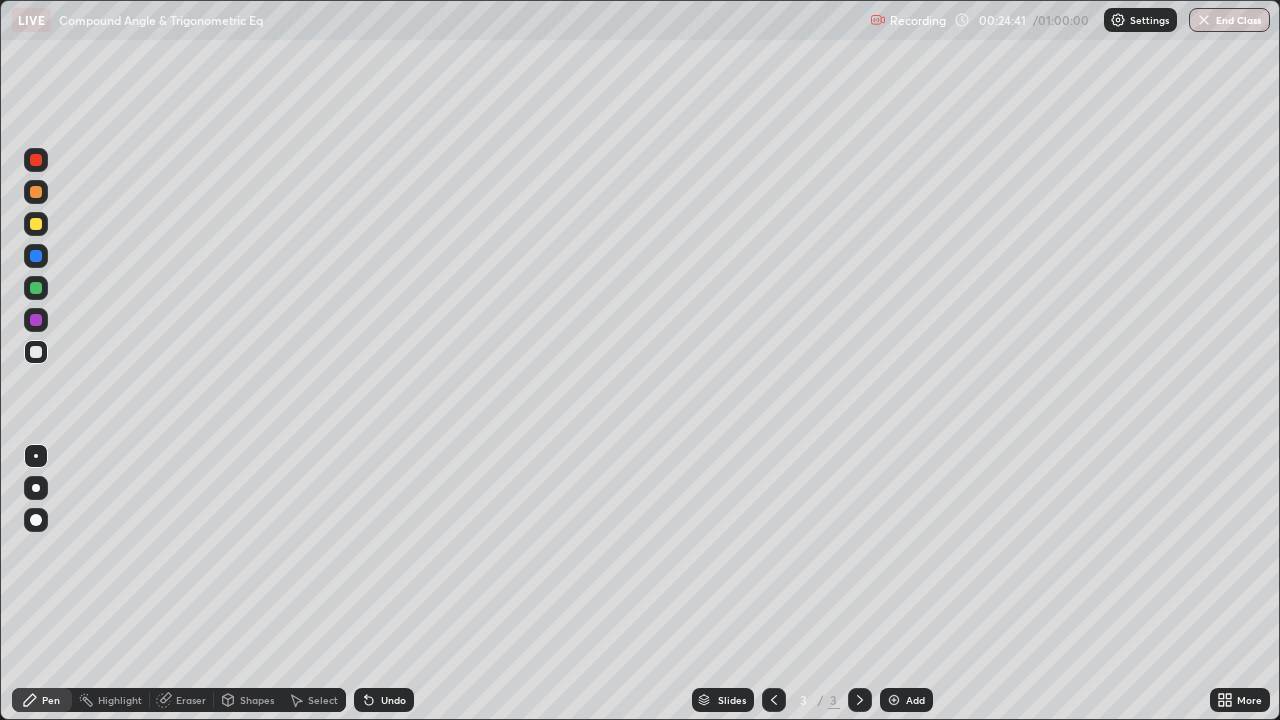 click on "Pen" at bounding box center [51, 700] 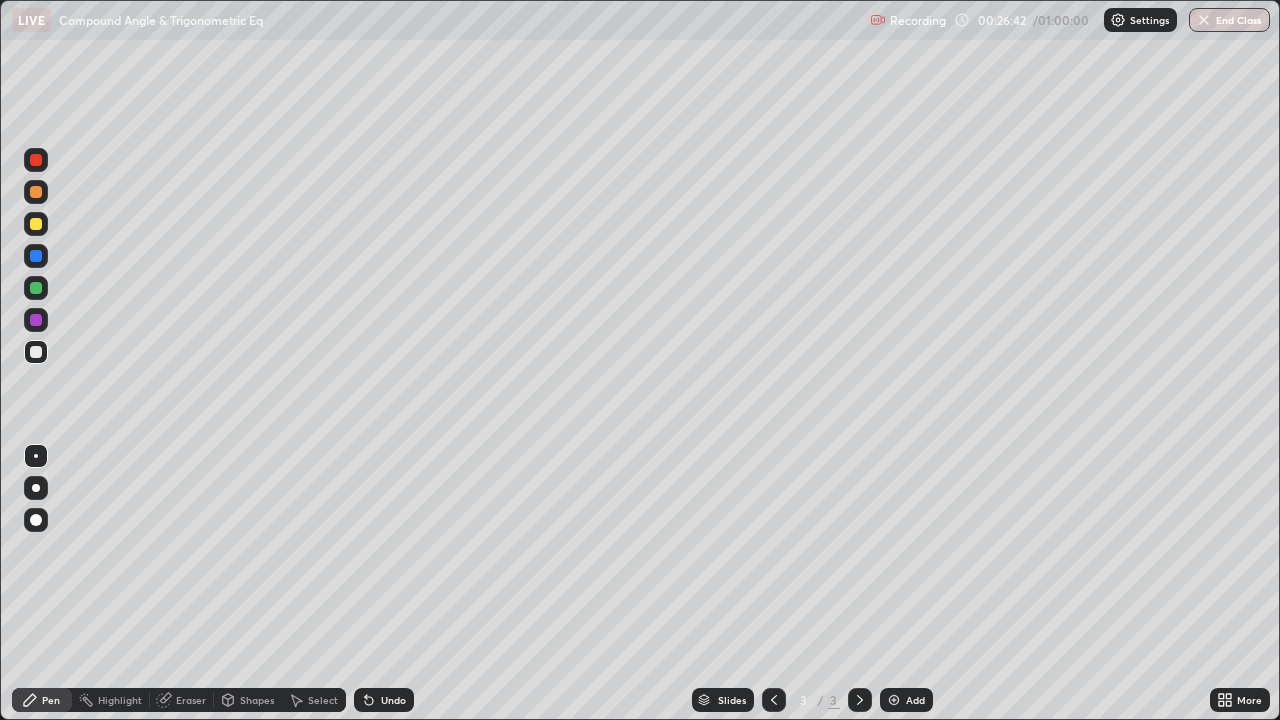 click on "Eraser" at bounding box center (191, 700) 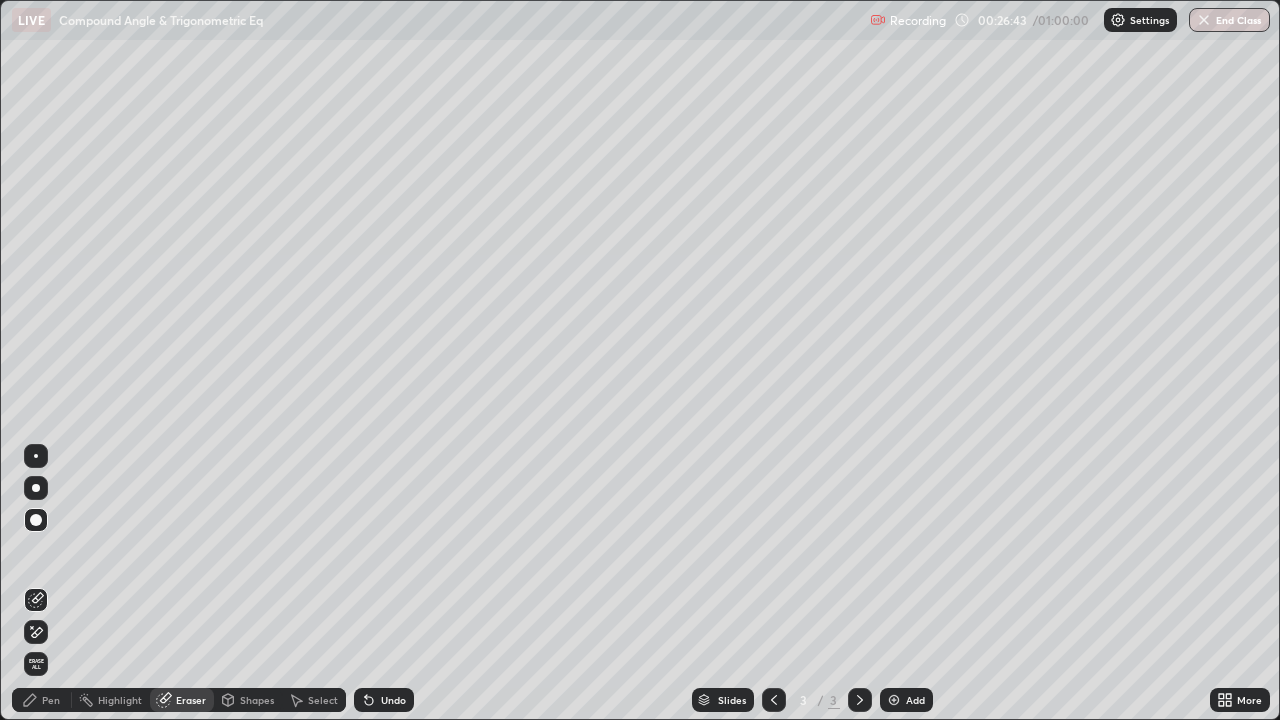 click at bounding box center (36, 520) 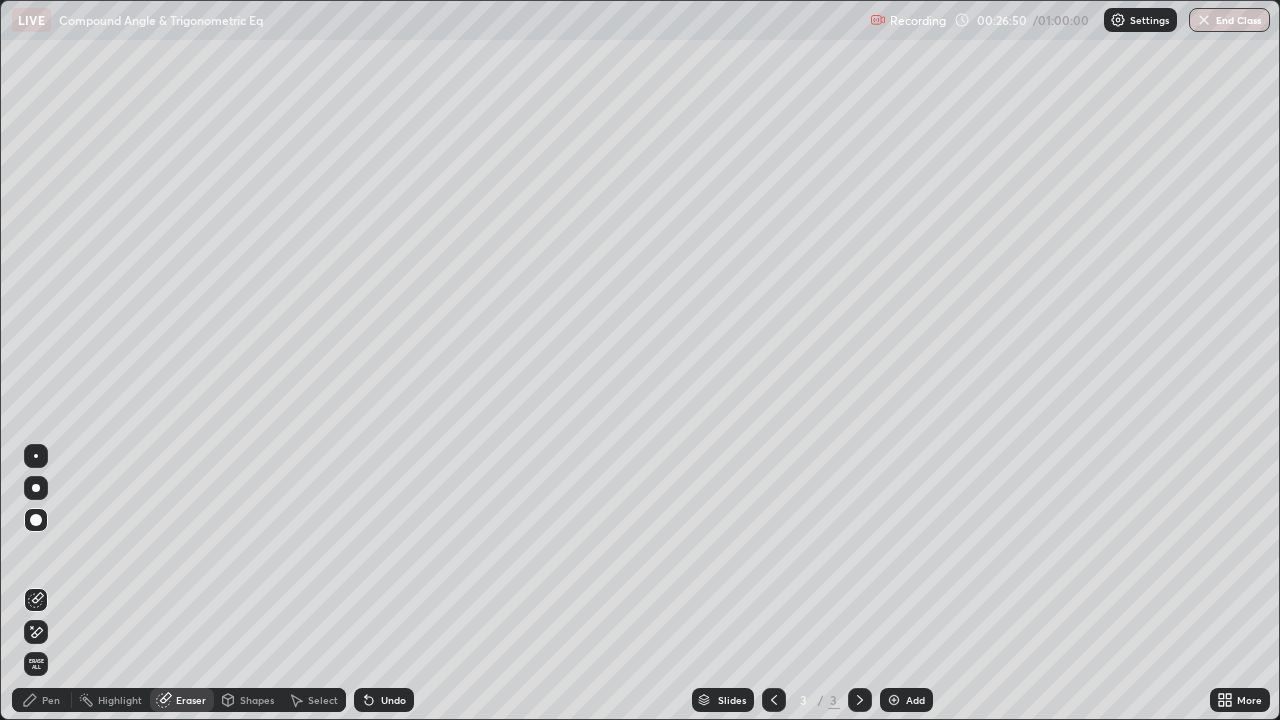 click on "Add" at bounding box center (915, 700) 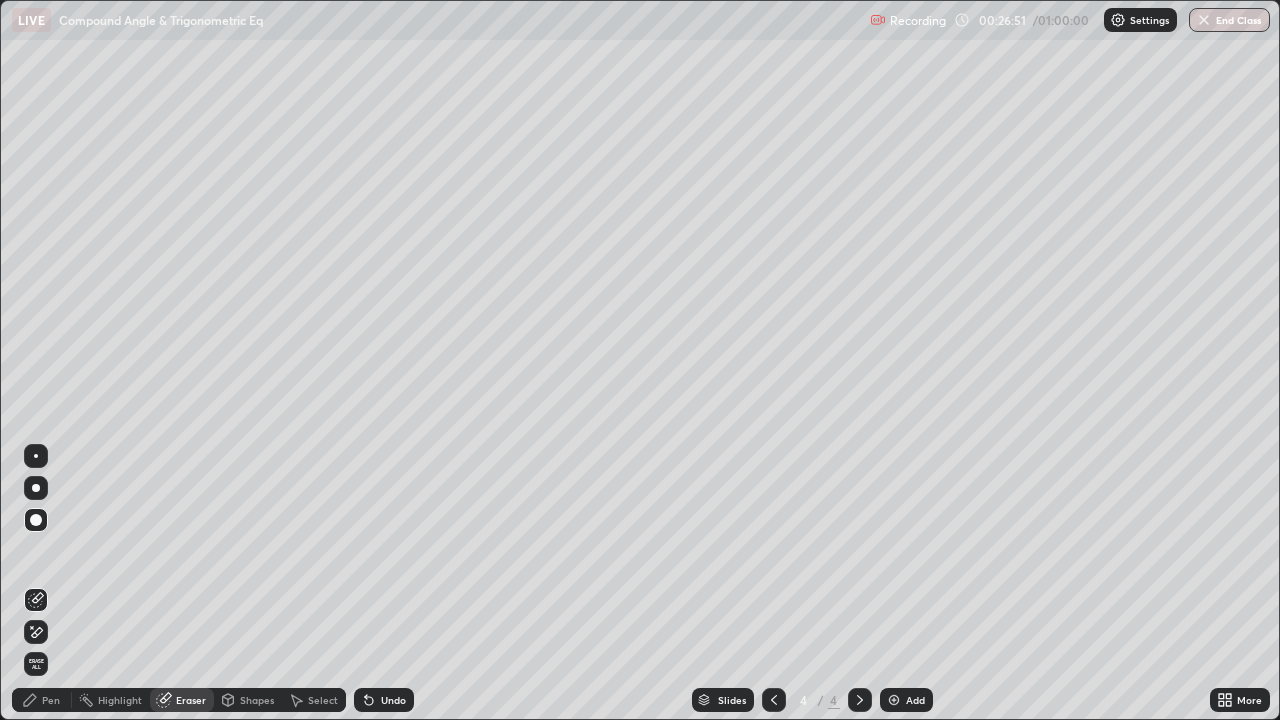click on "Pen" at bounding box center (42, 700) 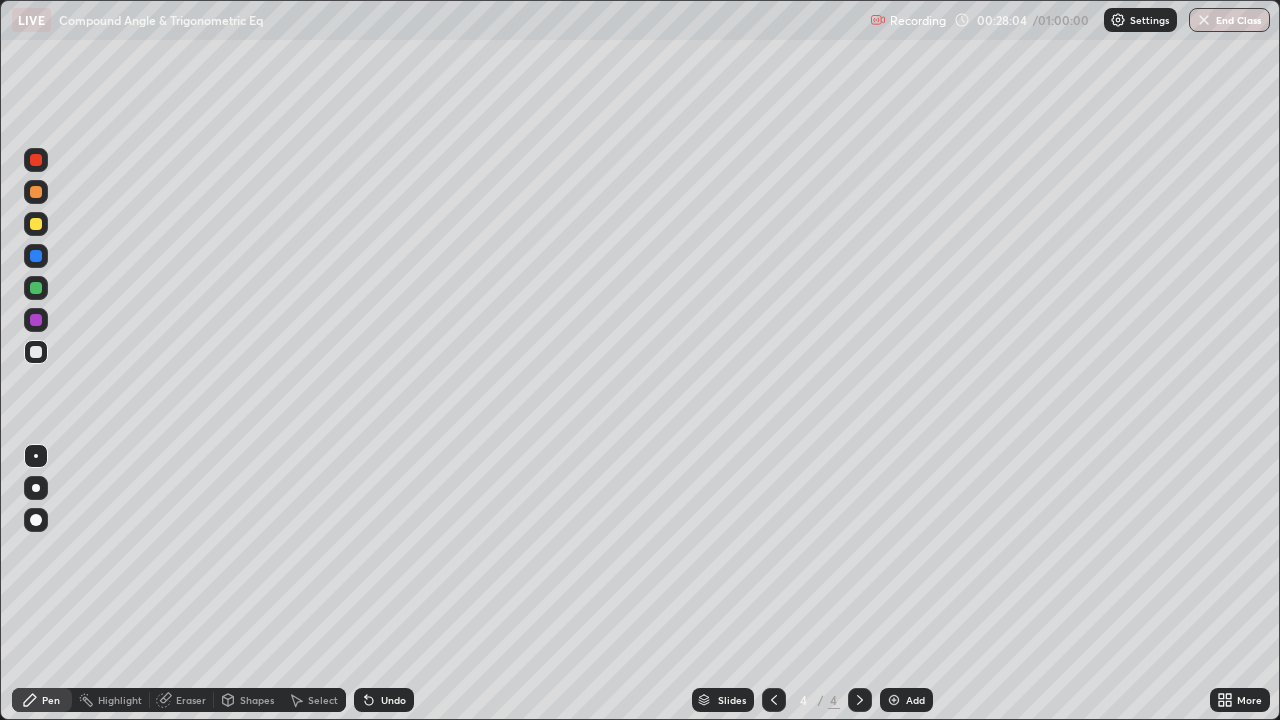 click 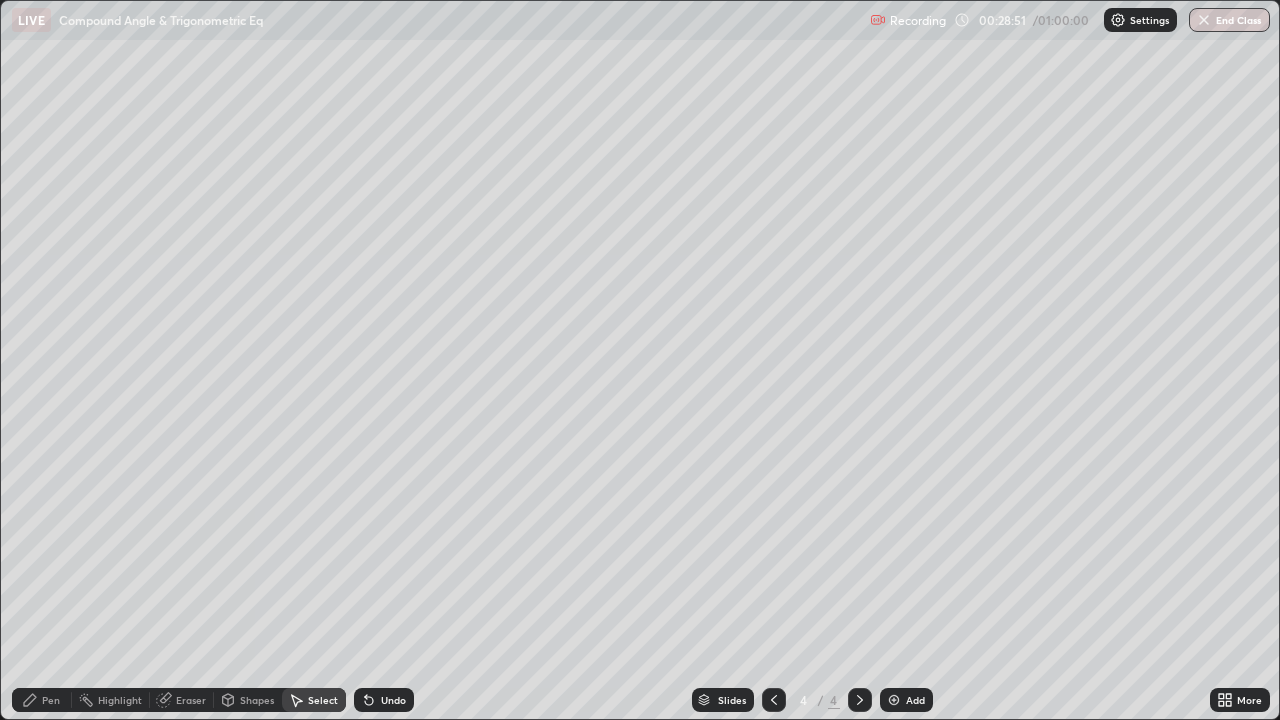 click on "Pen" at bounding box center [42, 700] 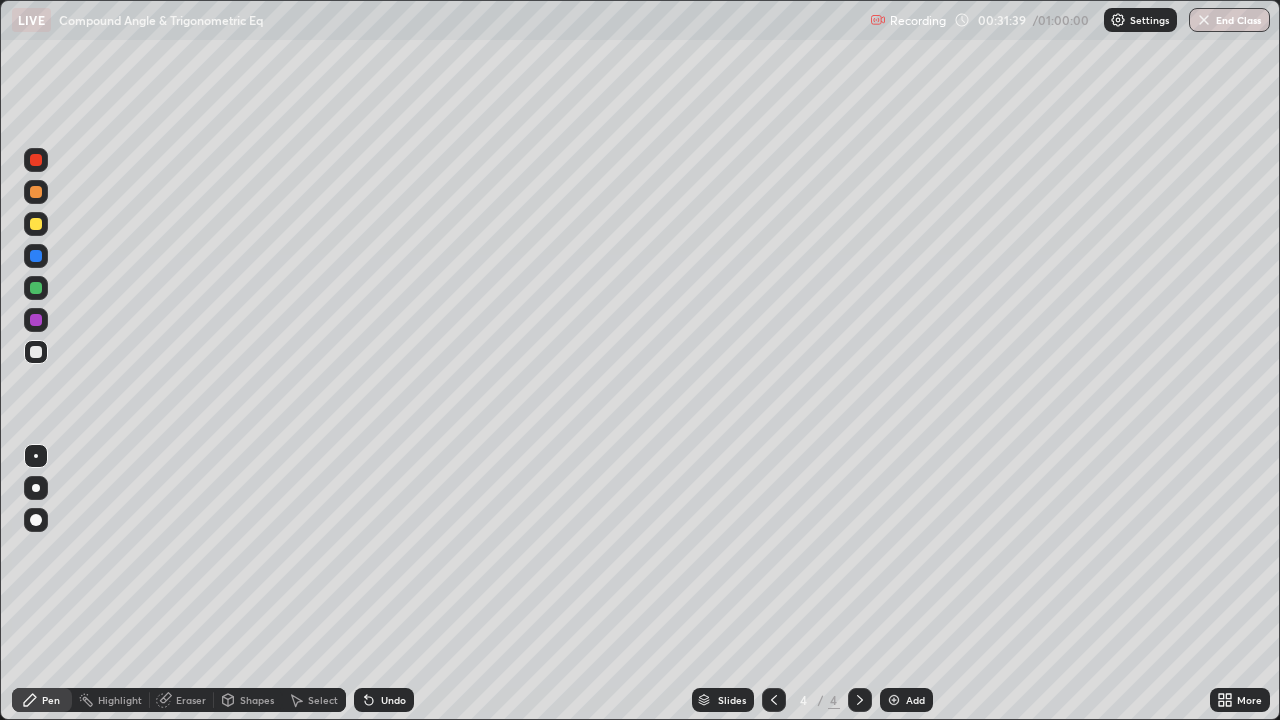 click at bounding box center [894, 700] 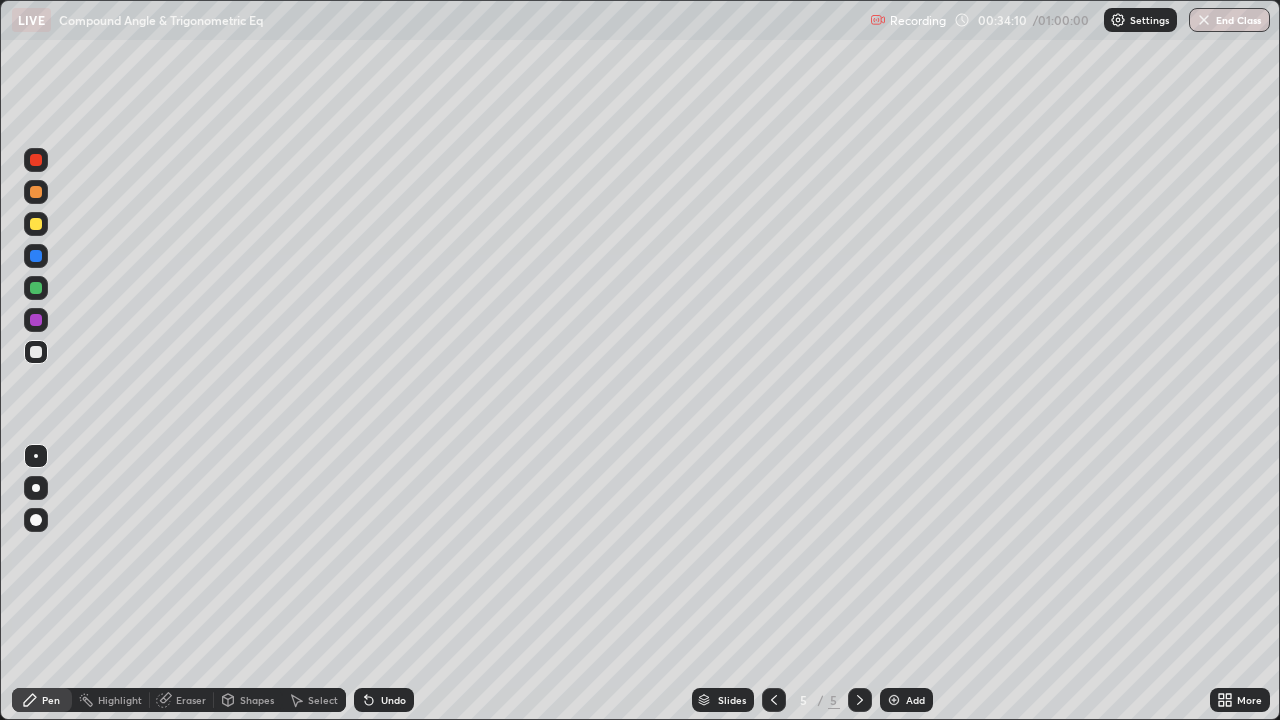 click at bounding box center (36, 160) 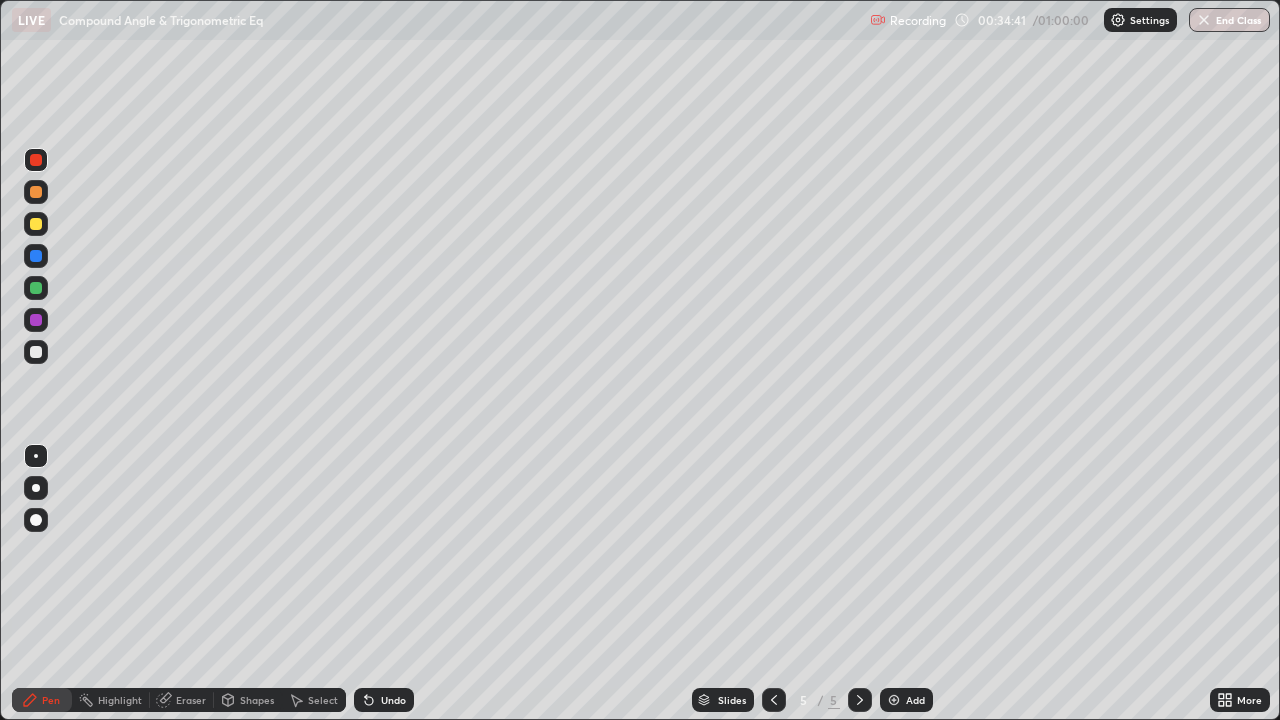 click at bounding box center (36, 224) 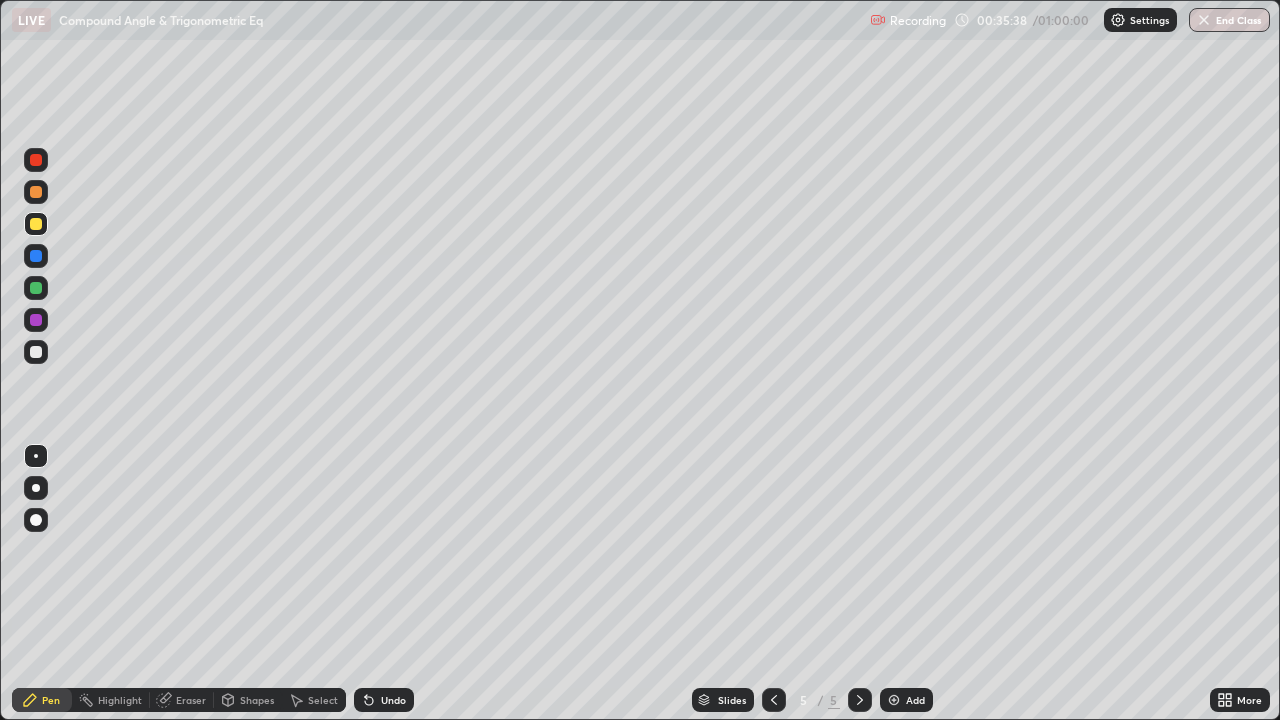 click at bounding box center (36, 160) 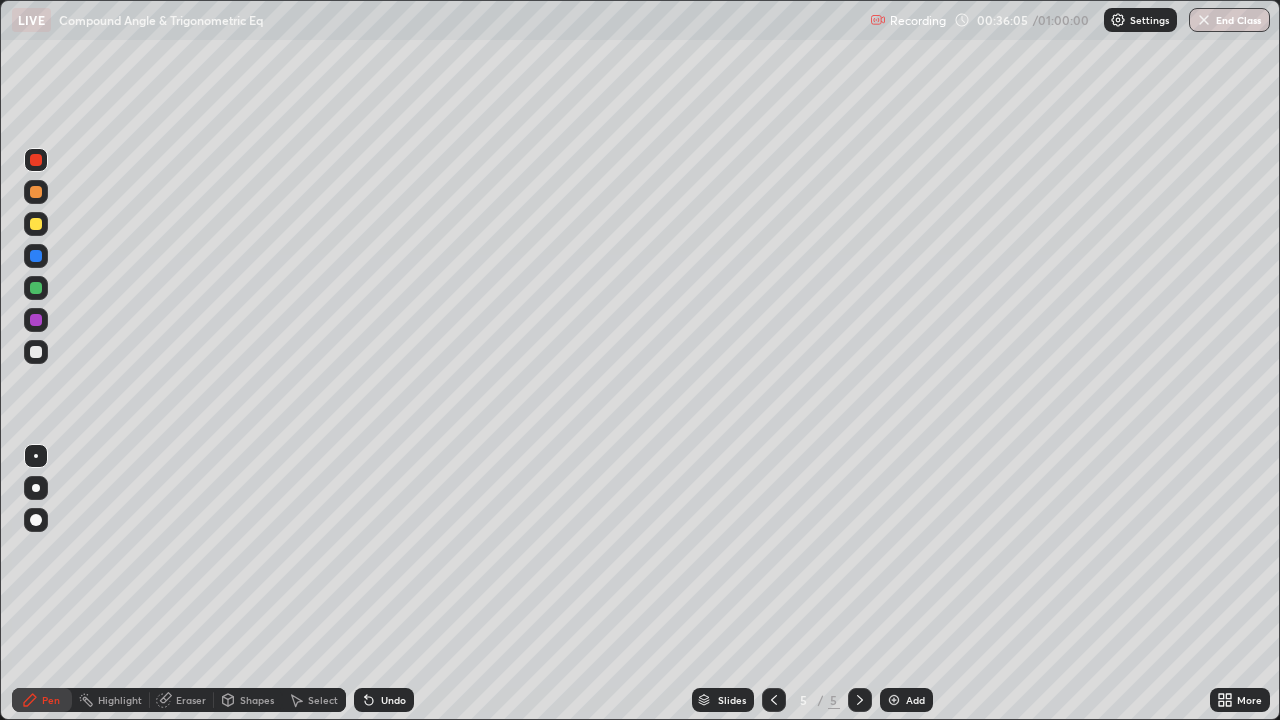 click at bounding box center (36, 320) 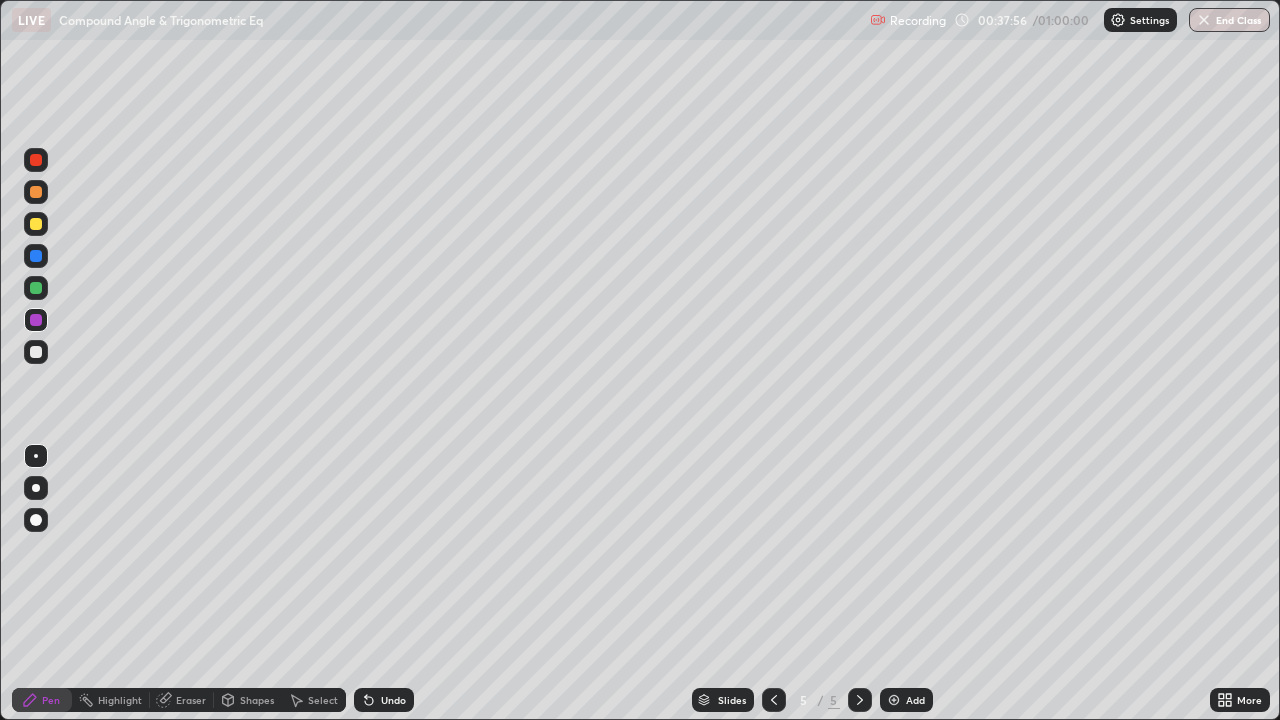 click at bounding box center (36, 352) 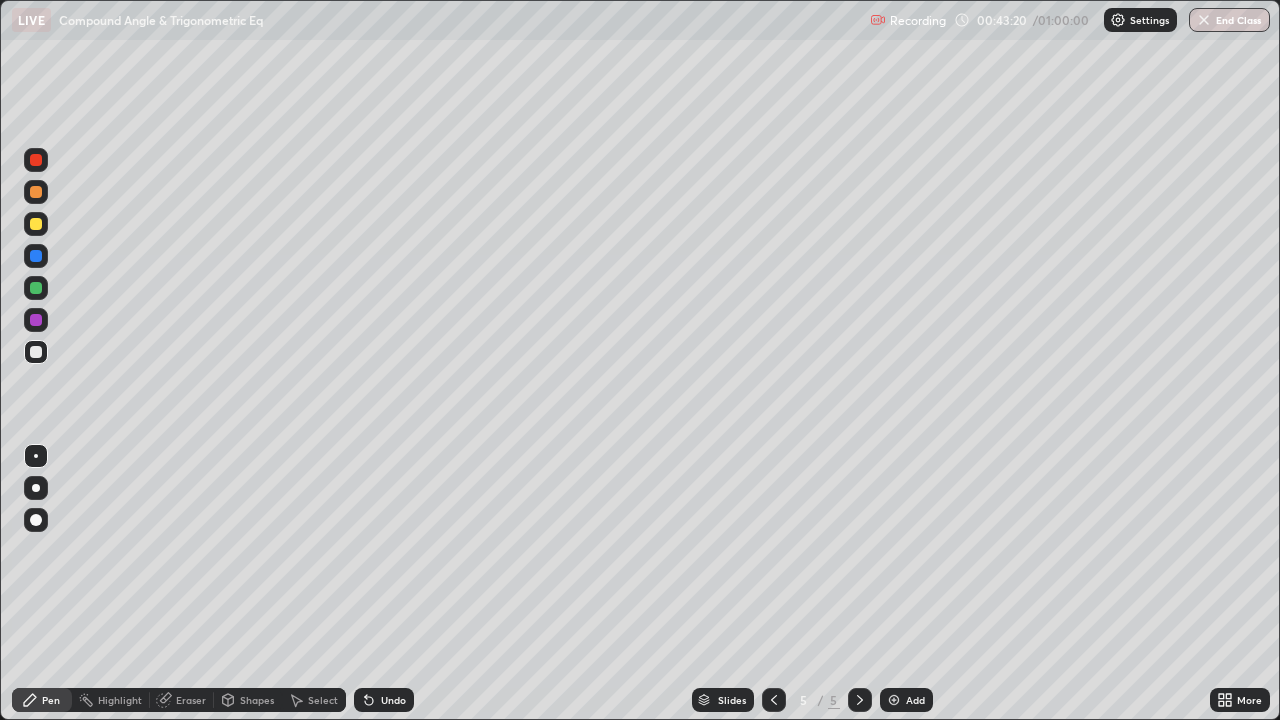 click at bounding box center [894, 700] 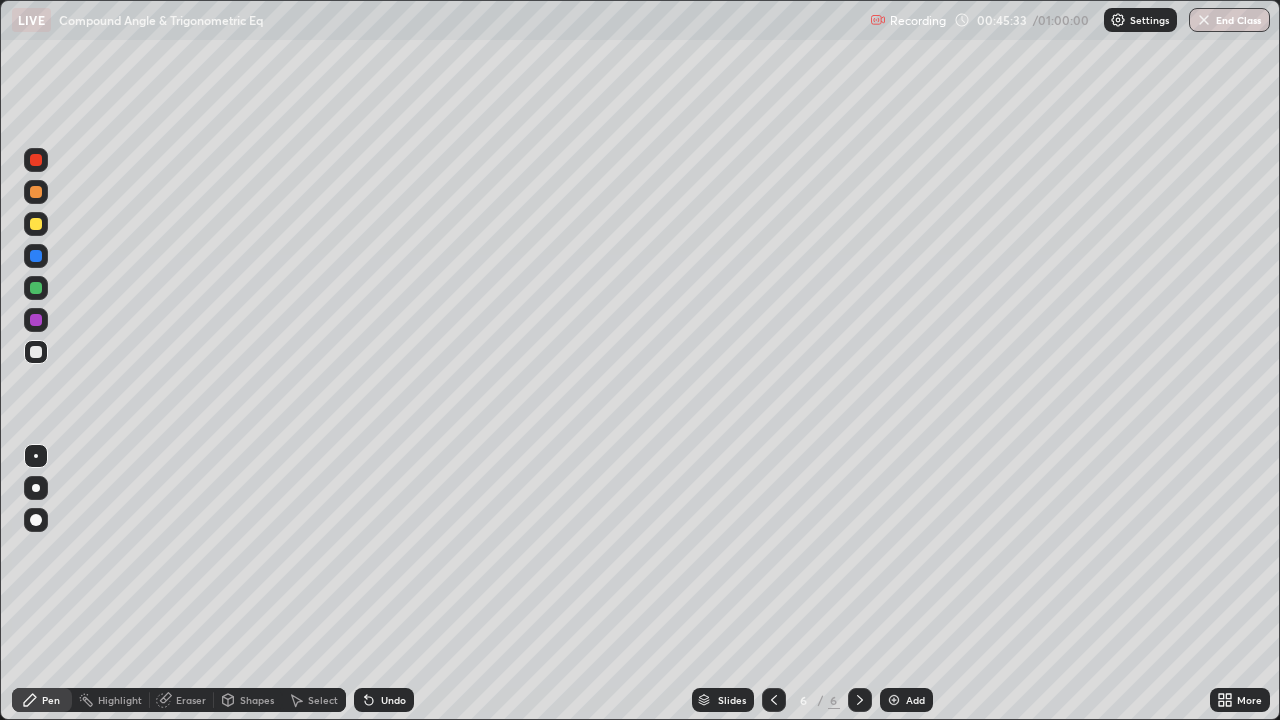 click on "Eraser" at bounding box center [182, 700] 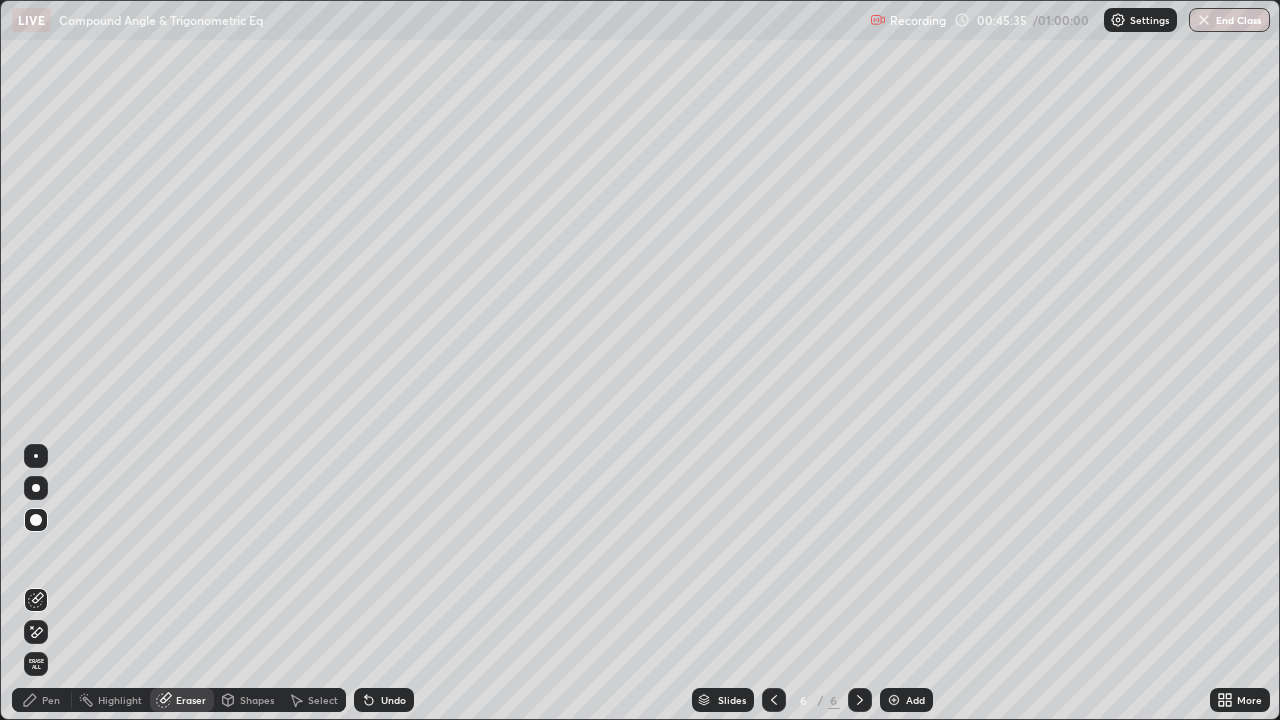 click on "Pen" at bounding box center [51, 700] 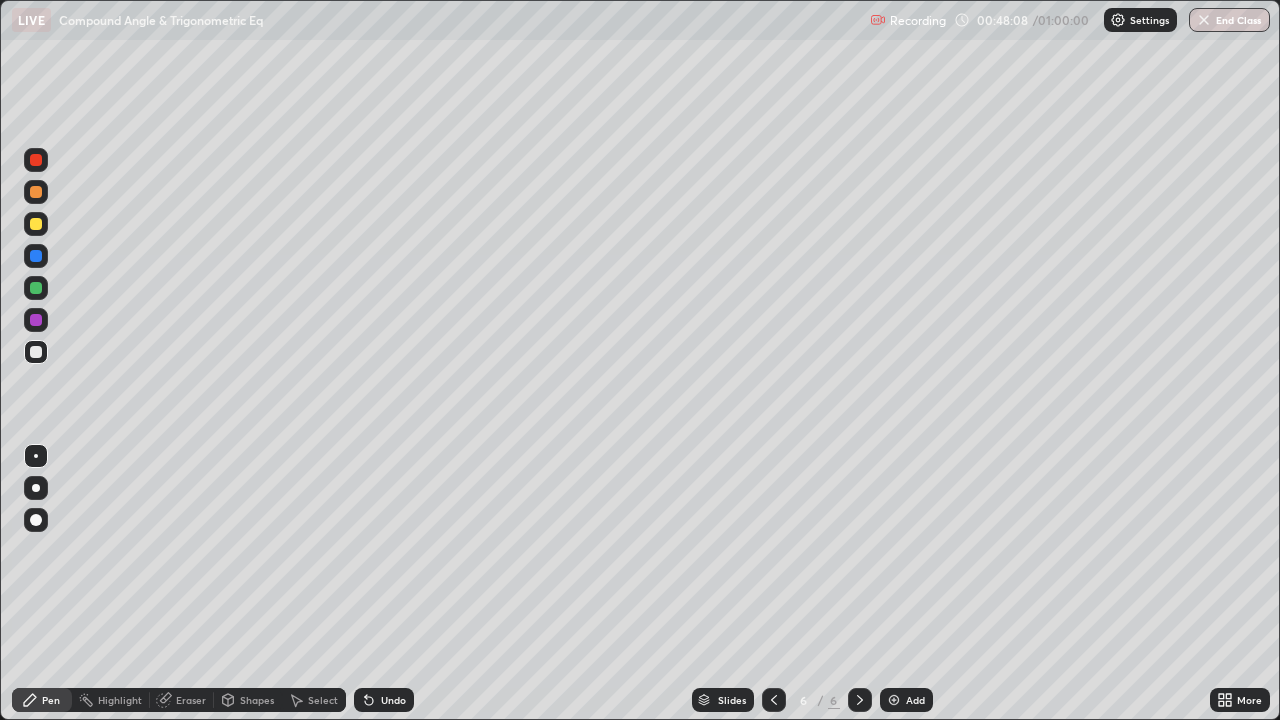 click on "Eraser" at bounding box center [182, 700] 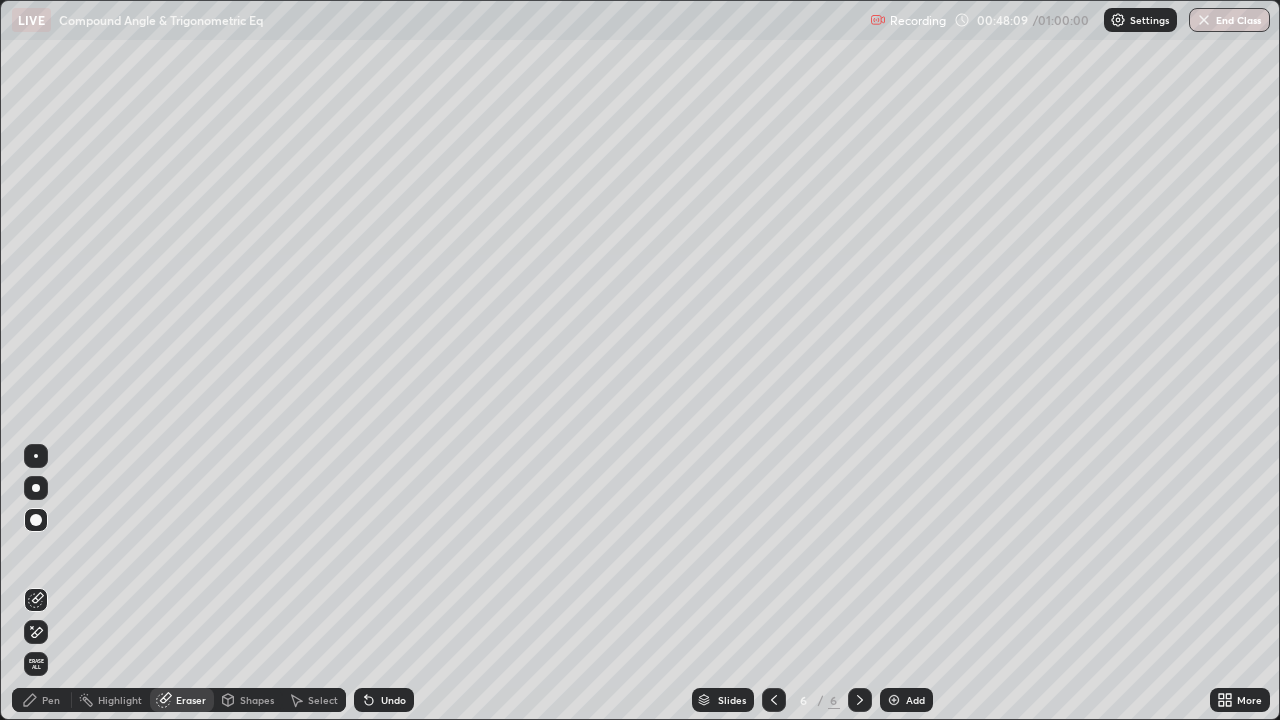 click at bounding box center [36, 520] 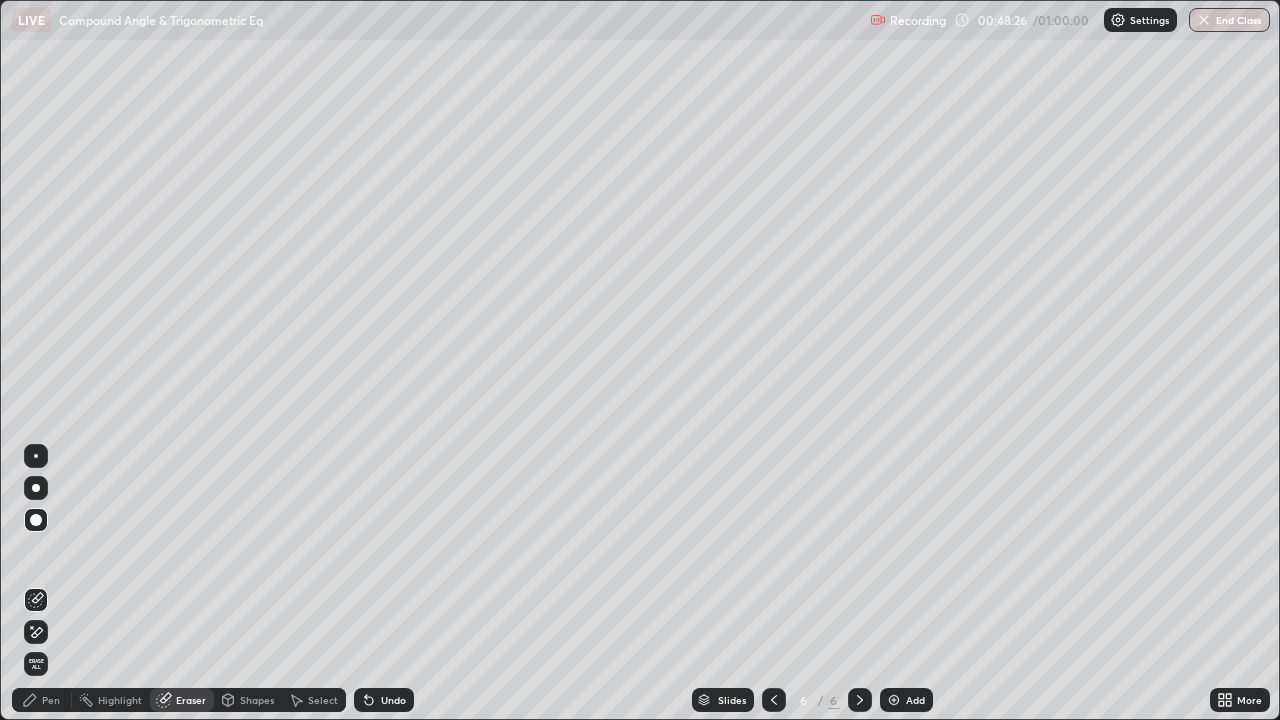 click on "Pen" at bounding box center (42, 700) 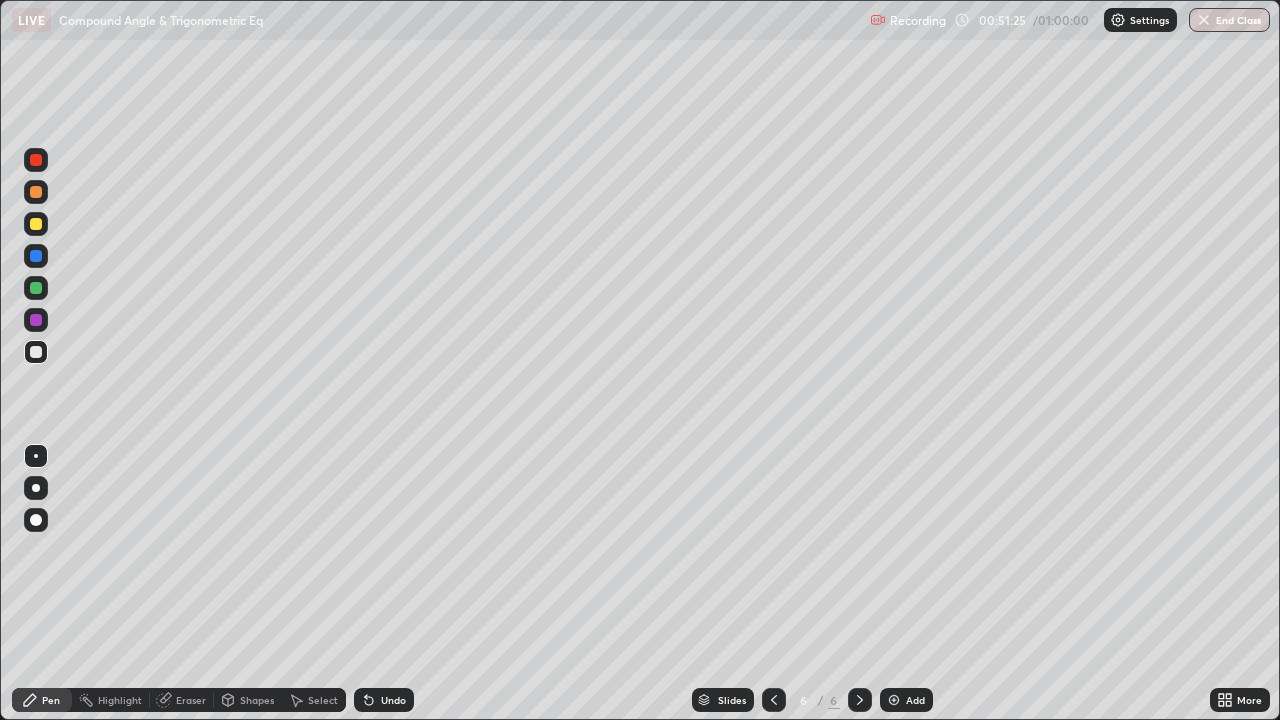 click on "Add" at bounding box center [906, 700] 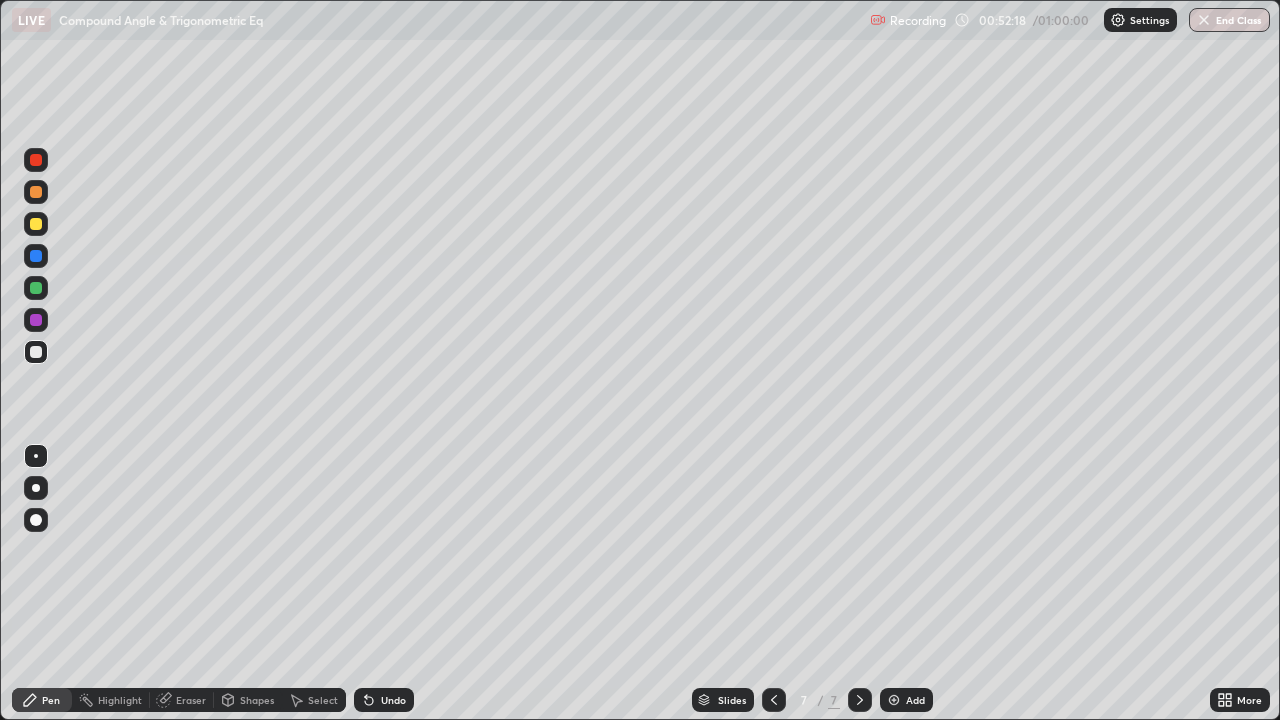 click on "Eraser" at bounding box center [191, 700] 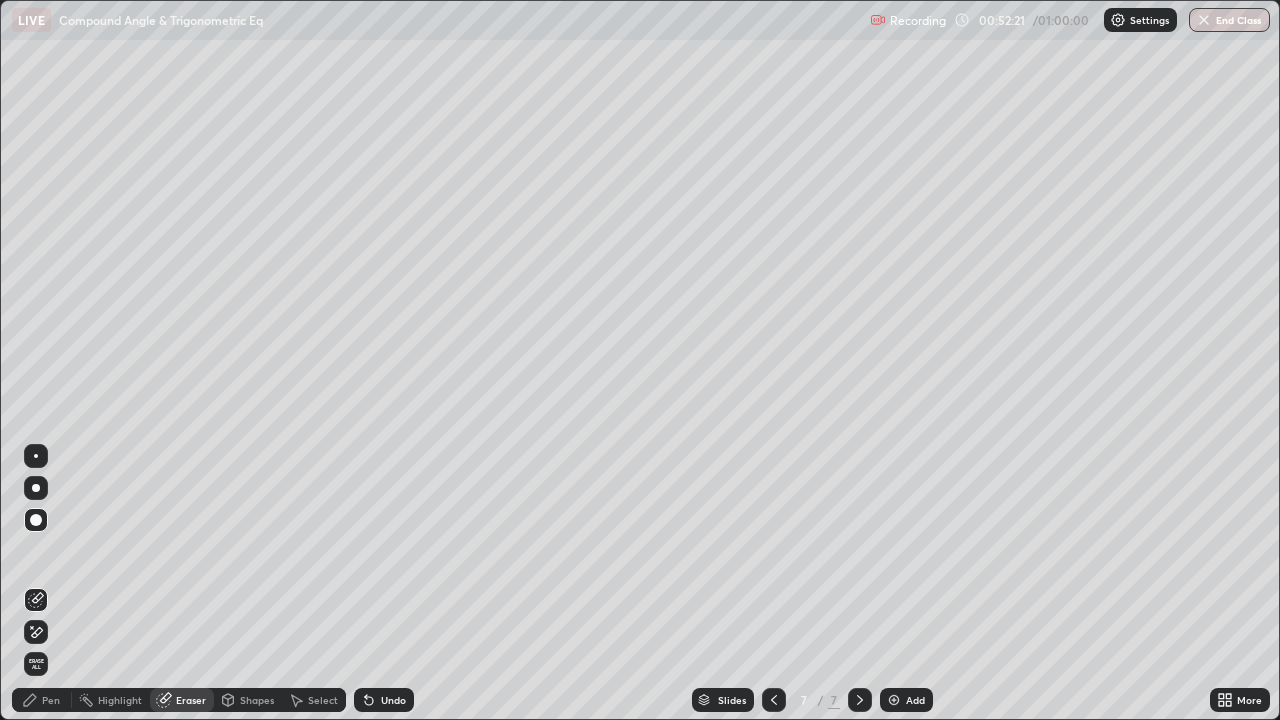 click on "Pen" at bounding box center (51, 700) 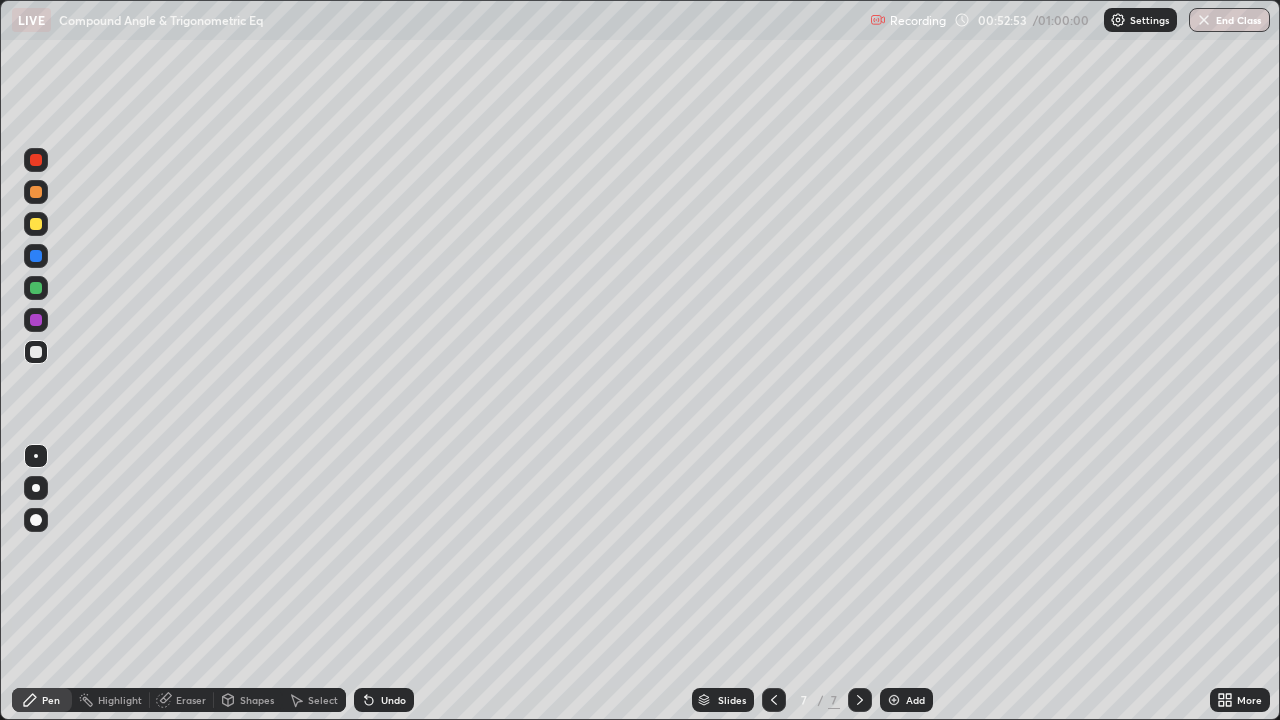 click on "Eraser" at bounding box center (191, 700) 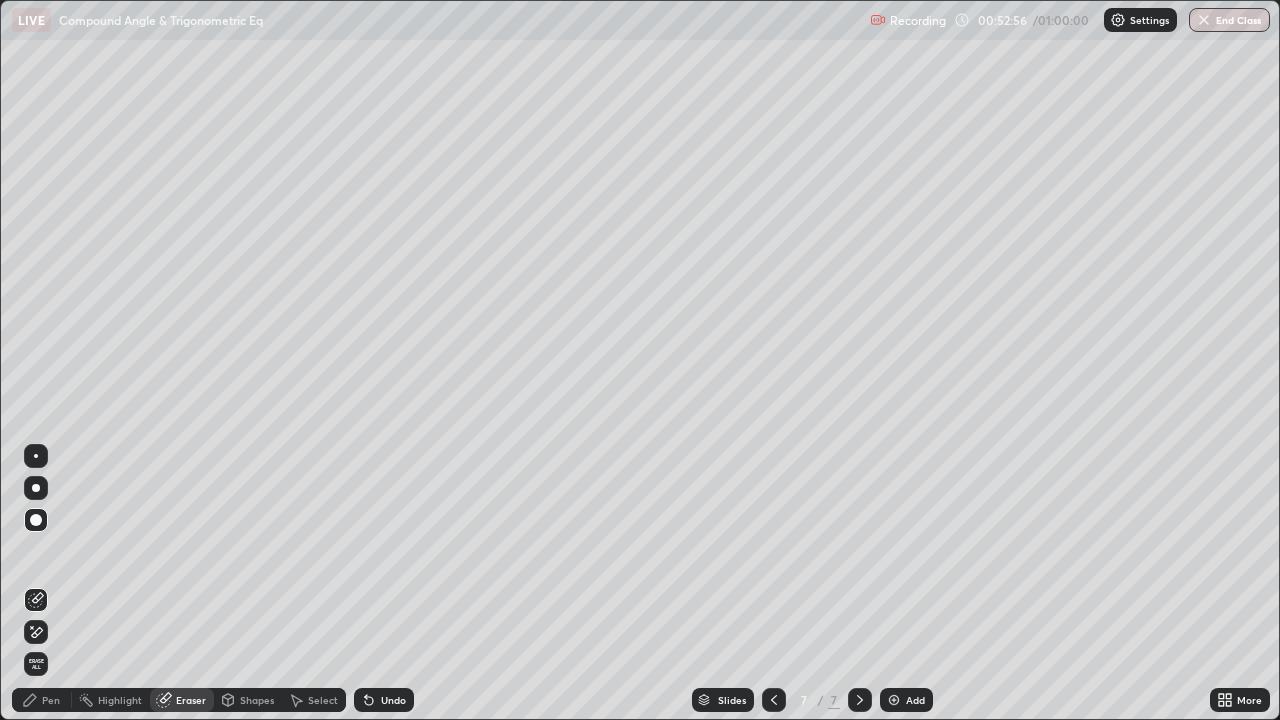 click on "Pen" at bounding box center [51, 700] 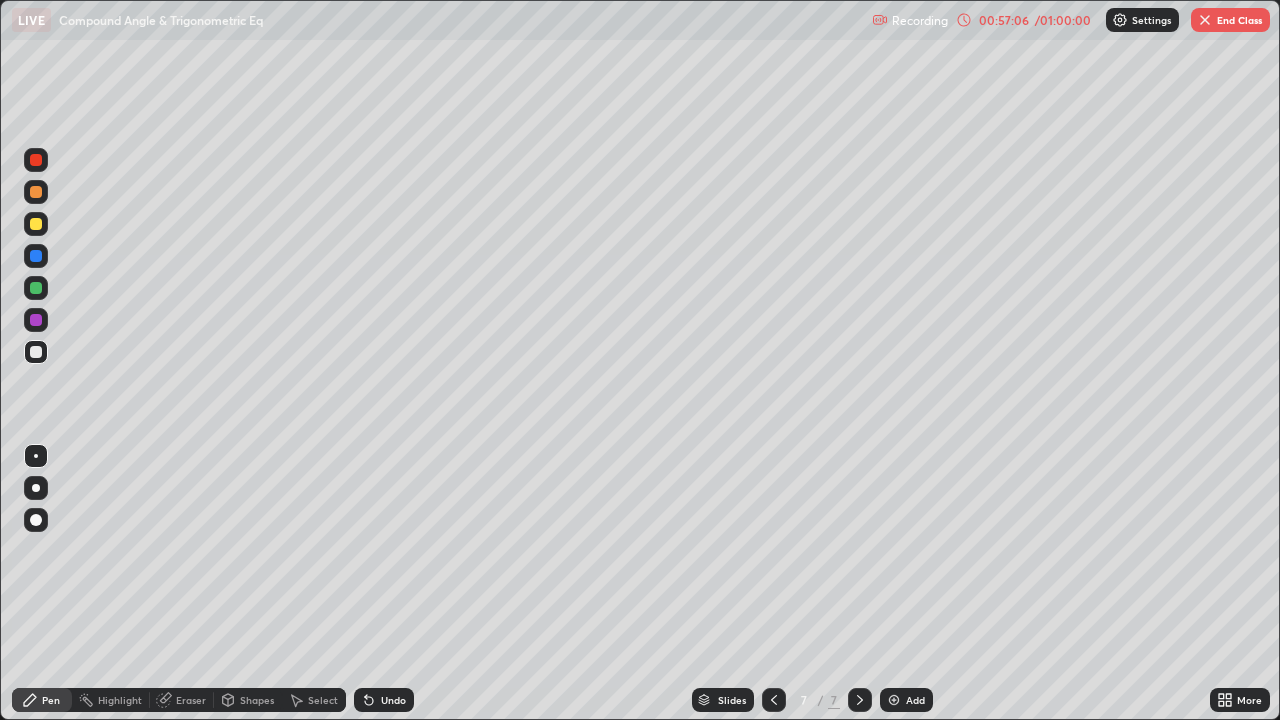 click on "Add" at bounding box center [915, 700] 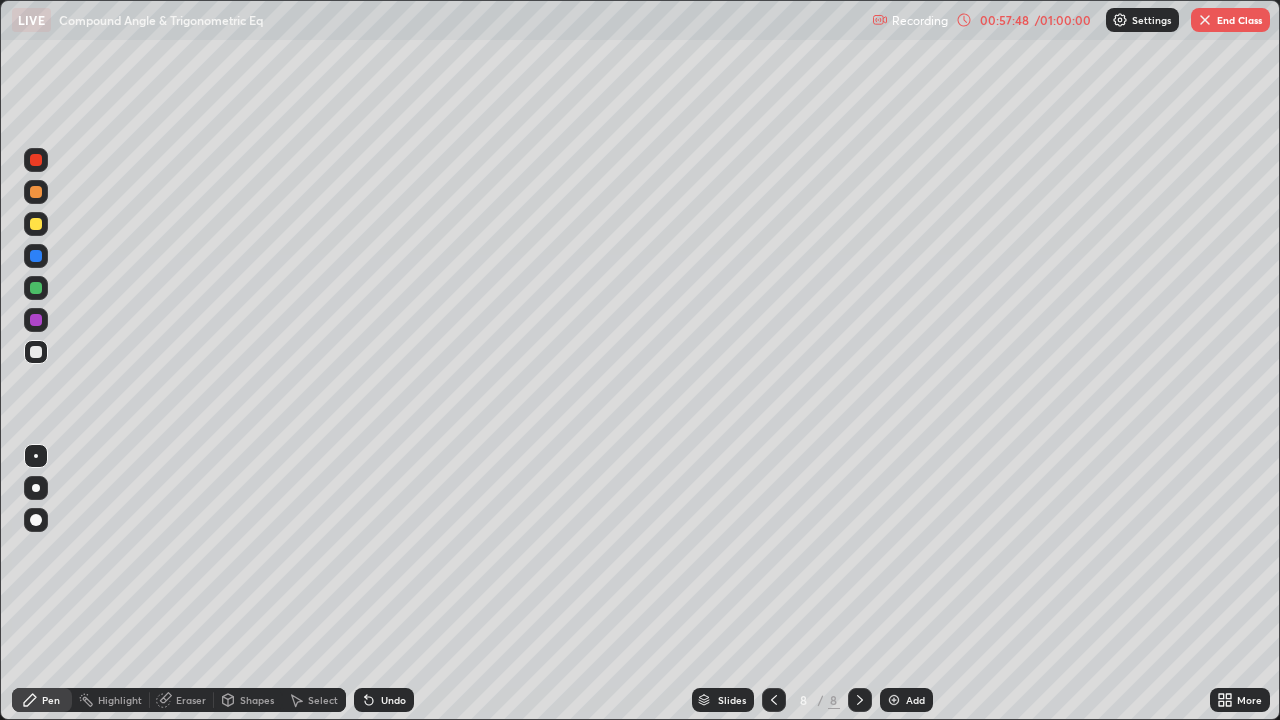 click on "Eraser" at bounding box center (191, 700) 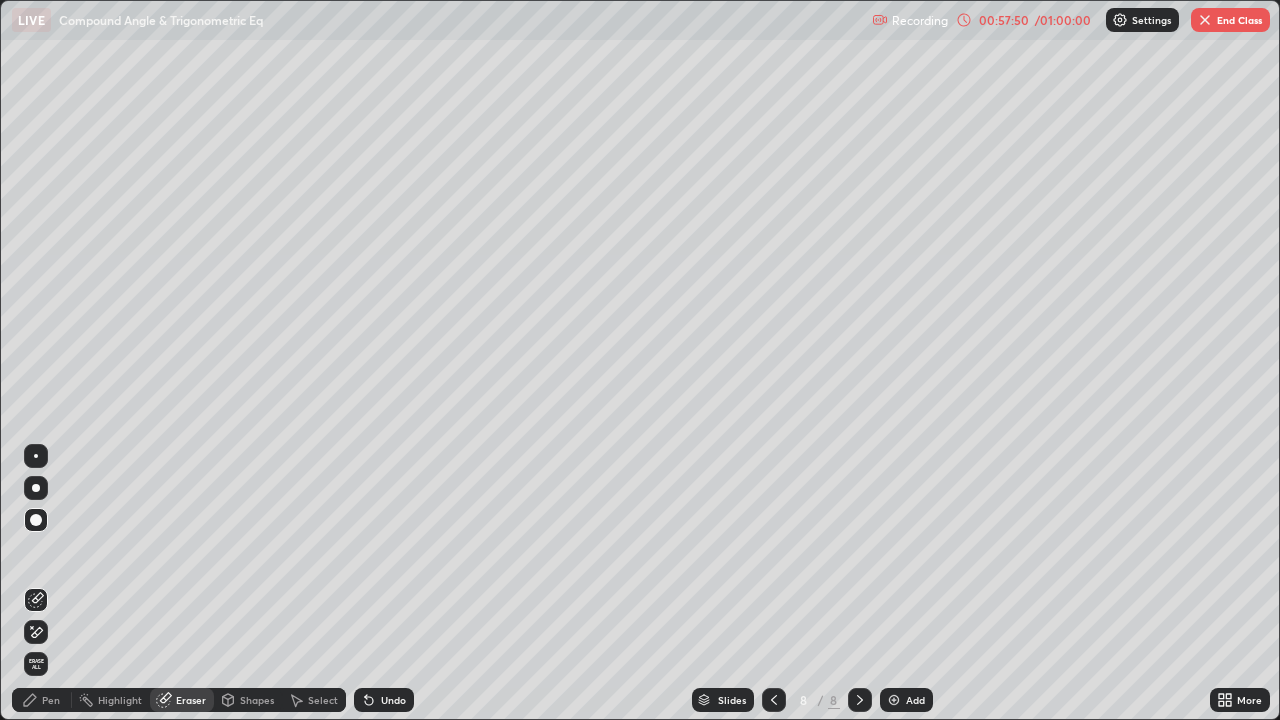 click on "Pen" at bounding box center [42, 700] 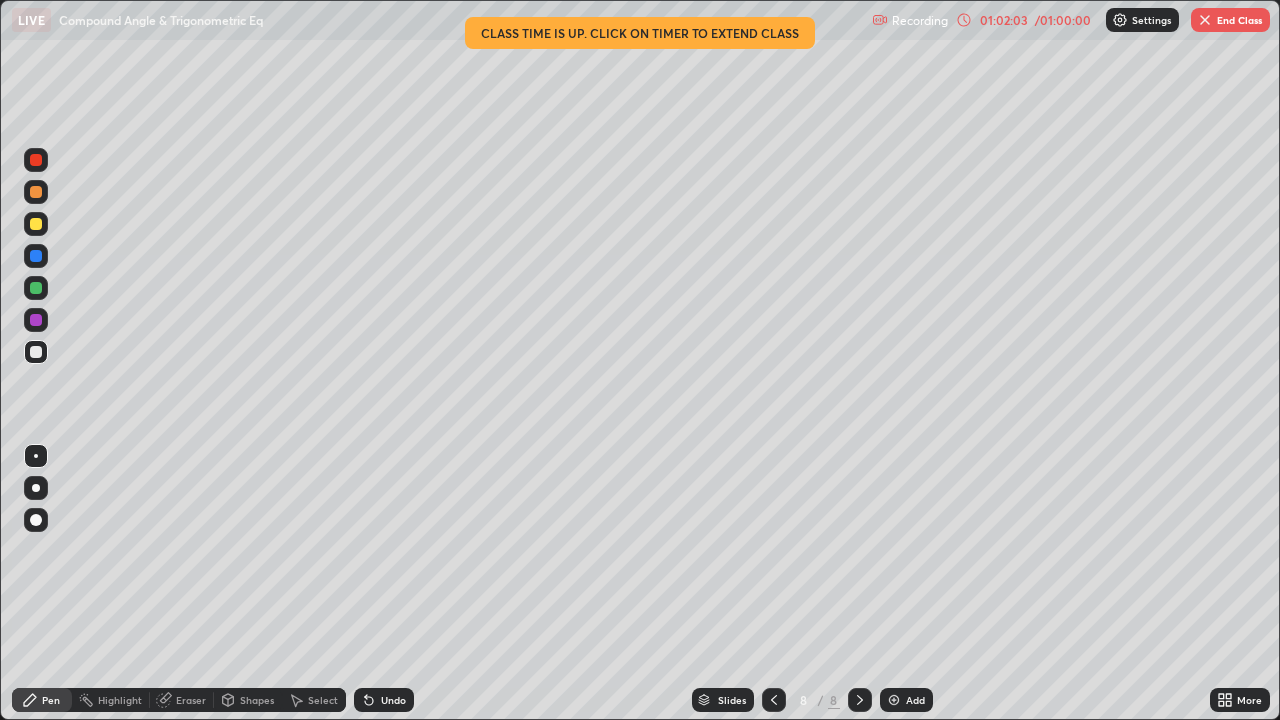 click on "Add" at bounding box center (915, 700) 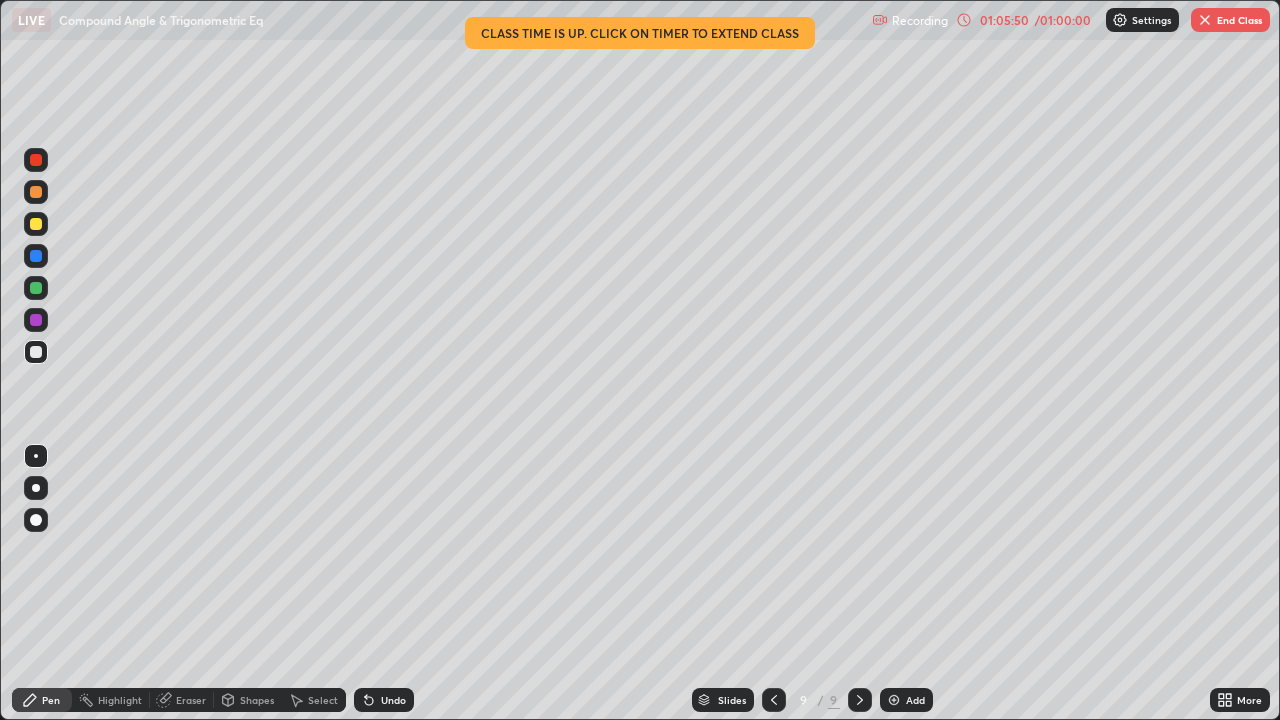 click on "Eraser" at bounding box center [191, 700] 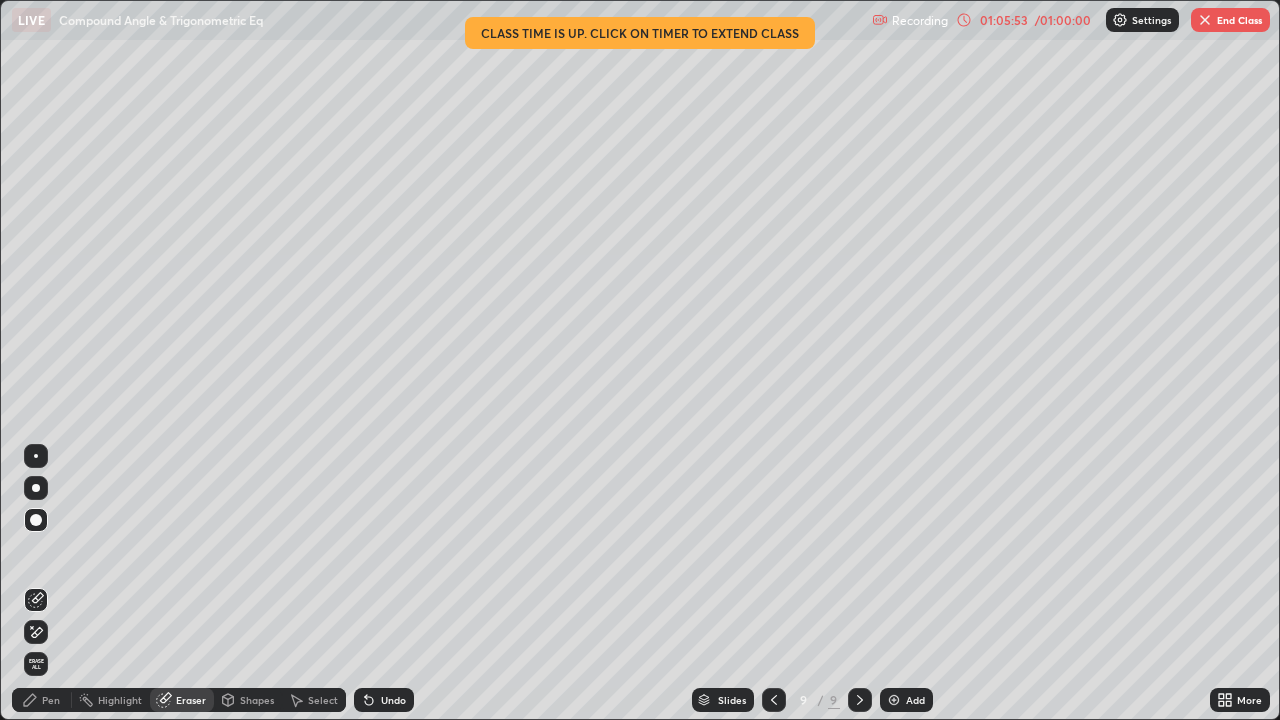 click on "Pen" at bounding box center (42, 700) 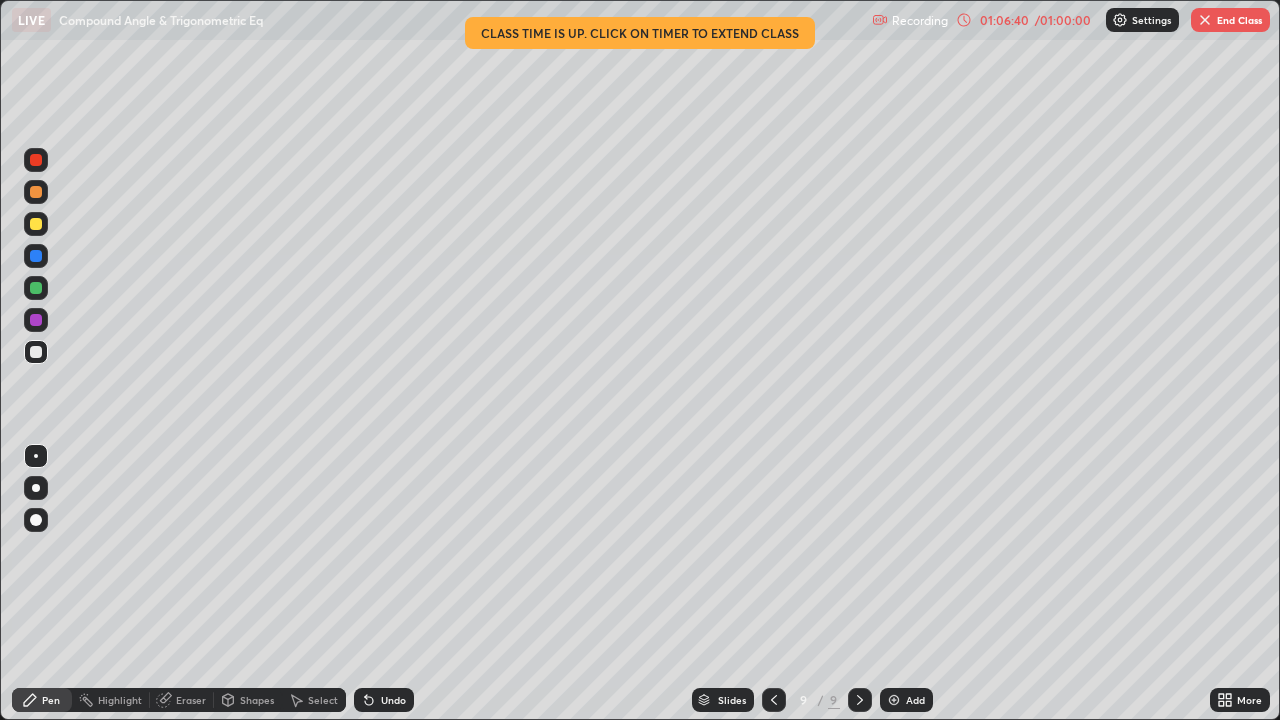 click on "Add" at bounding box center (915, 700) 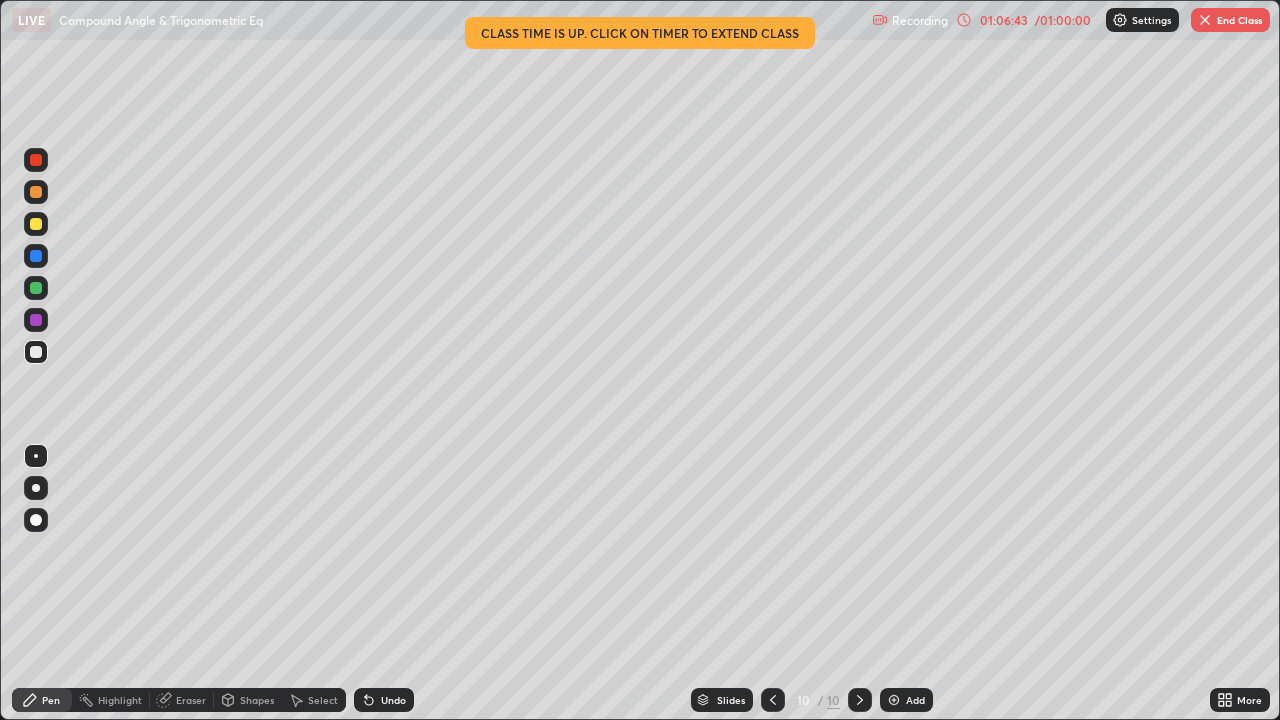 click on "End Class" at bounding box center [1230, 20] 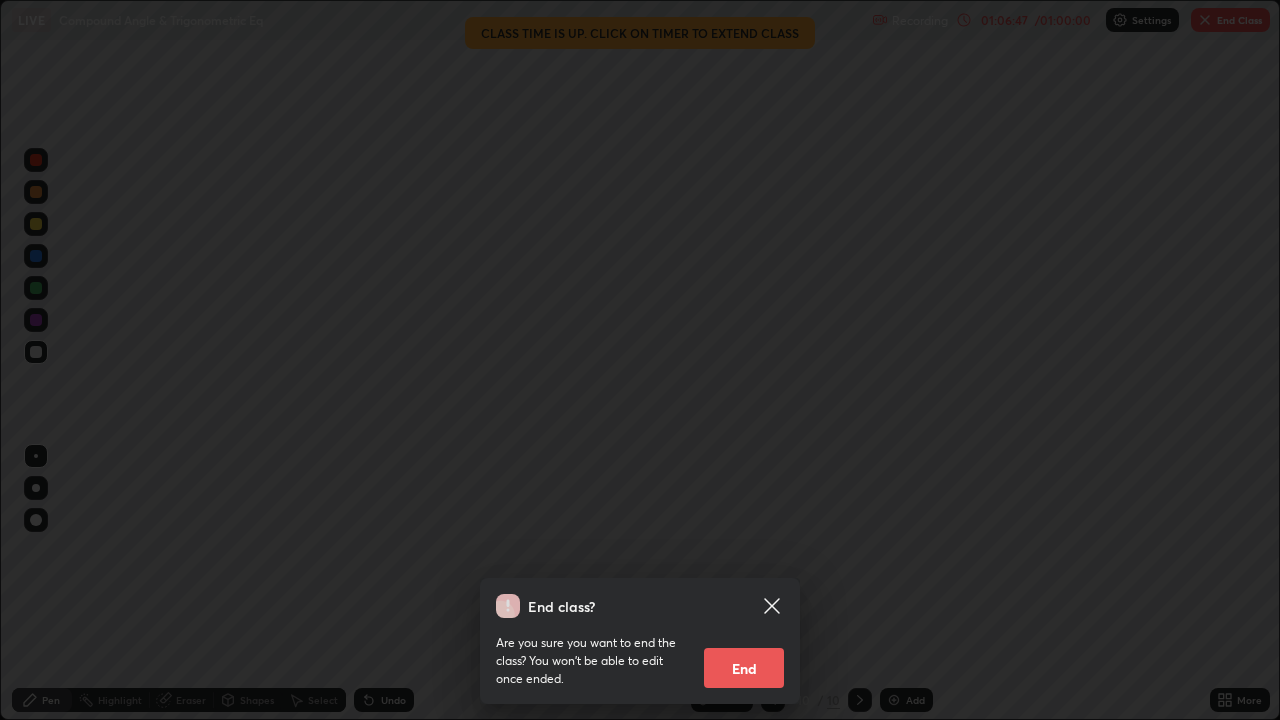 click on "End" at bounding box center [744, 668] 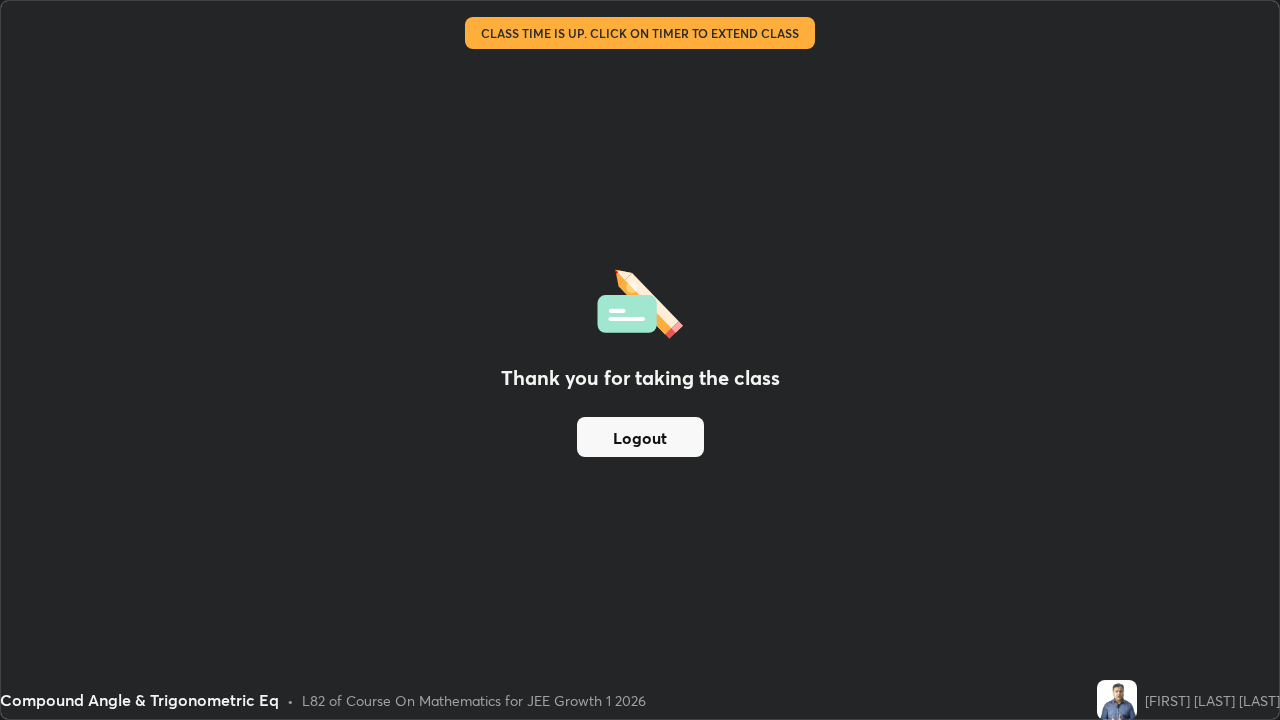 click on "Logout" at bounding box center (640, 437) 